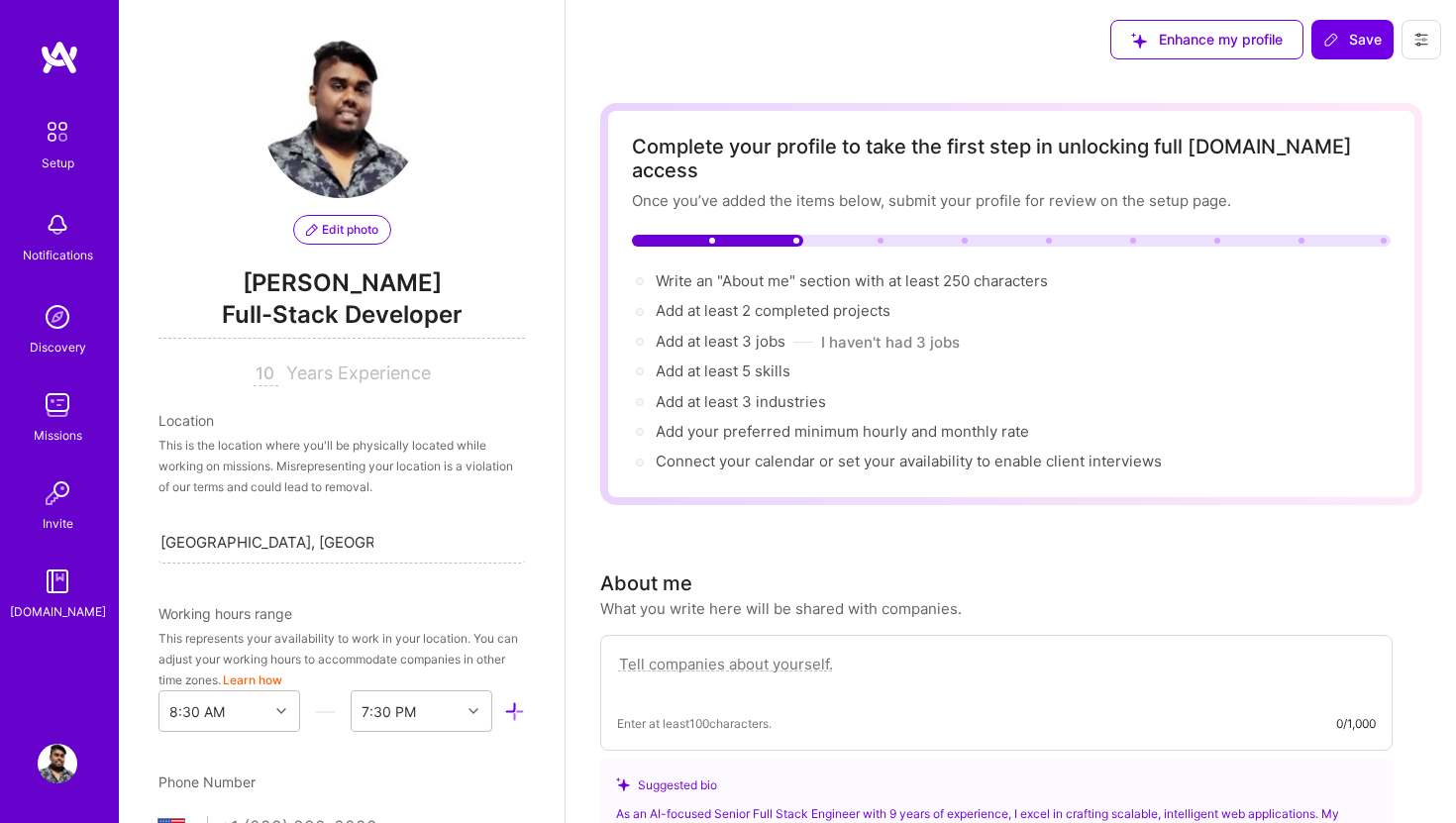 select on "US" 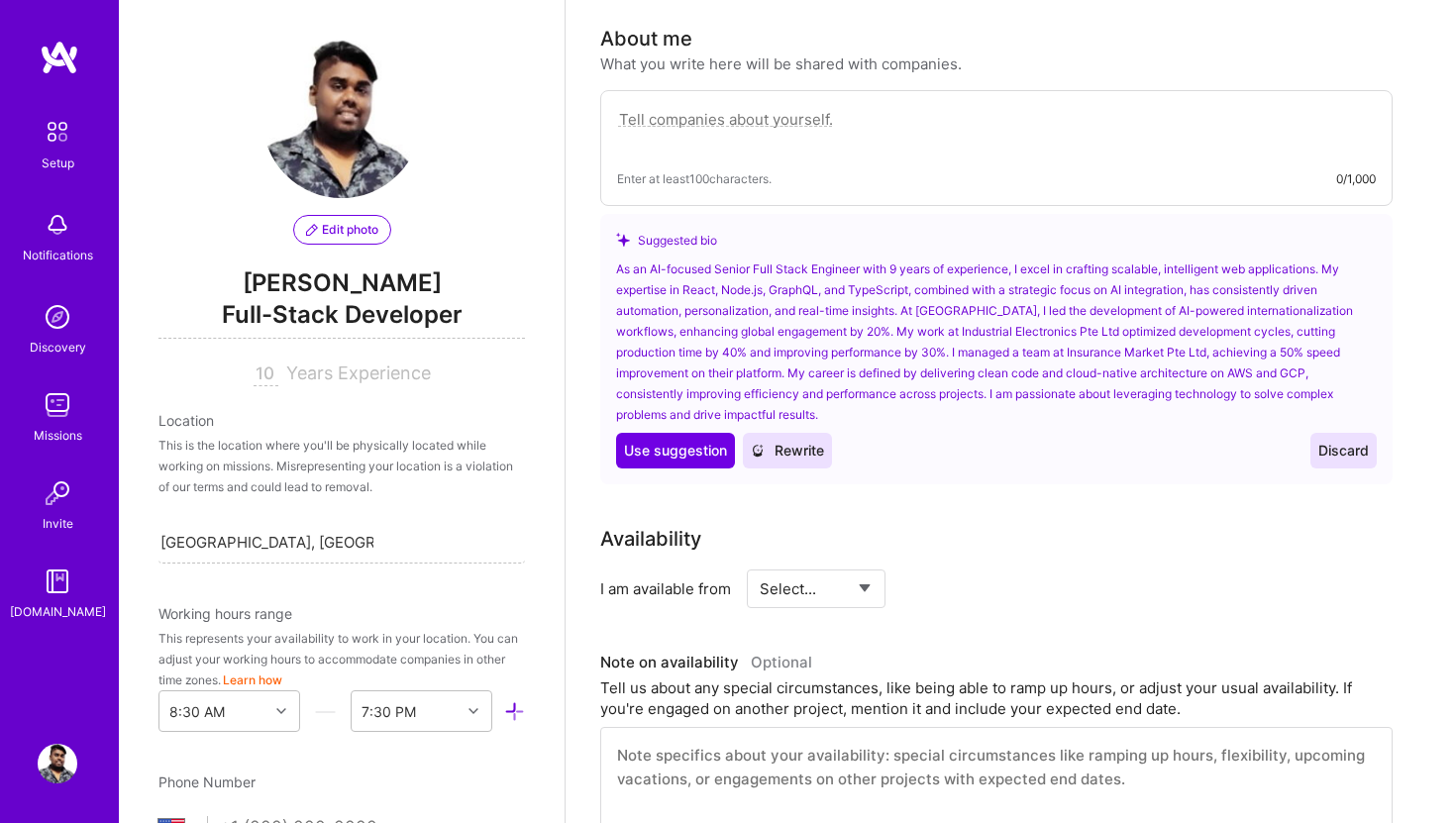 scroll, scrollTop: 949, scrollLeft: 0, axis: vertical 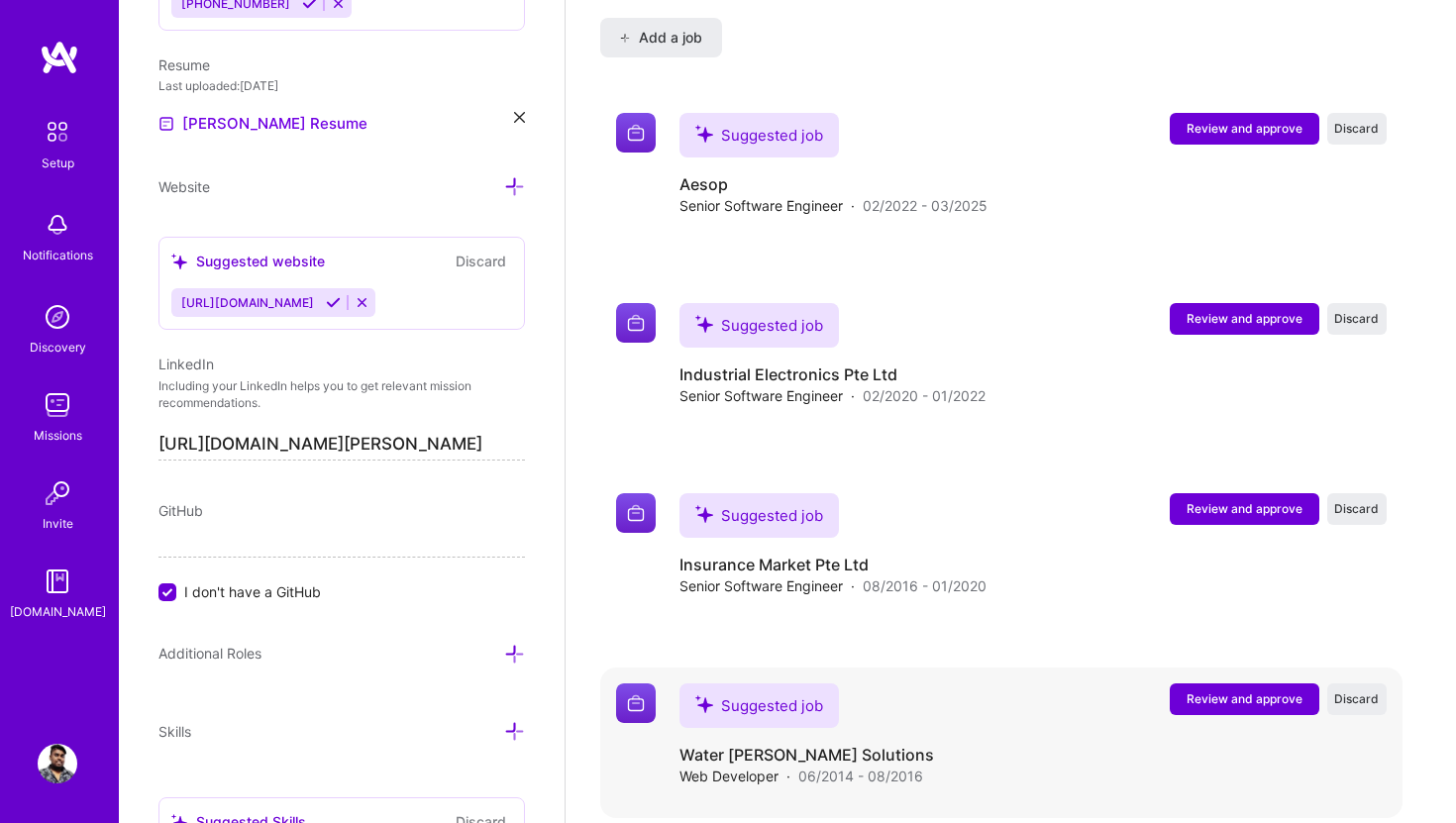 click on "Review and approve" at bounding box center [1244, 698] 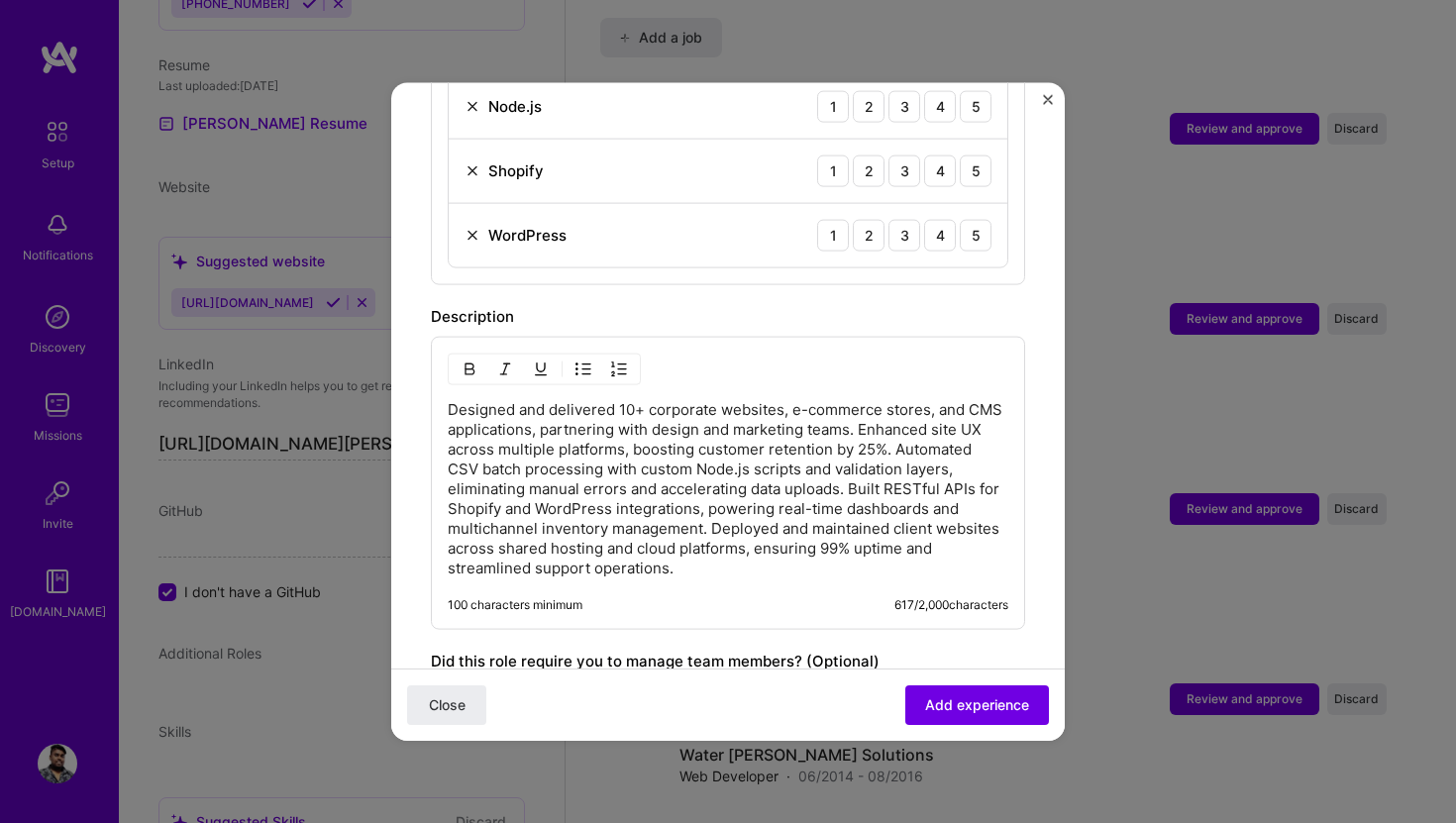 scroll, scrollTop: 0, scrollLeft: 0, axis: both 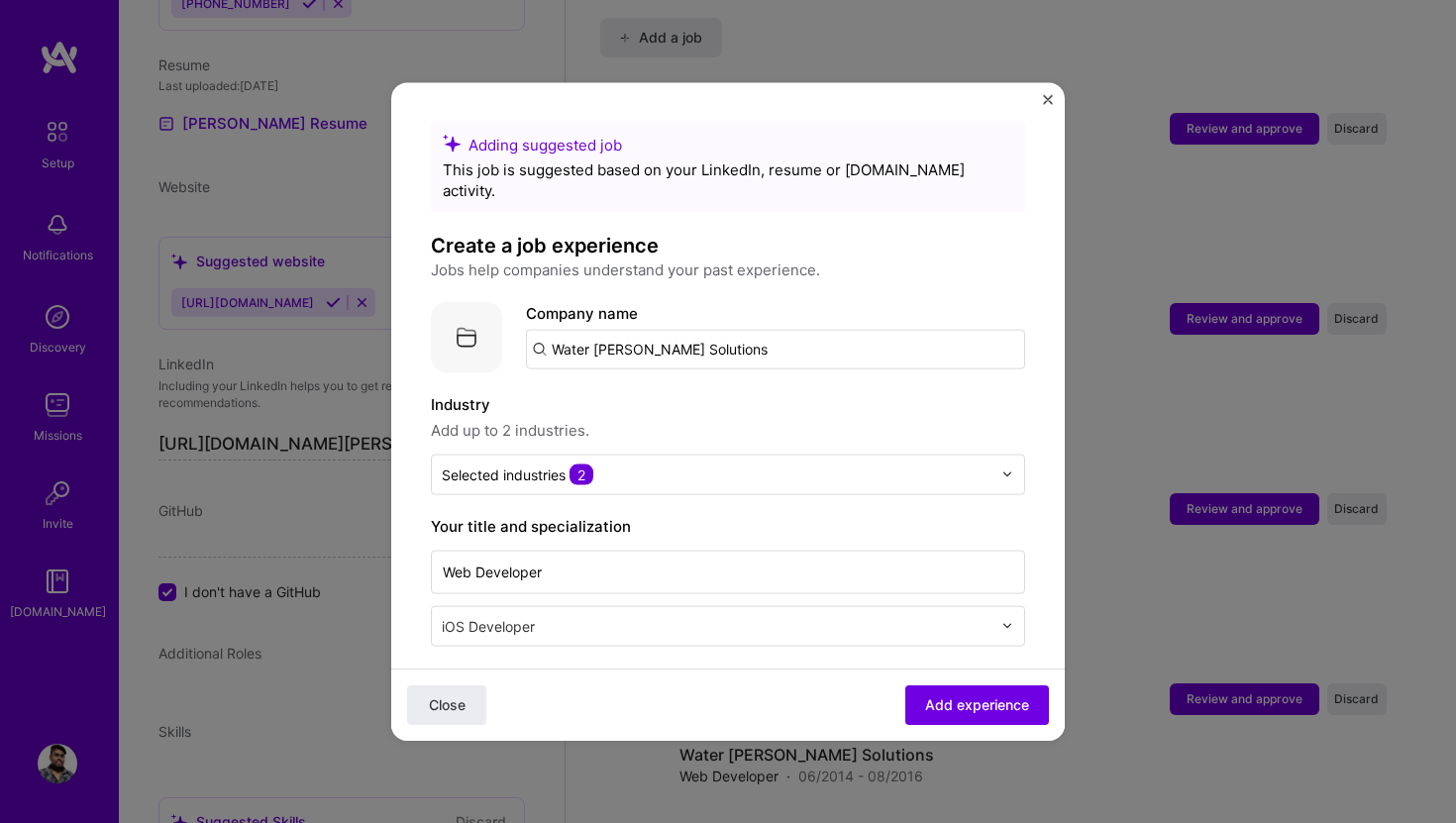 click on "Adding suggested job This job is suggested based on your LinkedIn, resume or [DOMAIN_NAME] activity. Create a job experience Jobs help companies understand your past experience. Company logo Company name Water [PERSON_NAME] Solutions
Industry Add up to 2 industries. Selected industries 2 Your title and specialization Web Developer iOS Developer Duration [DATE]
to [DATE]
I still work here Skills used — Add up to 12 skills Any new skills will be added to your profile. Enter skills... 3 Node.js 1 2 3 4 5 Shopify 1 2 3 4 5 WordPress 1 2 3 4 5 Description 100 characters minimum 617 / 2,000  characters Did this role require you to manage team members? (Optional) Yes, I managed 0 team members. Were you involved from inception to launch (0 - >  1)? (Optional) Zero to one is creation and development of a unique product from the ground up. I was involved in zero to one with this project Select projects Close" at bounding box center [728, 411] 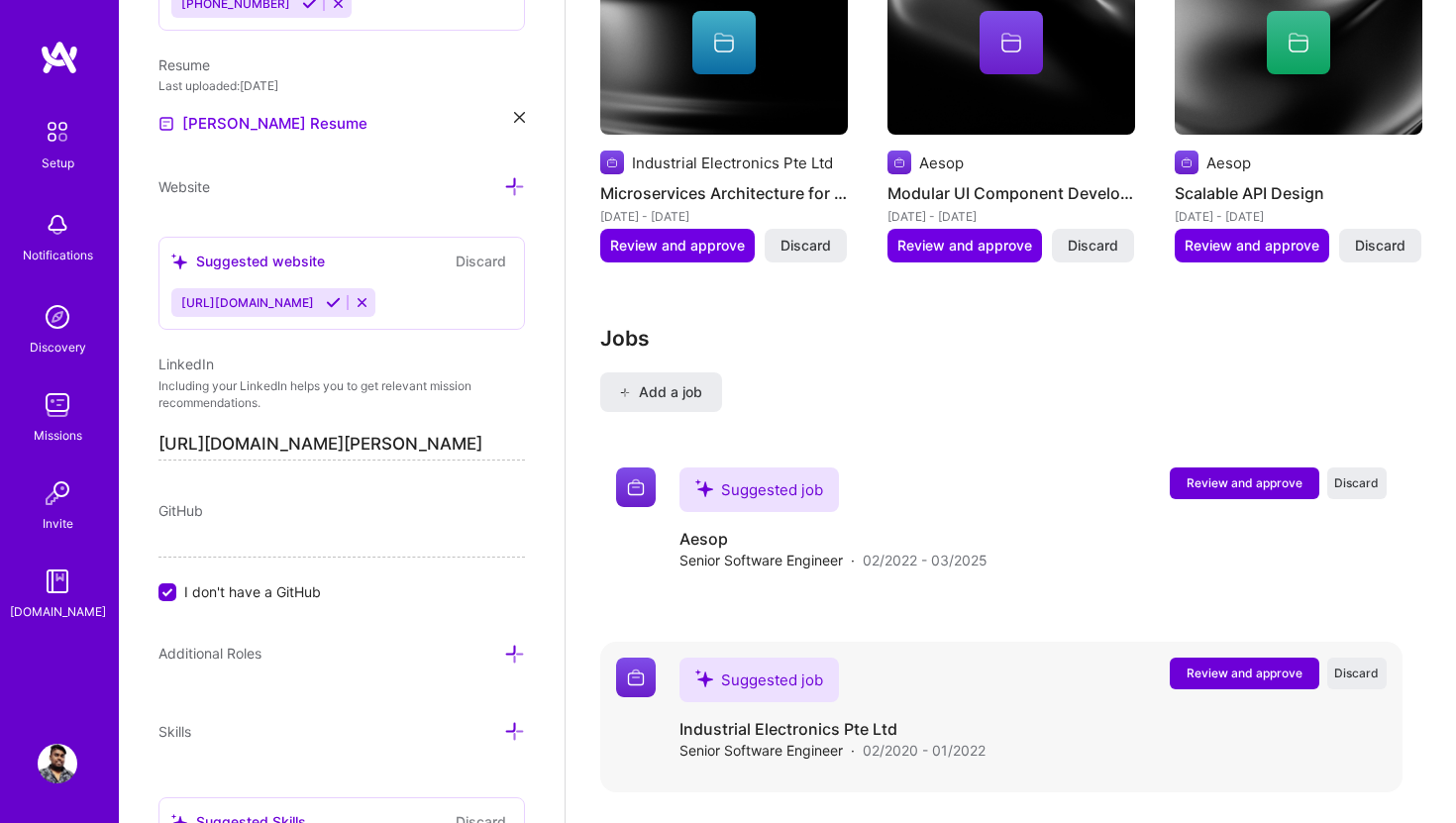 scroll, scrollTop: 2025, scrollLeft: 0, axis: vertical 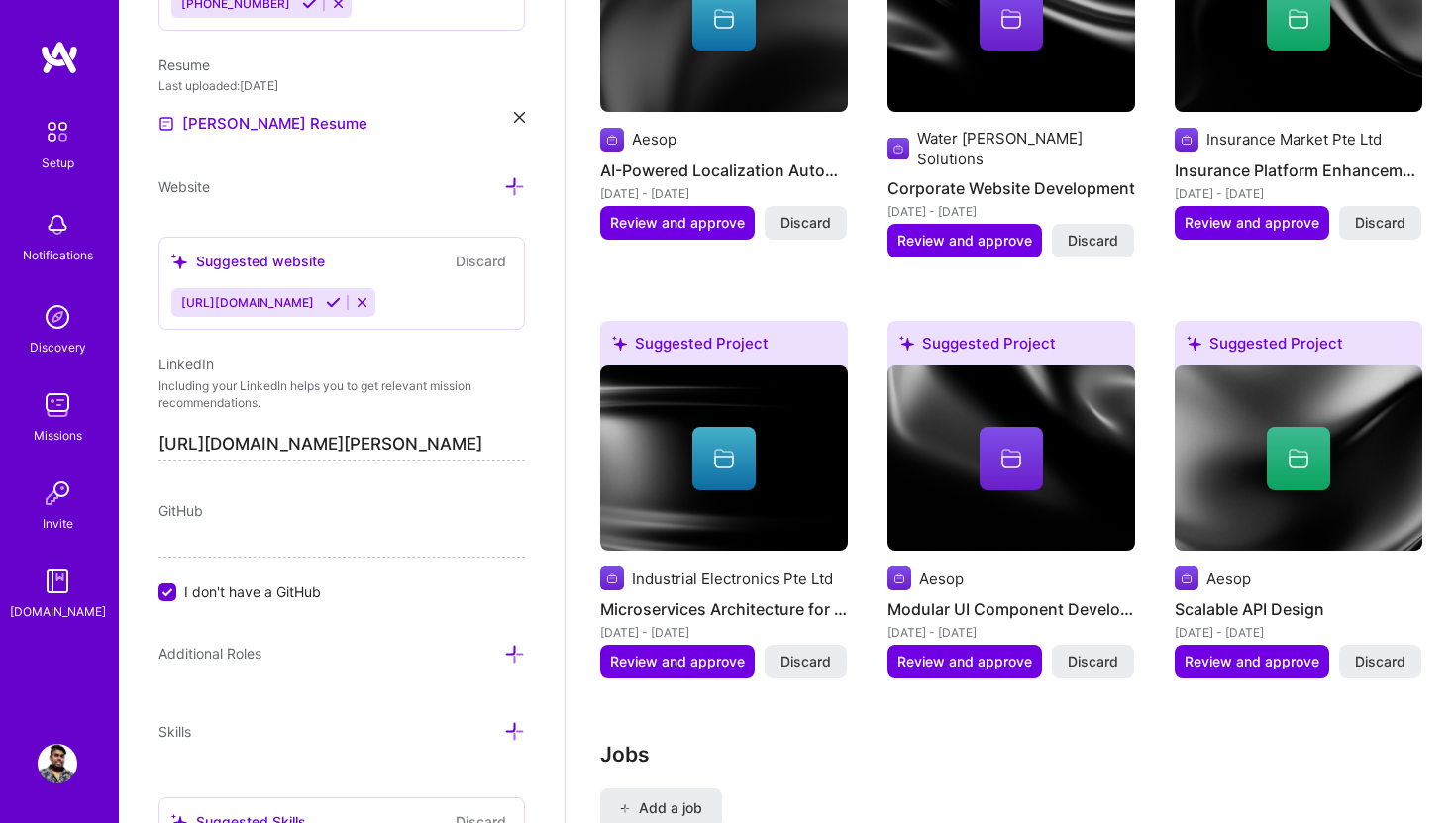 click on "[URL][DOMAIN_NAME]" at bounding box center (342, 302) 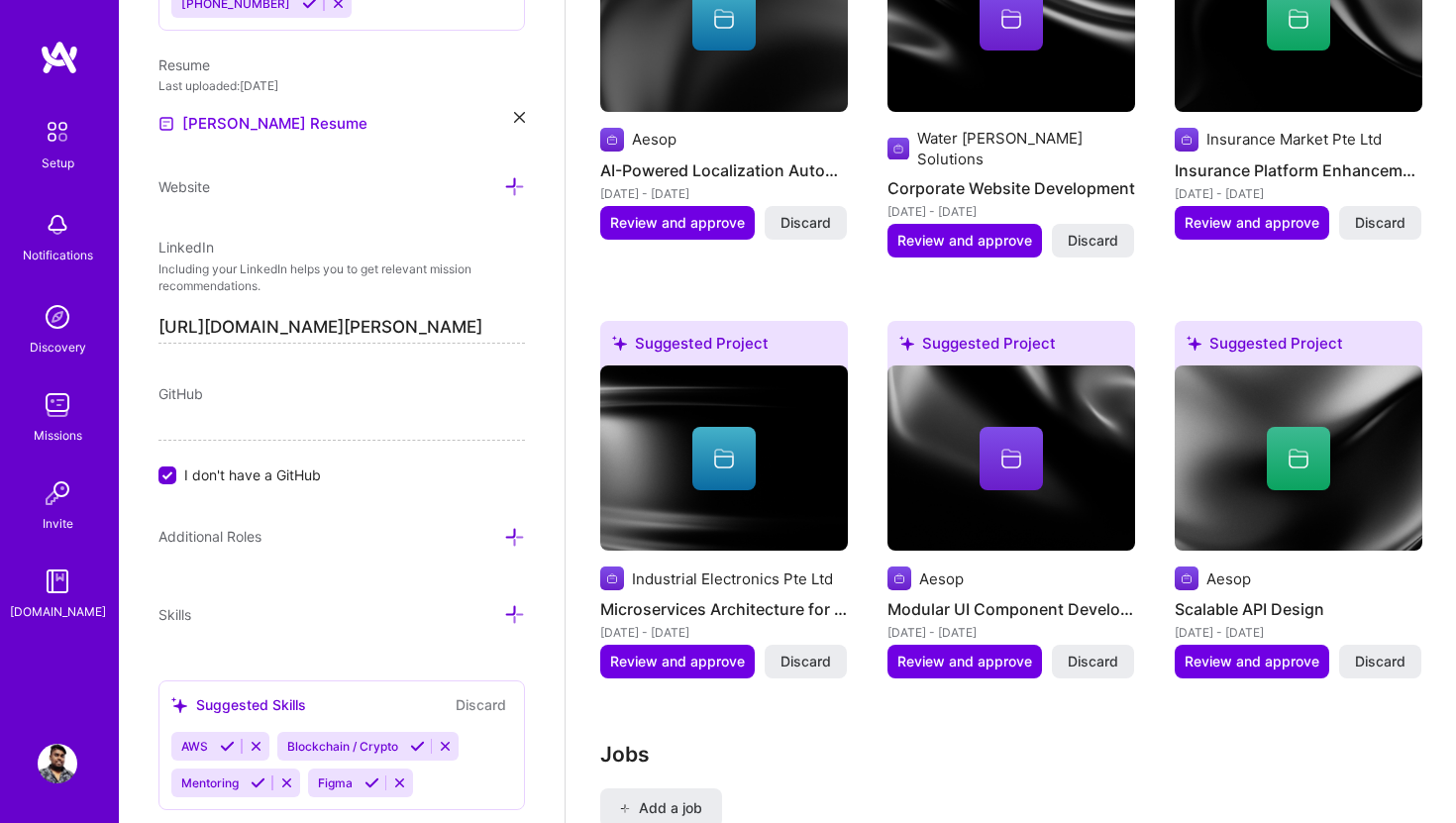 click on "[URL][DOMAIN_NAME][PERSON_NAME]" at bounding box center [342, 328] 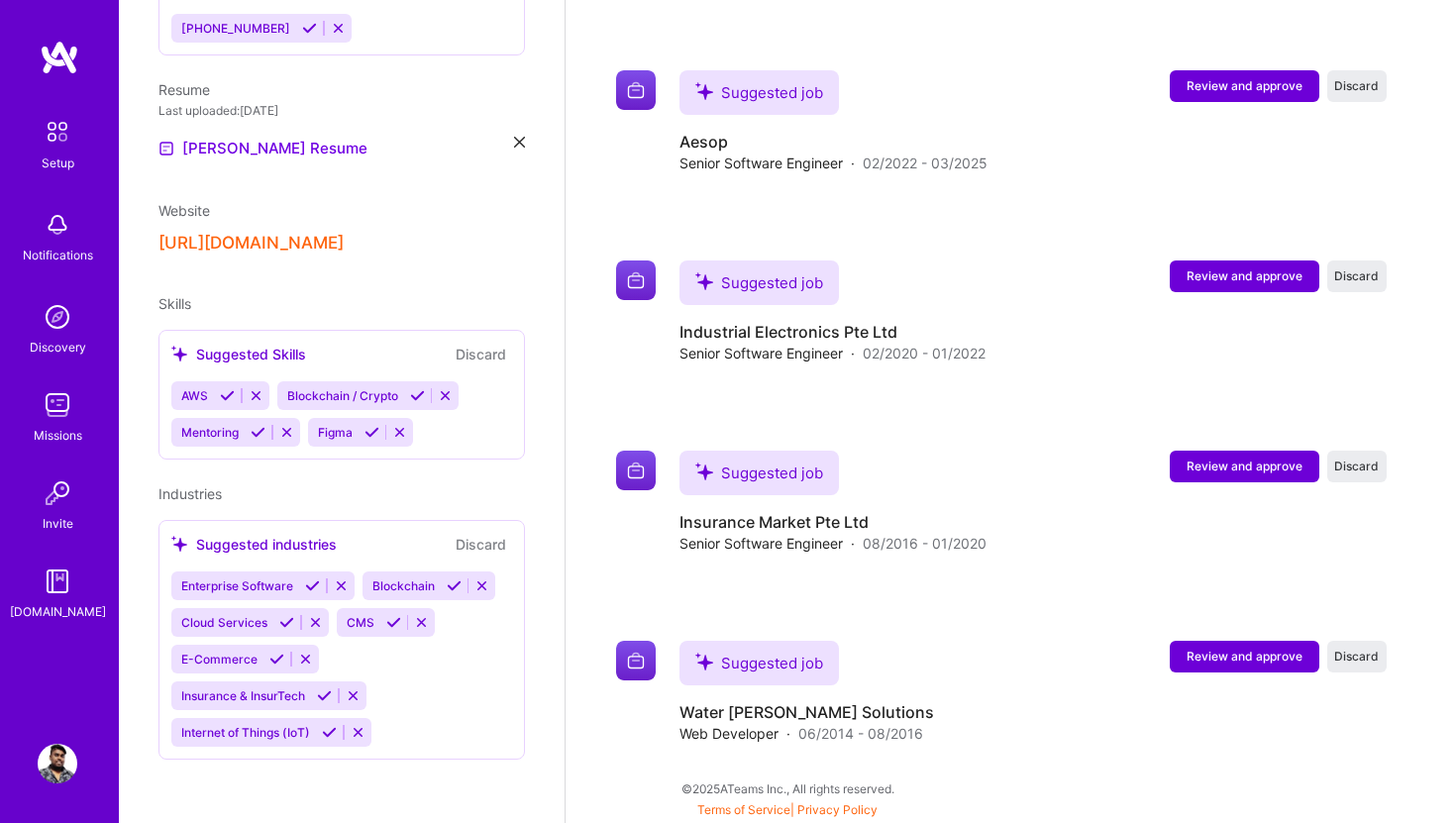scroll, scrollTop: 259, scrollLeft: 0, axis: vertical 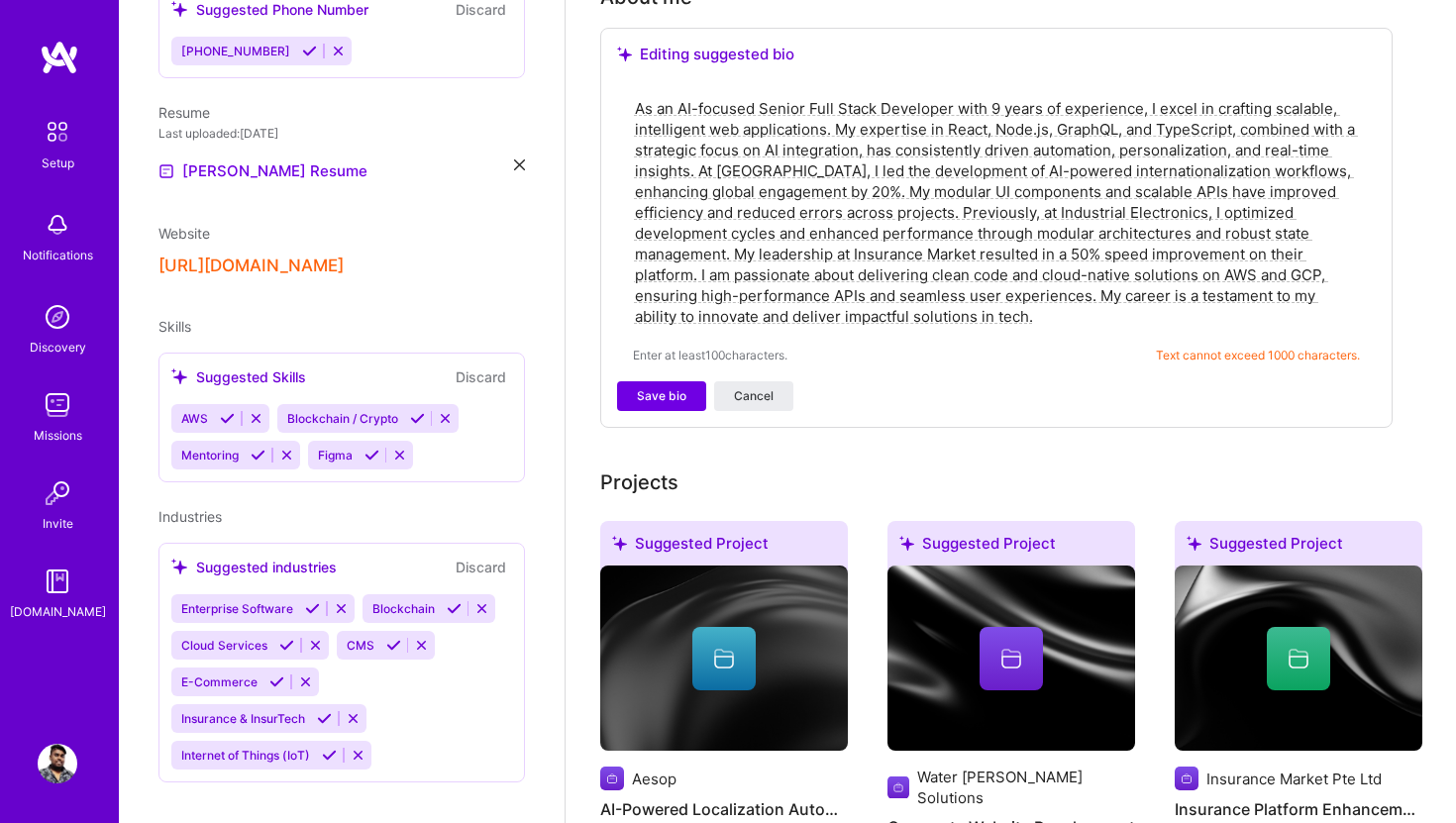 click on "As an AI-focused Senior Full Stack Developer with 9 years of experience, I excel in crafting scalable, intelligent web applications. My expertise in React, Node.js, GraphQL, and TypeScript, combined with a strategic focus on AI integration, has consistently driven automation, personalization, and real-time insights. At [GEOGRAPHIC_DATA], I led the development of AI-powered internationalization workflows, enhancing global engagement by 20%. My modular UI components and scalable APIs have improved efficiency and reduced errors across projects. Previously, at Industrial Electronics, I optimized development cycles and enhanced performance through modular architectures and robust state management. My leadership at Insurance Market resulted in a 50% speed improvement on their platform. I am passionate about delivering clean code and cloud-native solutions on AWS and GCP, ensuring high-performance APIs and seamless user experiences. My career is a testament to my ability to innovate and deliver impactful solutions in tech." at bounding box center [996, 212] 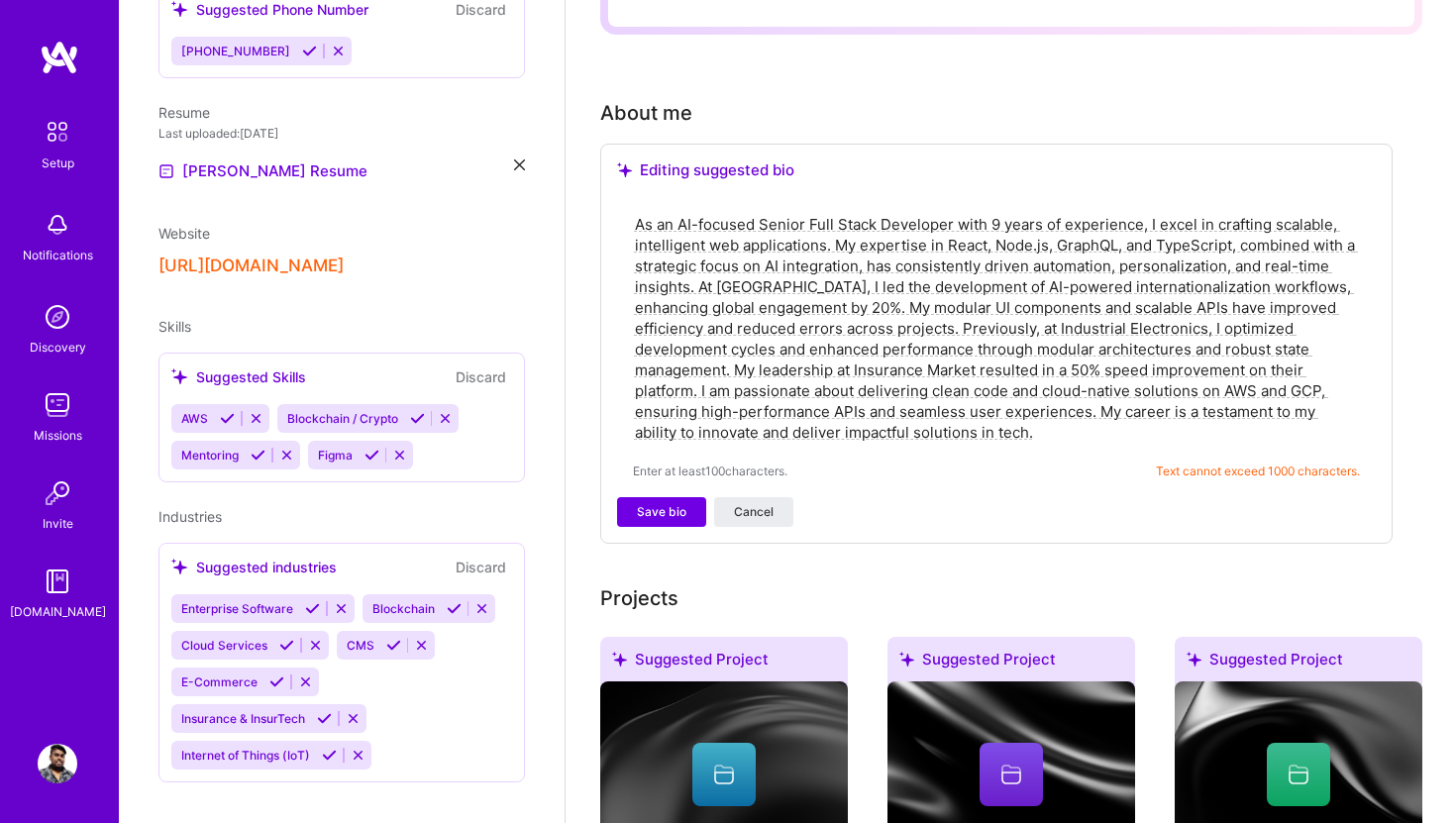 scroll, scrollTop: 415, scrollLeft: 0, axis: vertical 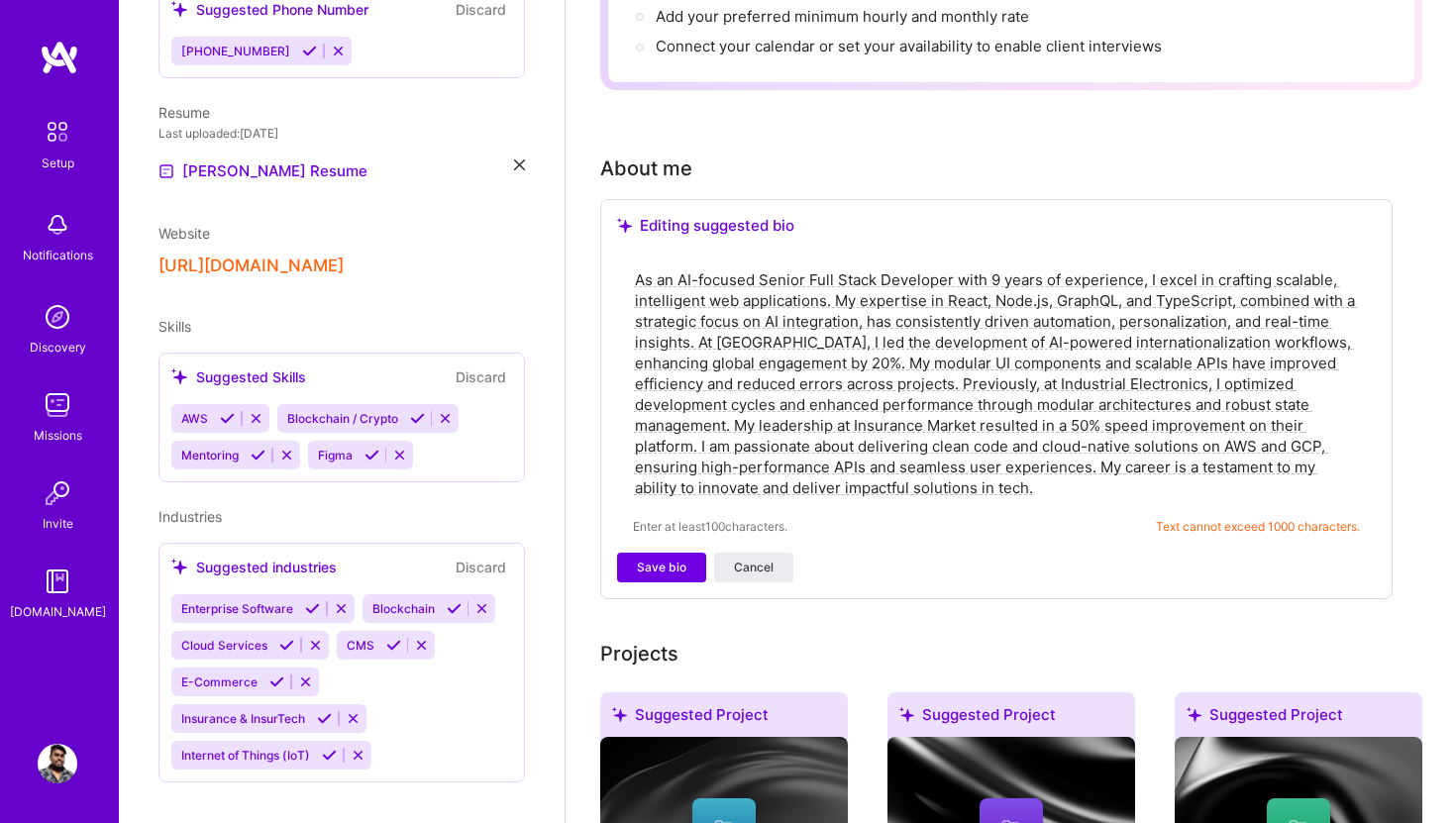 click on "As an AI-focused Senior Full Stack Developer with 9 years of experience, I excel in crafting scalable, intelligent web applications. My expertise in React, Node.js, GraphQL, and TypeScript, combined with a strategic focus on AI integration, has consistently driven automation, personalization, and real-time insights. At [GEOGRAPHIC_DATA], I led the development of AI-powered internationalization workflows, enhancing global engagement by 20%. My modular UI components and scalable APIs have improved efficiency and reduced errors across projects. Previously, at Industrial Electronics, I optimized development cycles and enhanced performance through modular architectures and robust state management. My leadership at Insurance Market resulted in a 50% speed improvement on their platform. I am passionate about delivering clean code and cloud-native solutions on AWS and GCP, ensuring high-performance APIs and seamless user experiences. My career is a testament to my ability to innovate and deliver impactful solutions in tech." at bounding box center (996, 383) 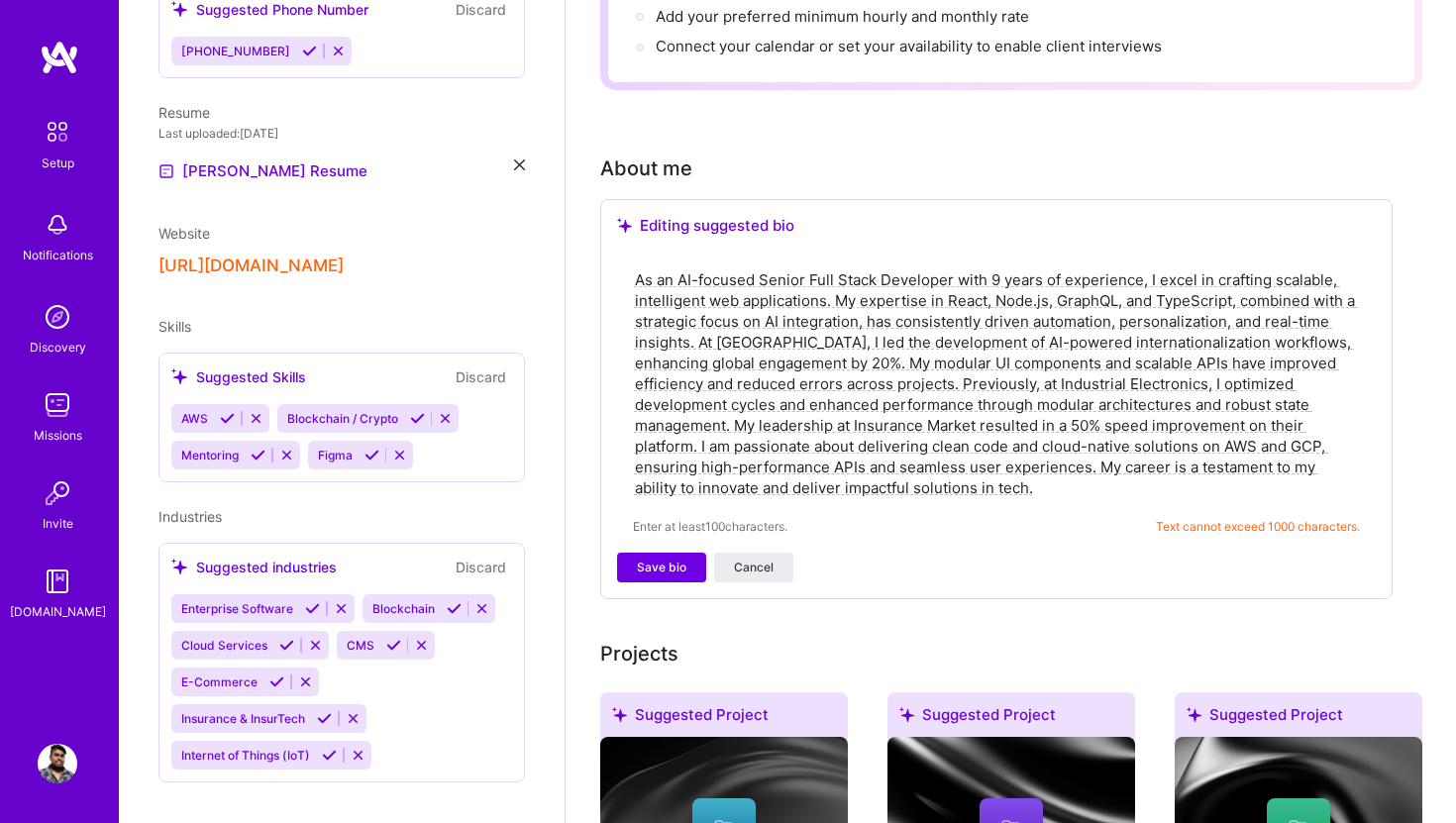 drag, startPoint x: 697, startPoint y: 321, endPoint x: 973, endPoint y: 478, distance: 317.52953 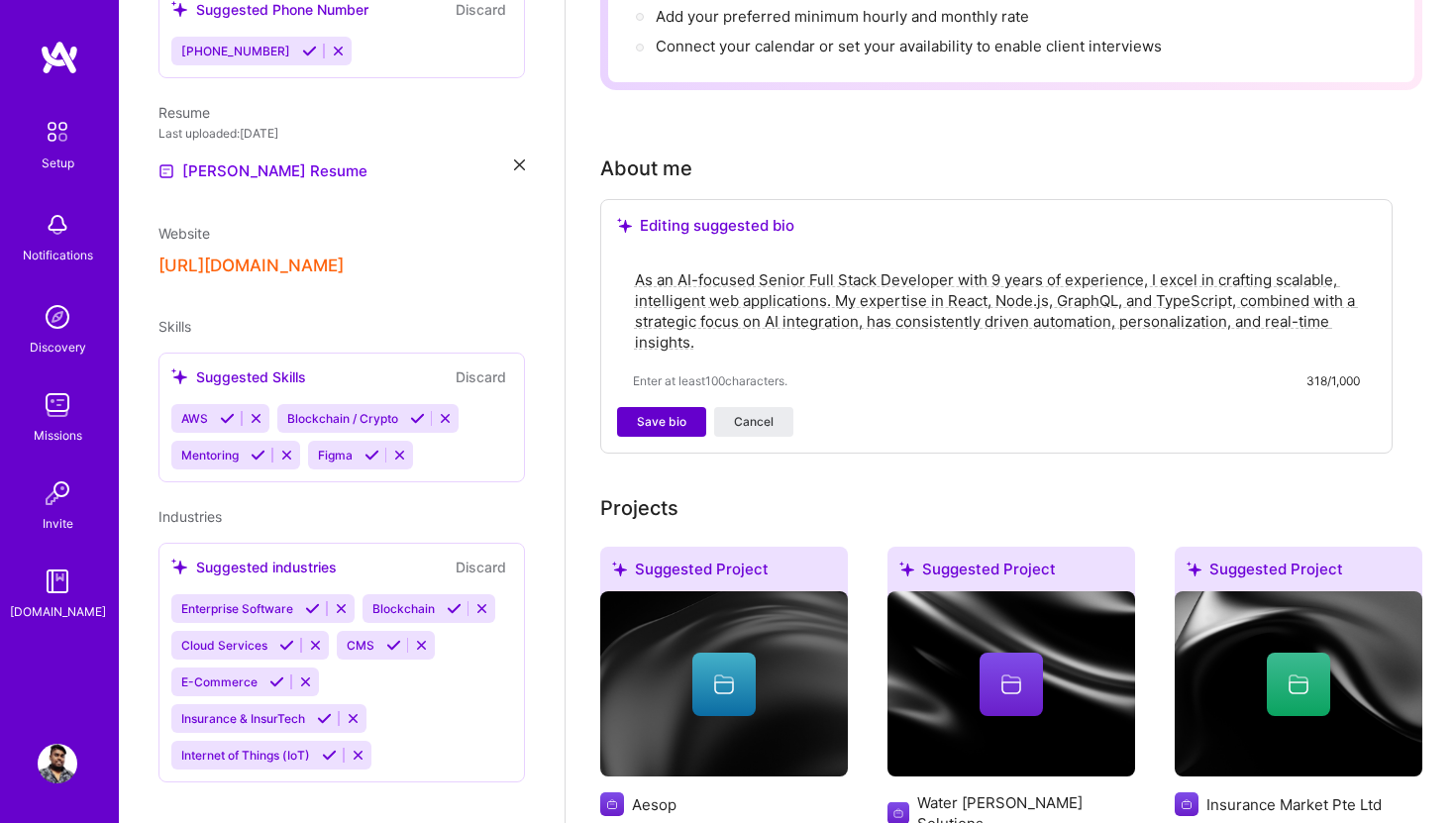 type on "As an AI-focused Senior Full Stack Developer with 9 years of experience, I excel in crafting scalable, intelligent web applications. My expertise in React, Node.js, GraphQL, and TypeScript, combined with a strategic focus on AI integration, has consistently driven automation, personalization, and real-time insights." 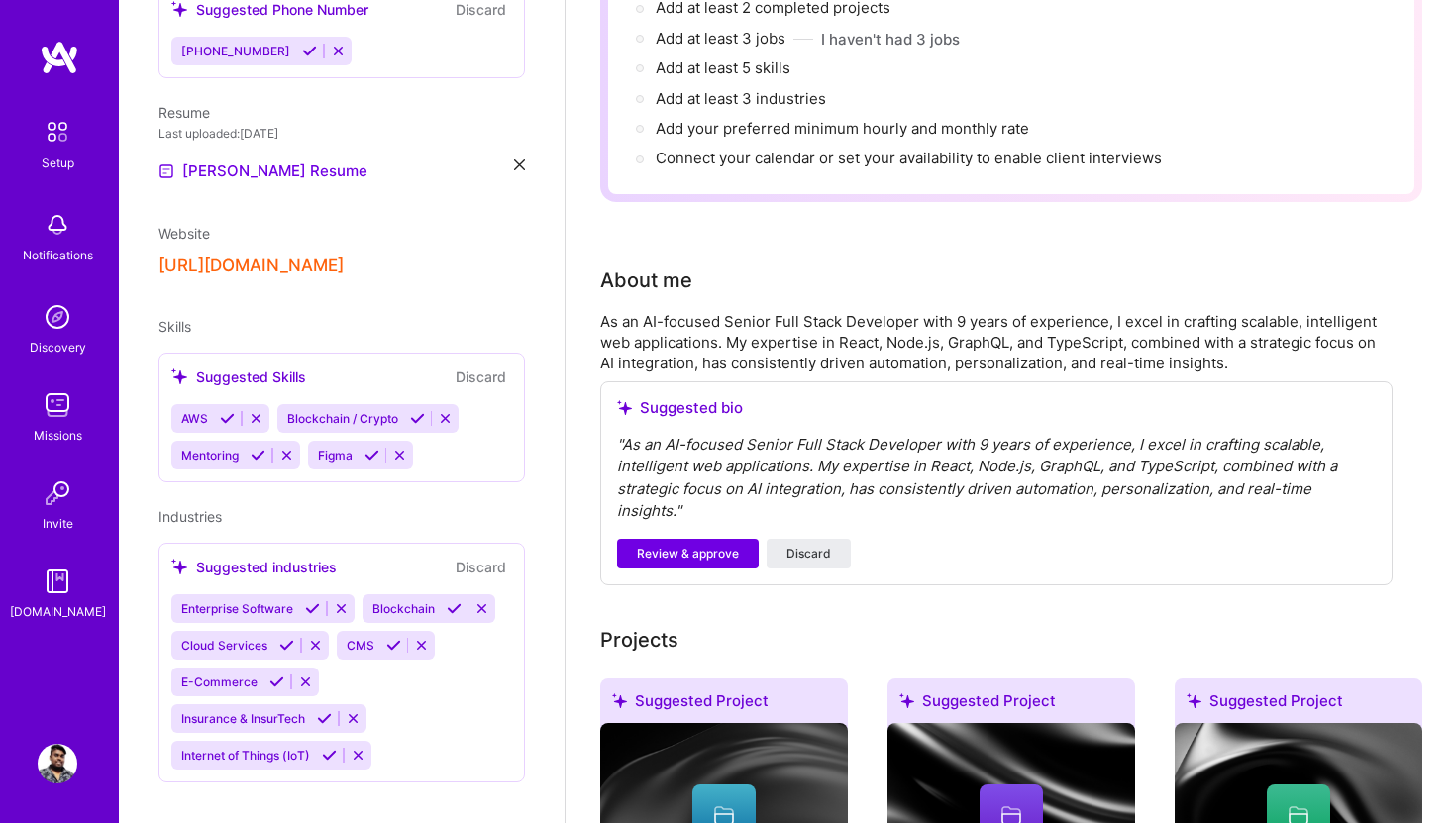 scroll, scrollTop: 209, scrollLeft: 0, axis: vertical 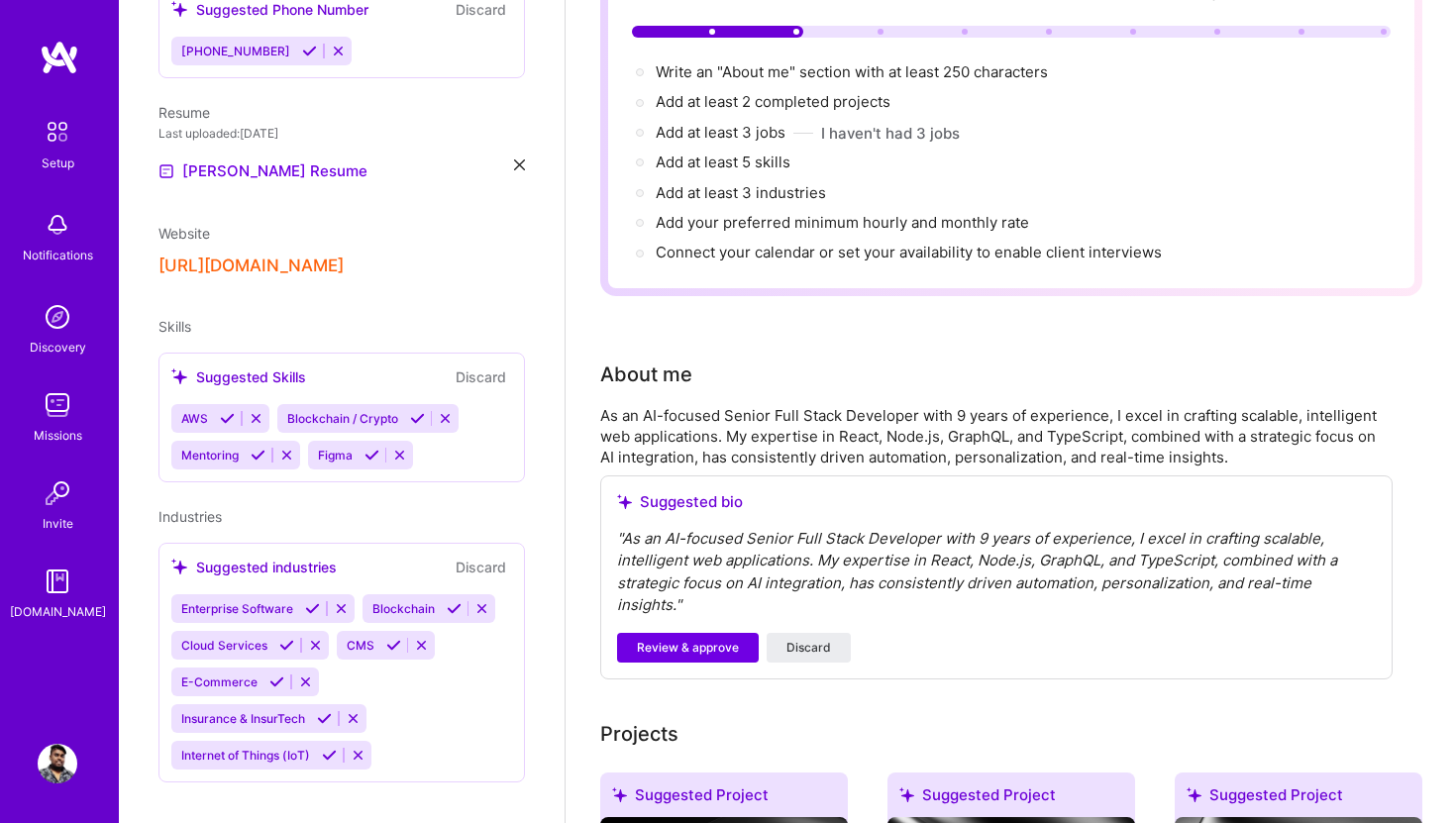 click on "As an AI-focused Senior Full Stack Developer with 9 years of experience, I excel in crafting scalable, intelligent web applications. My expertise in React, Node.js, GraphQL, and TypeScript, combined with a strategic focus on AI integration, has consistently driven automation, personalization, and real-time insights." at bounding box center [996, 436] 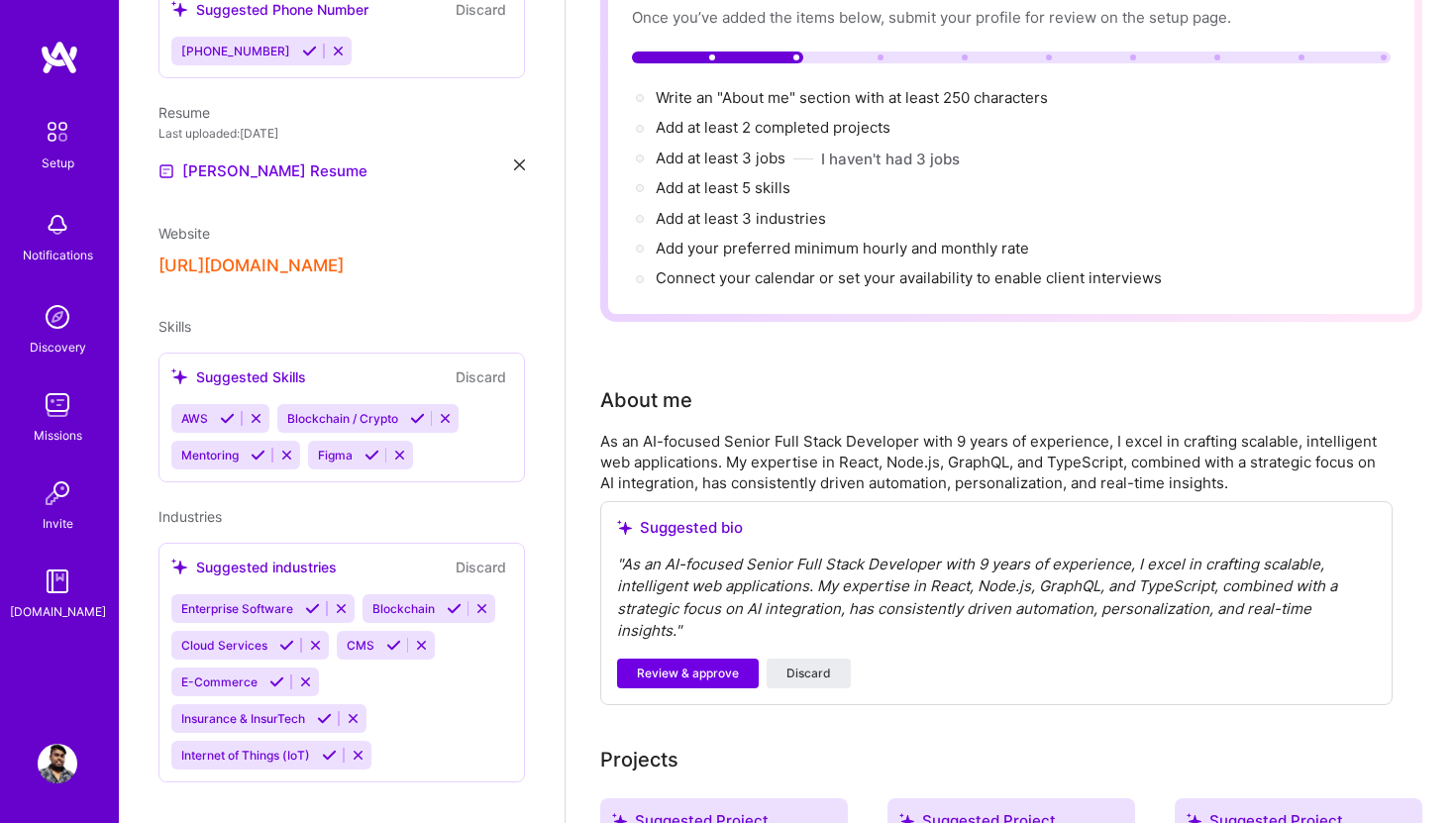 scroll, scrollTop: 339, scrollLeft: 0, axis: vertical 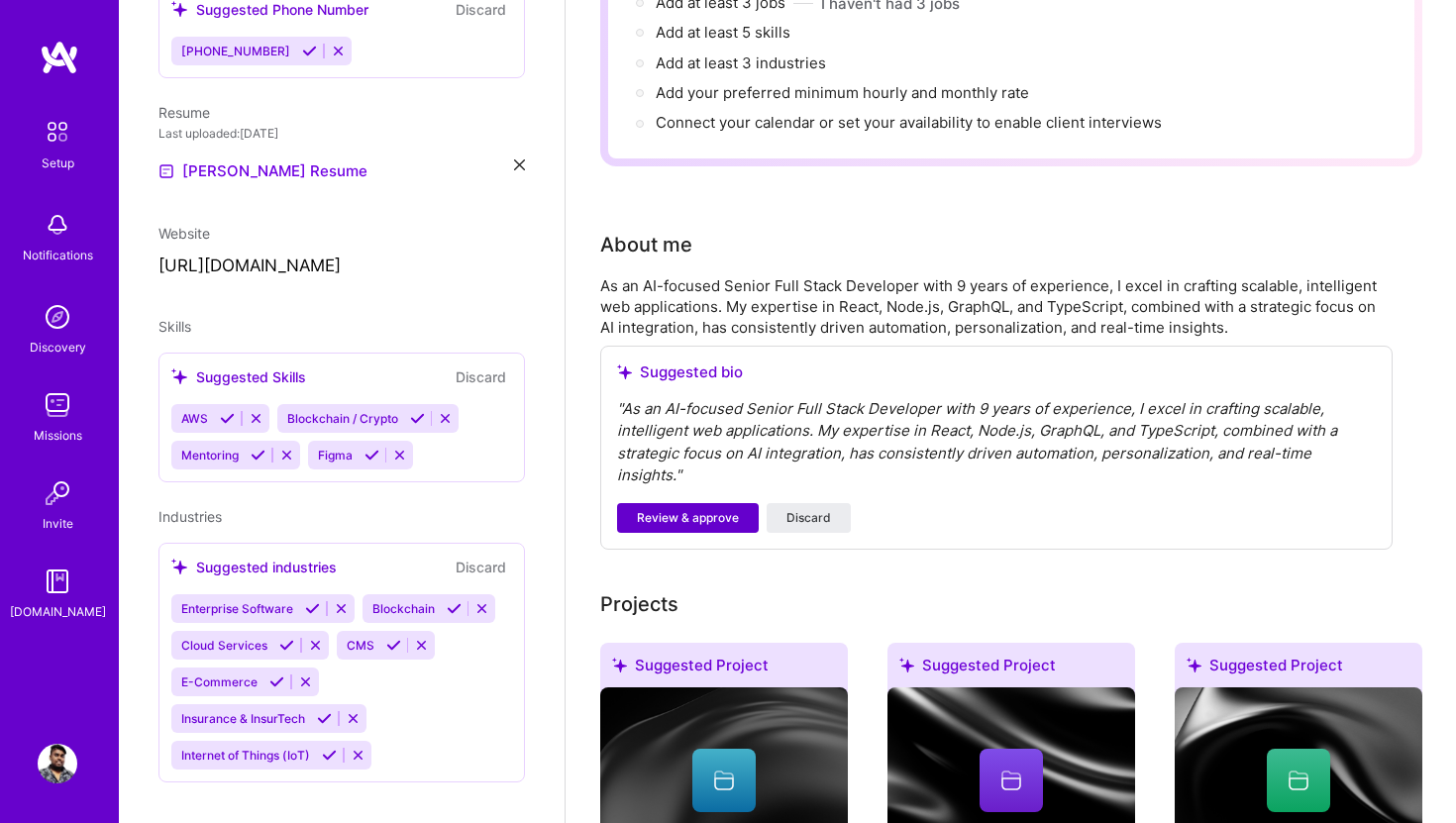 click on "Review & approve" at bounding box center [687, 518] 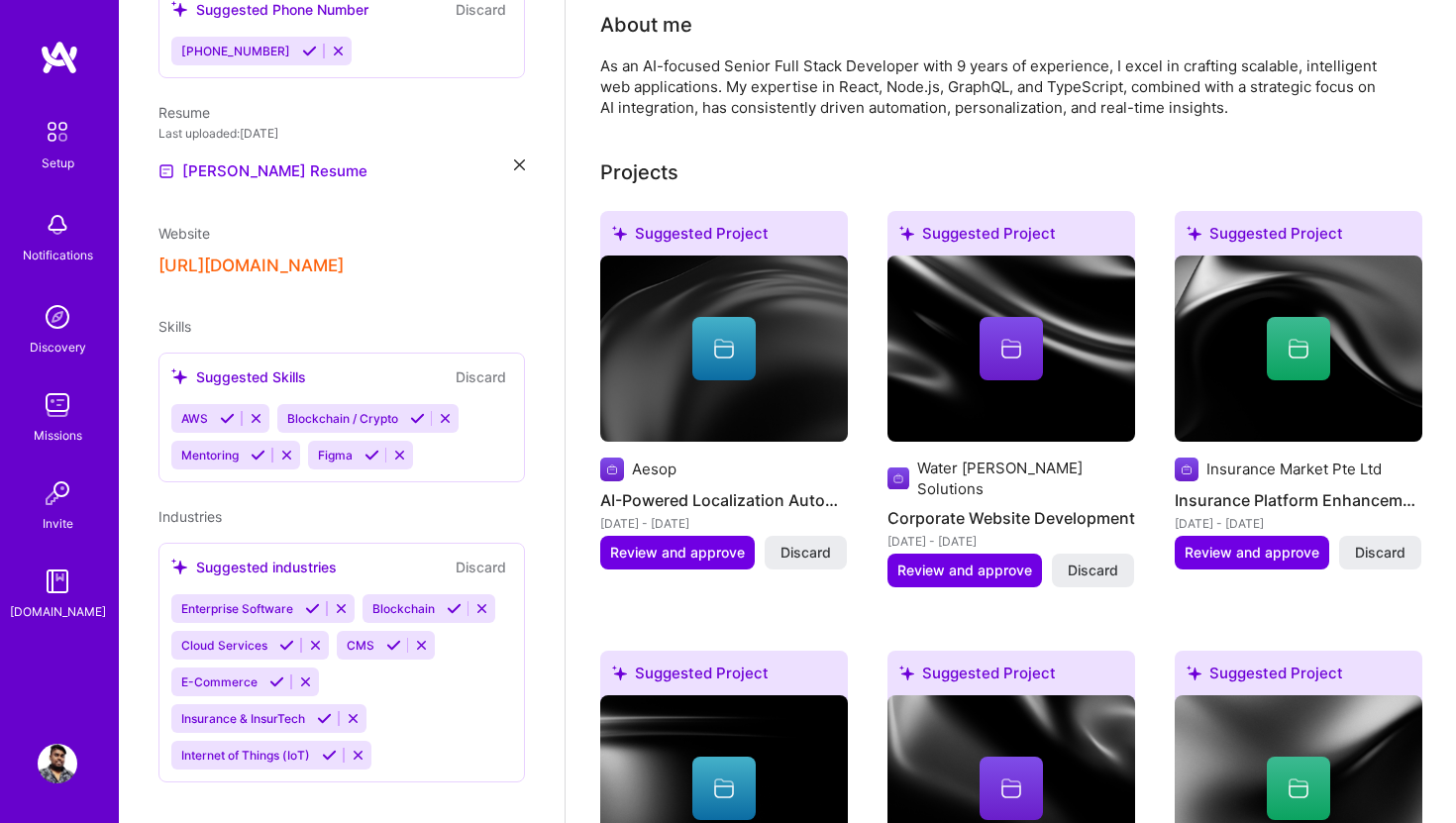 scroll, scrollTop: 585, scrollLeft: 0, axis: vertical 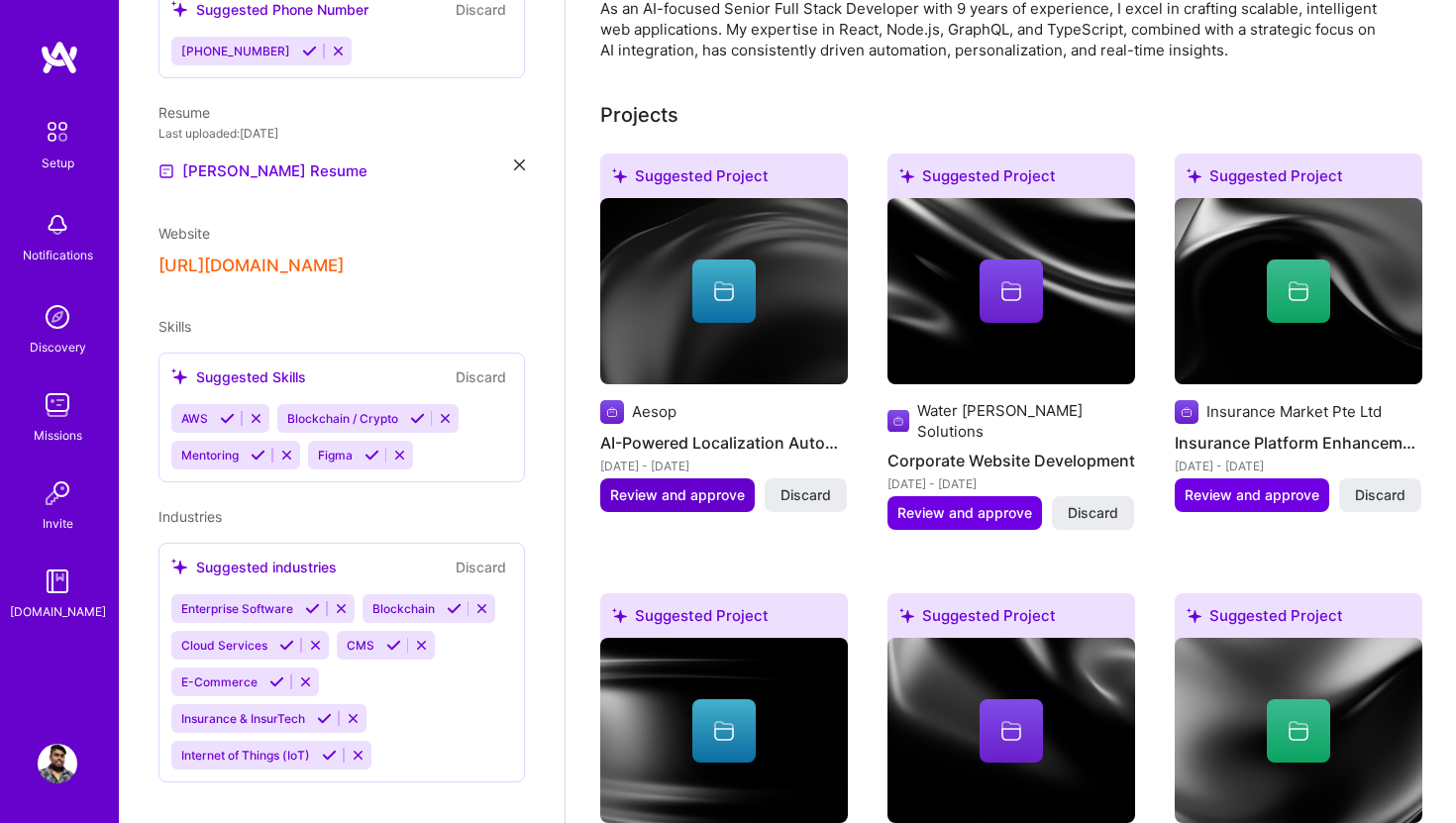 click on "Review and approve" at bounding box center (677, 495) 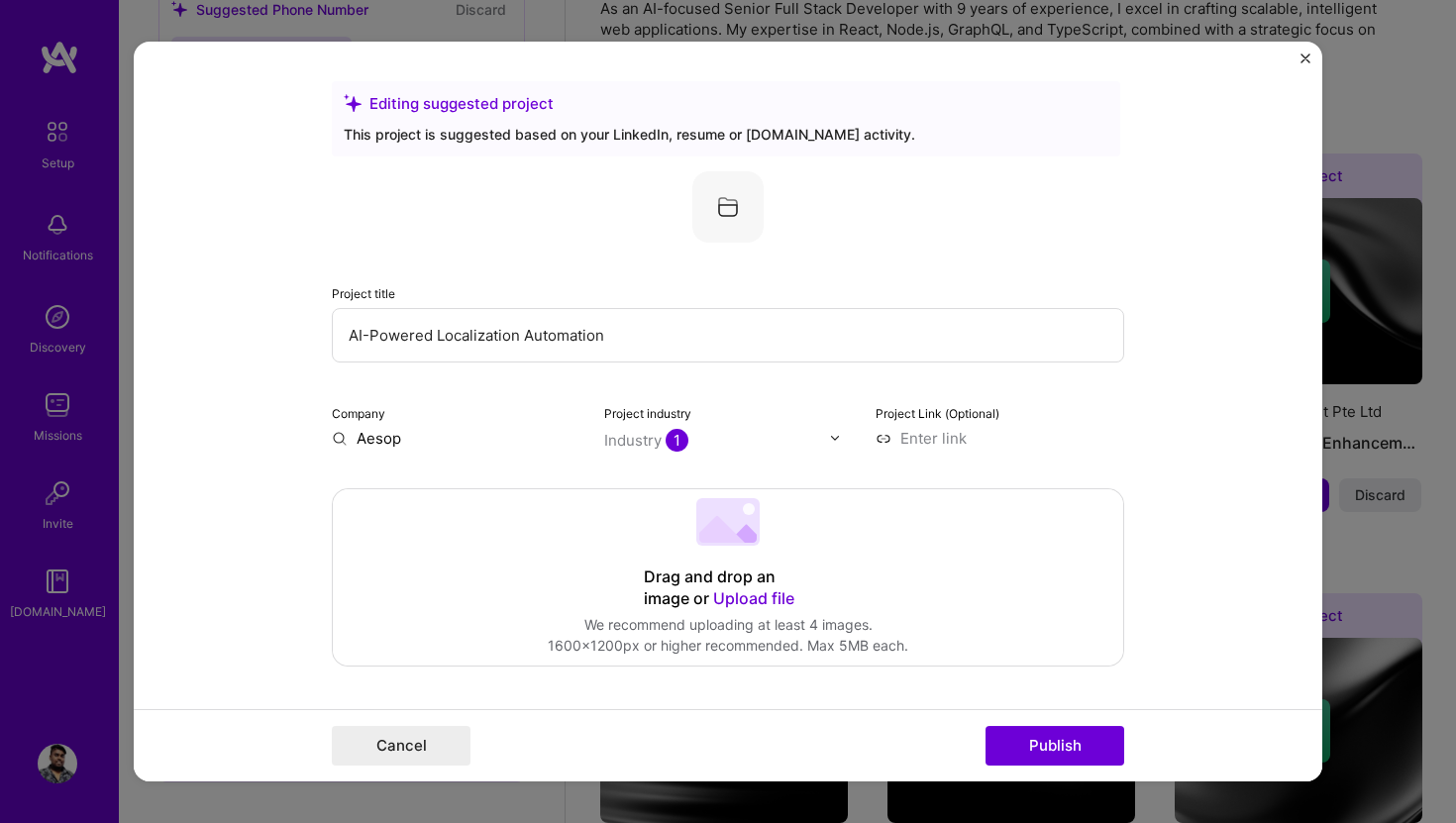 scroll, scrollTop: 68, scrollLeft: 0, axis: vertical 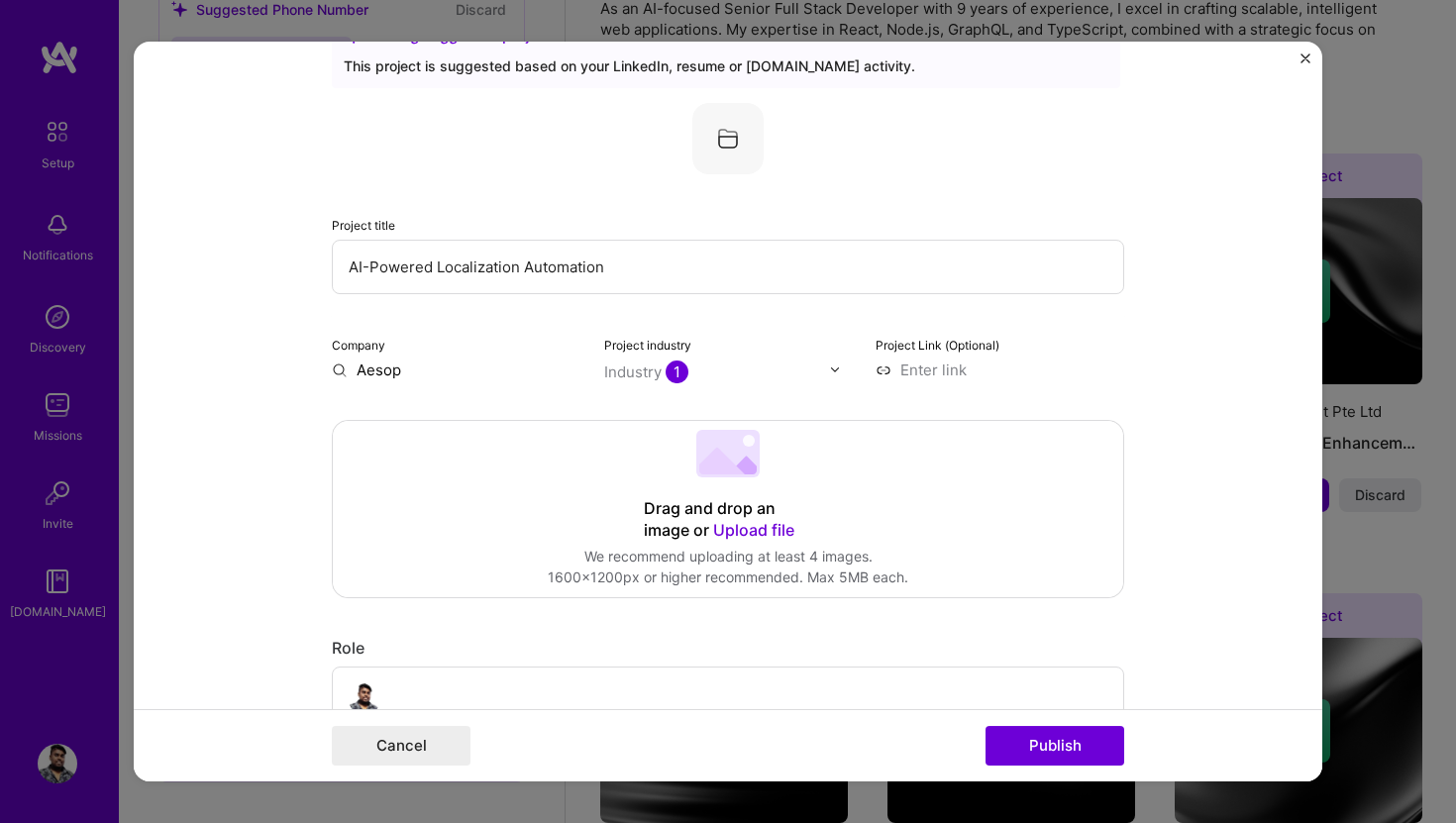 click at bounding box center [999, 369] 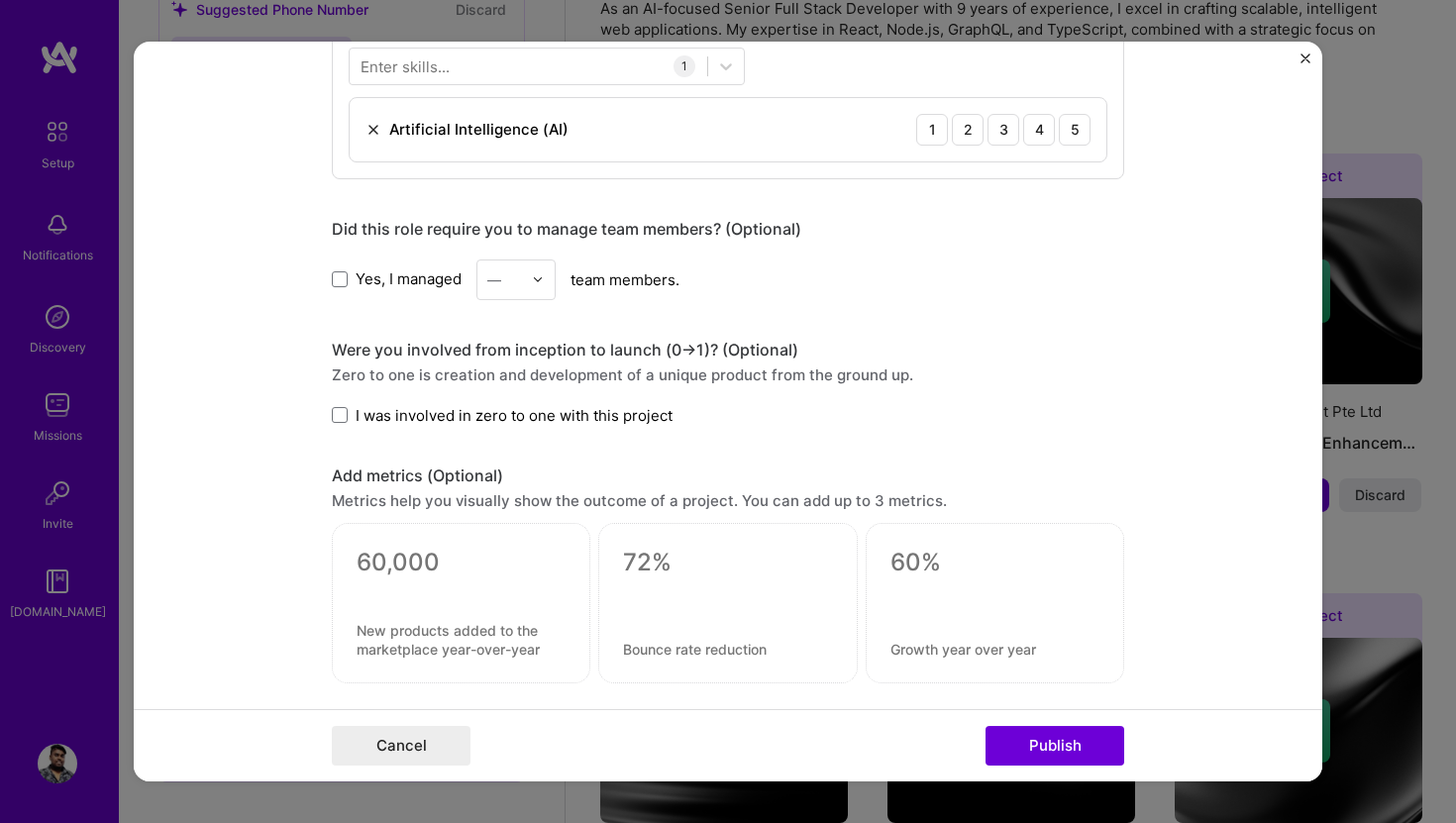scroll, scrollTop: 0, scrollLeft: 0, axis: both 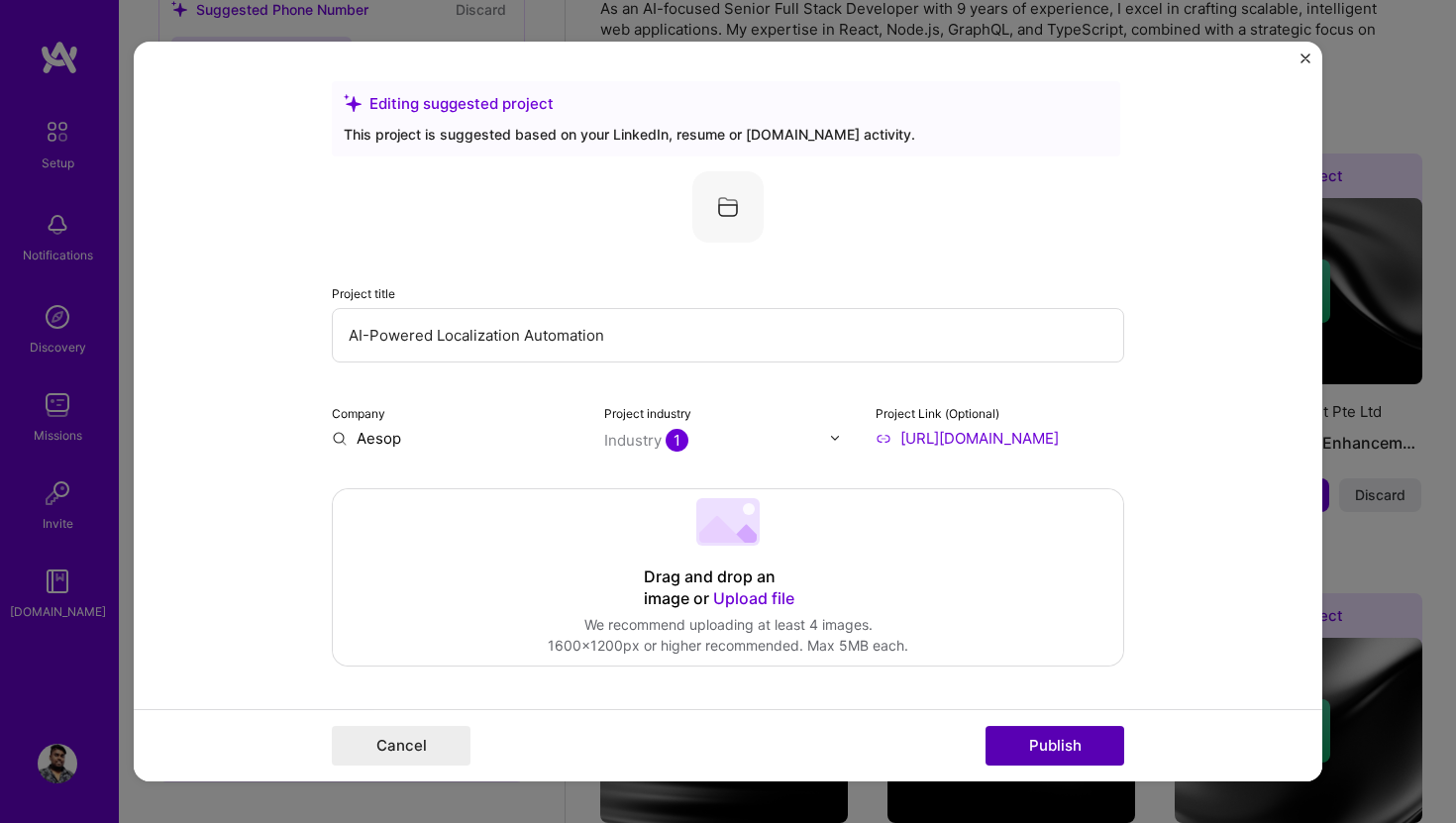 type on "[URL][DOMAIN_NAME]" 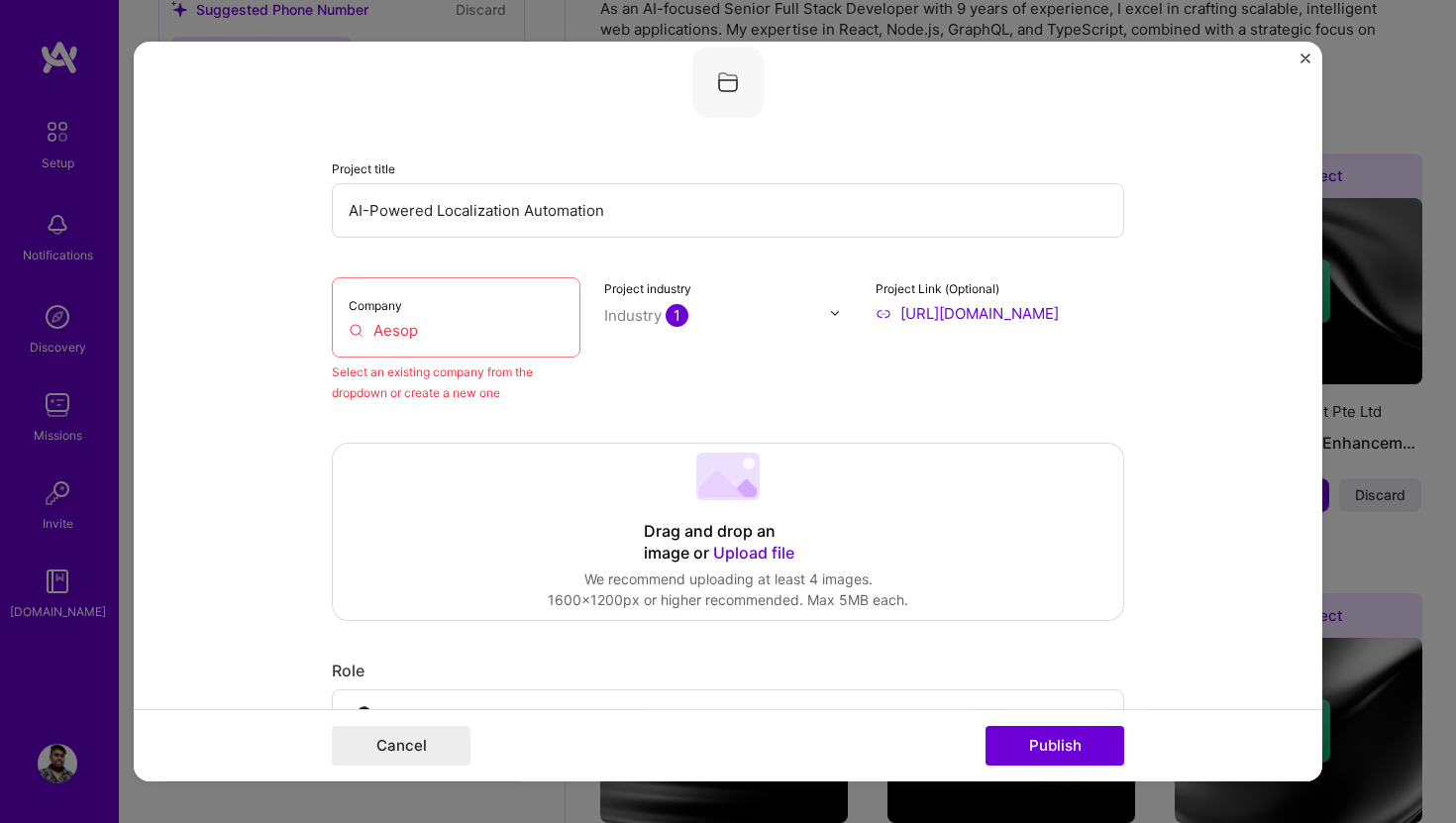 scroll, scrollTop: 130, scrollLeft: 0, axis: vertical 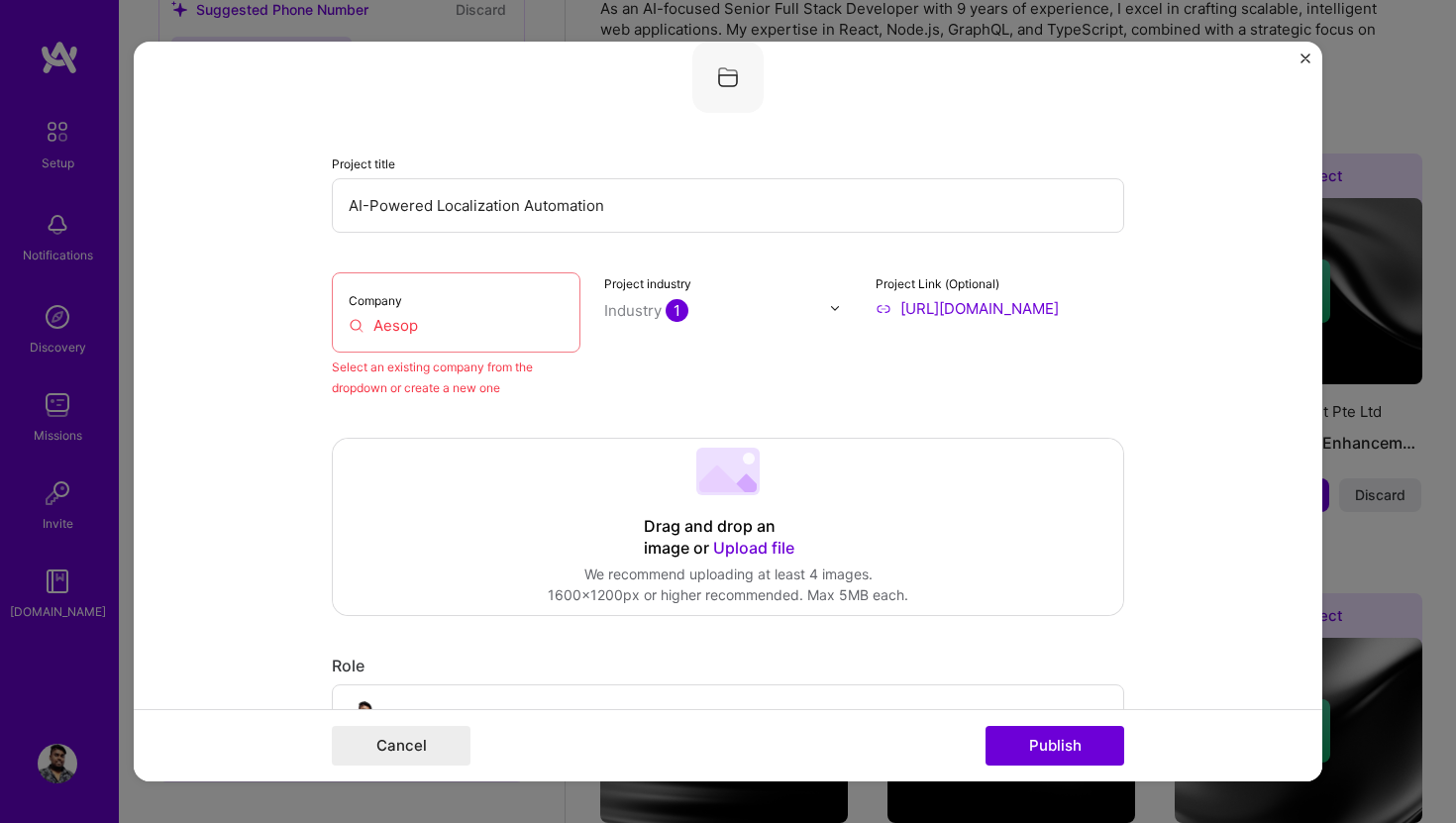 click on "Company Aesop" at bounding box center [456, 312] 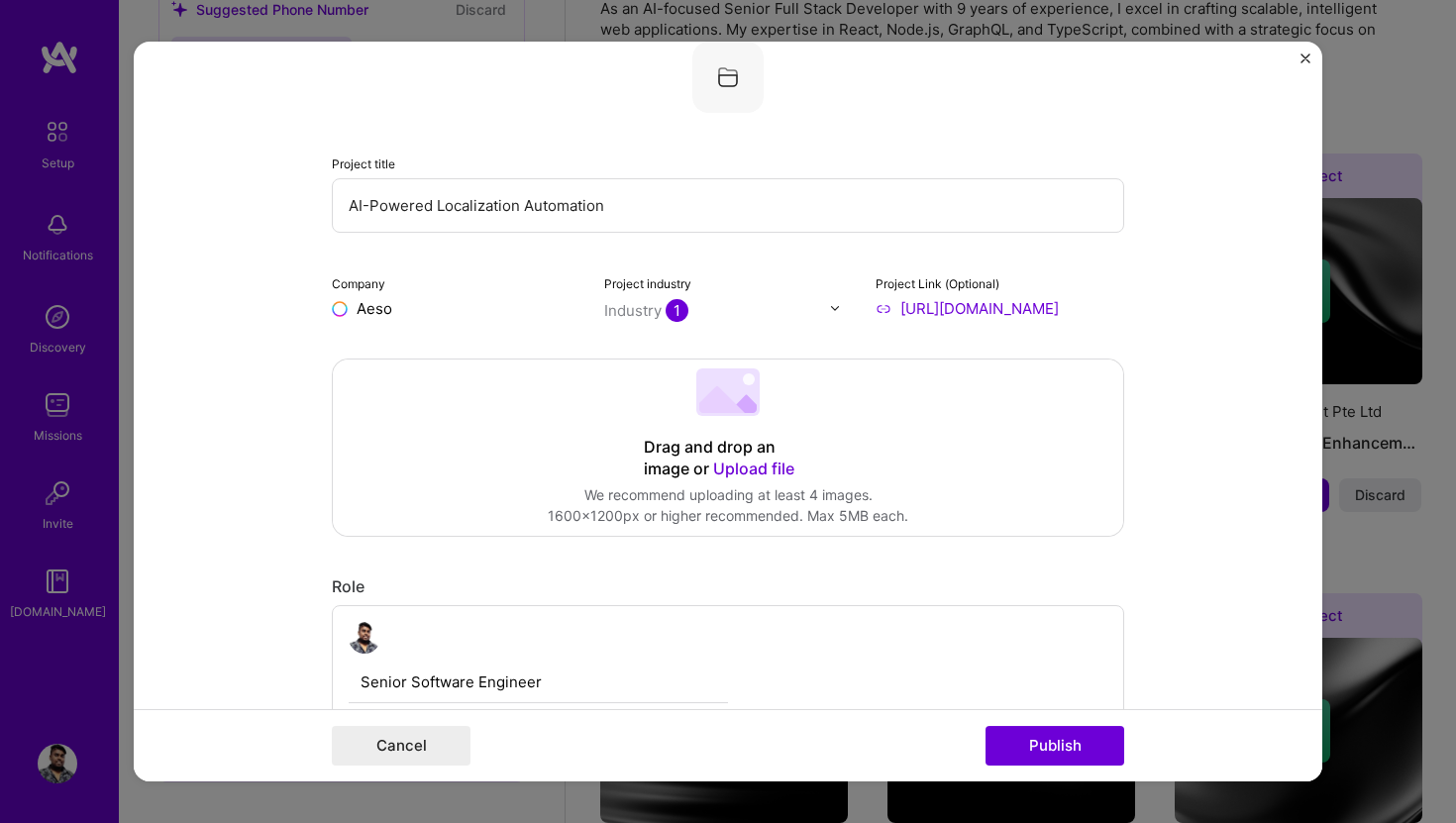 type on "Aesop" 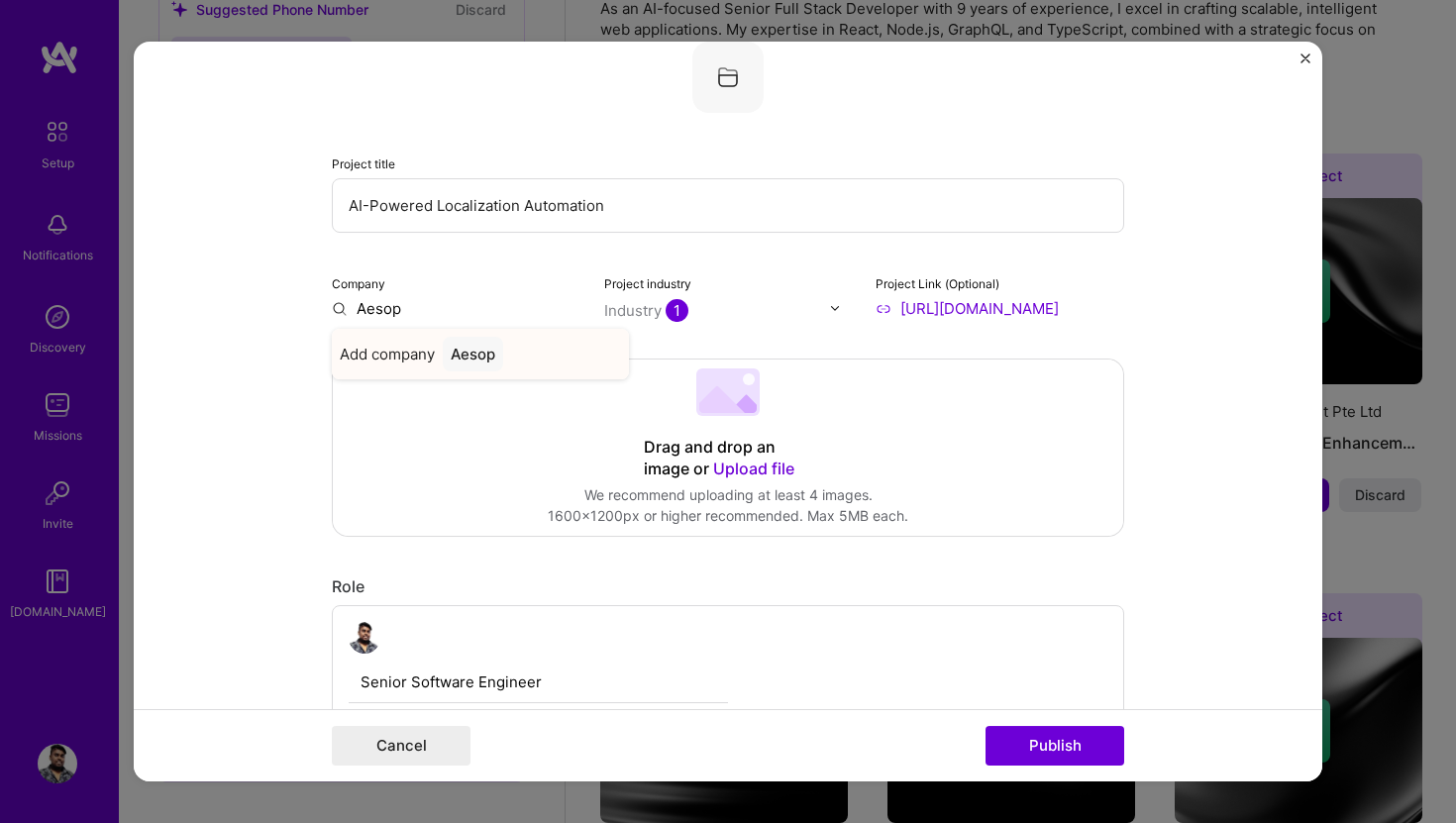 click on "Aesop" at bounding box center (472, 354) 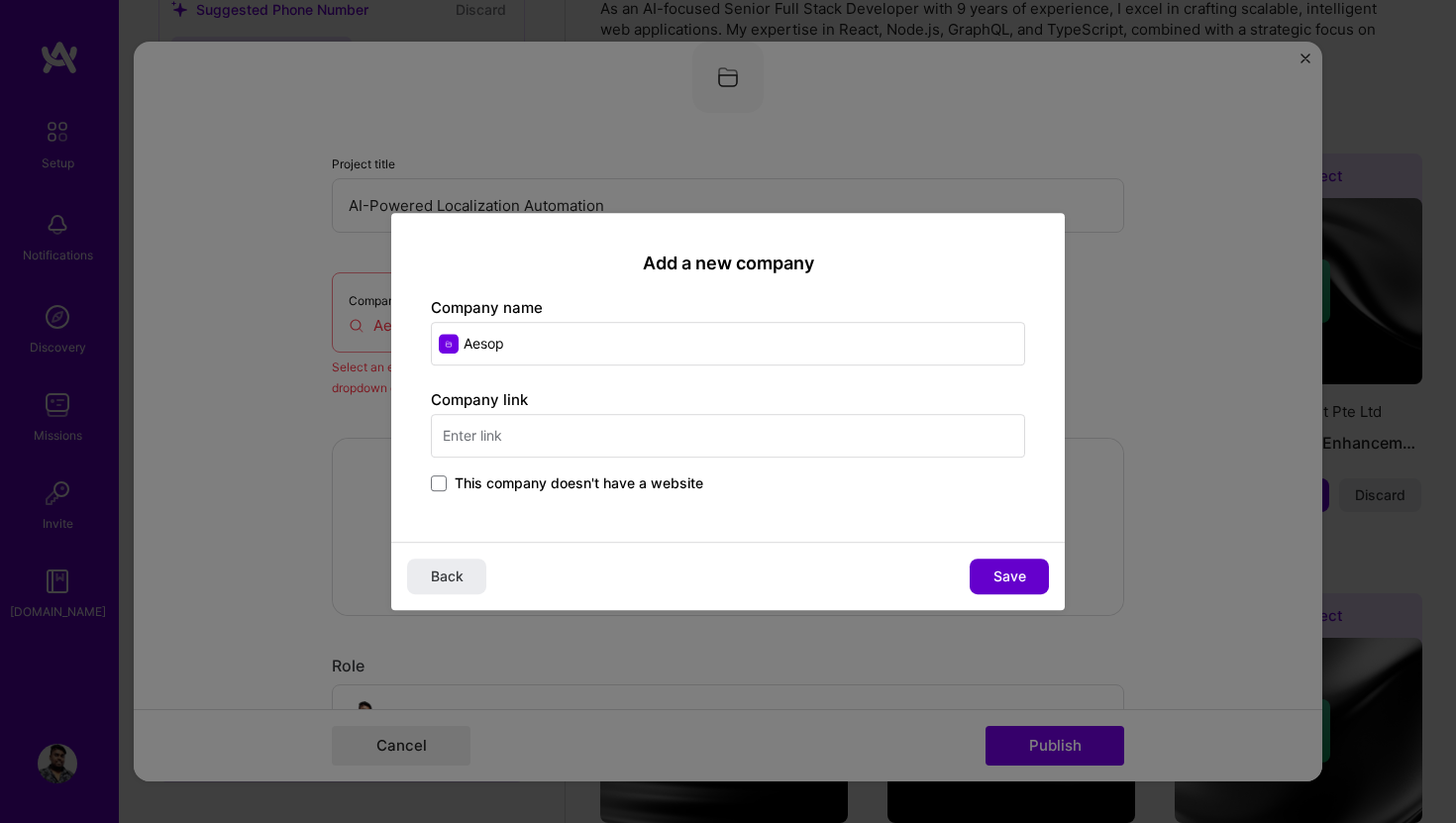 click on "Save" at bounding box center [1009, 576] 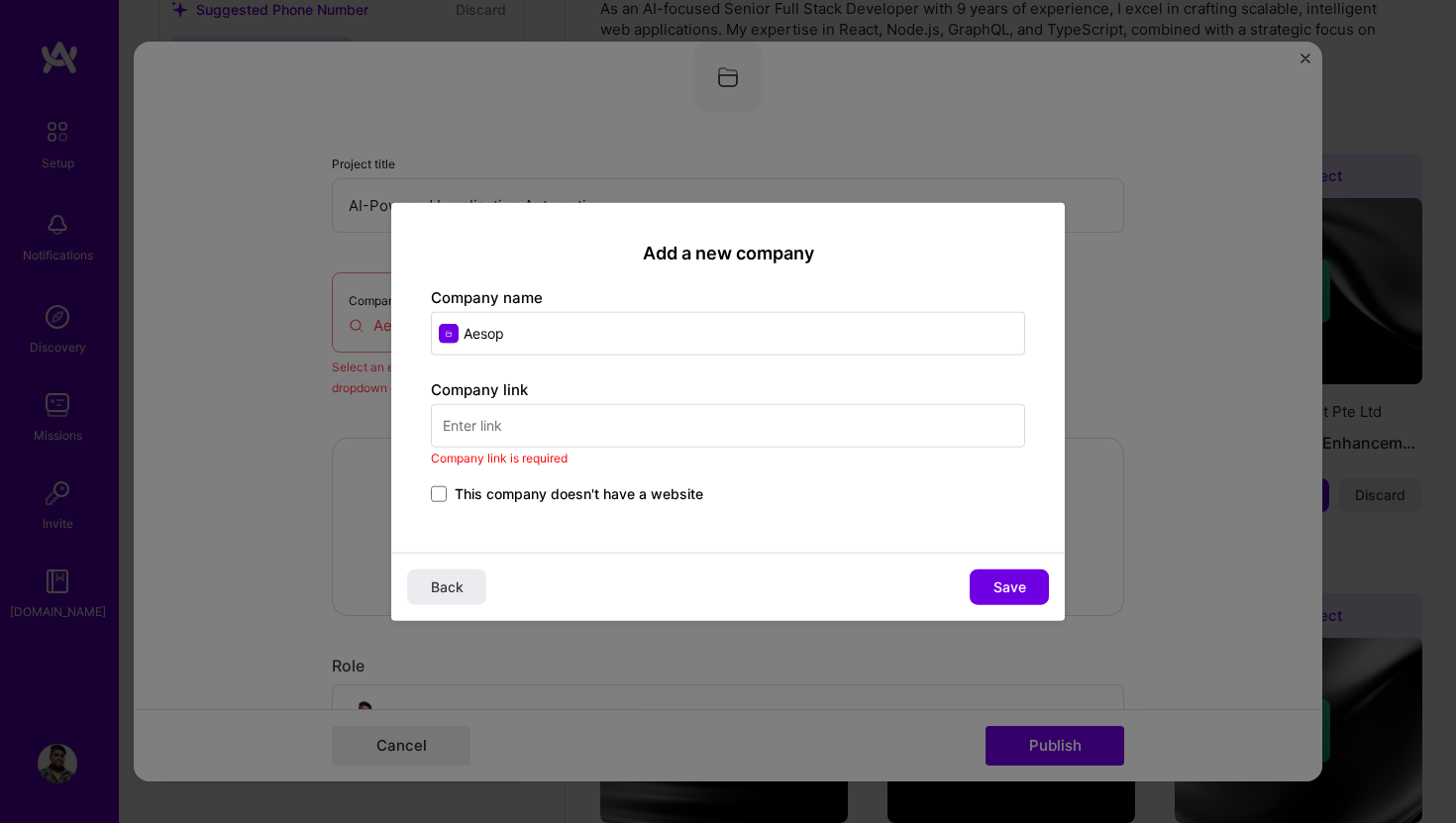 click at bounding box center [728, 426] 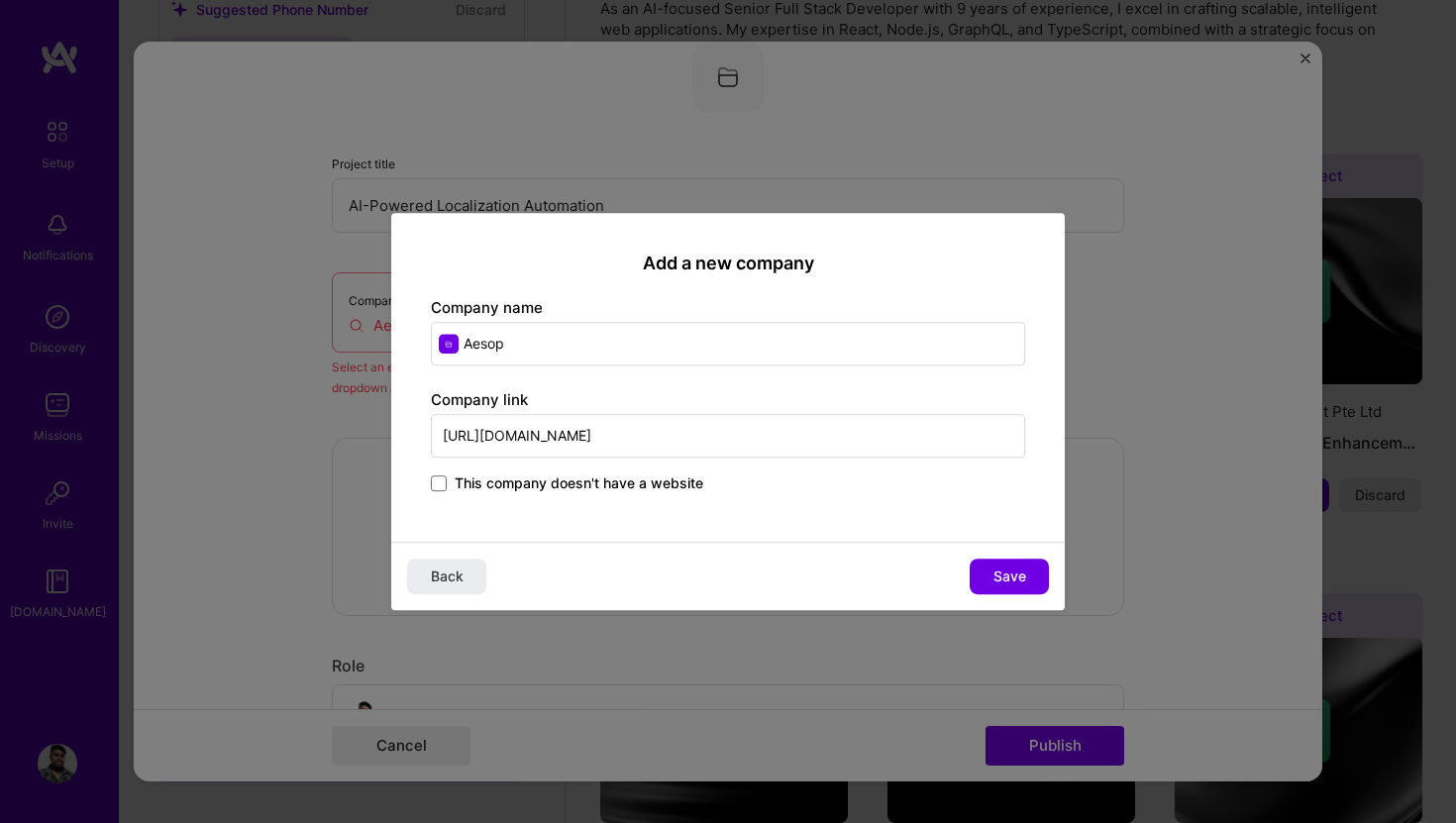 type on "[URL][DOMAIN_NAME]" 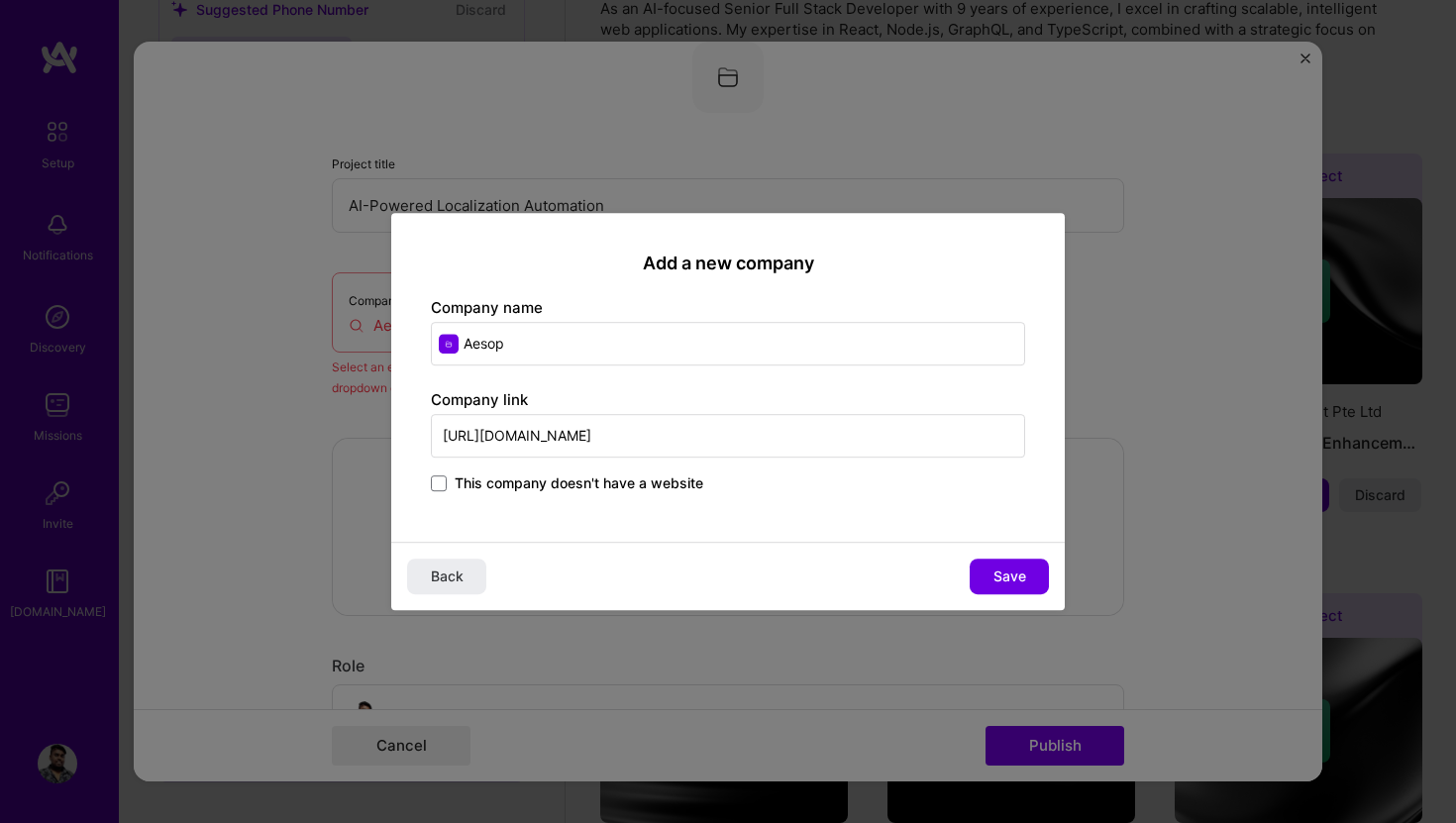 click on "Back Save" at bounding box center (728, 575) 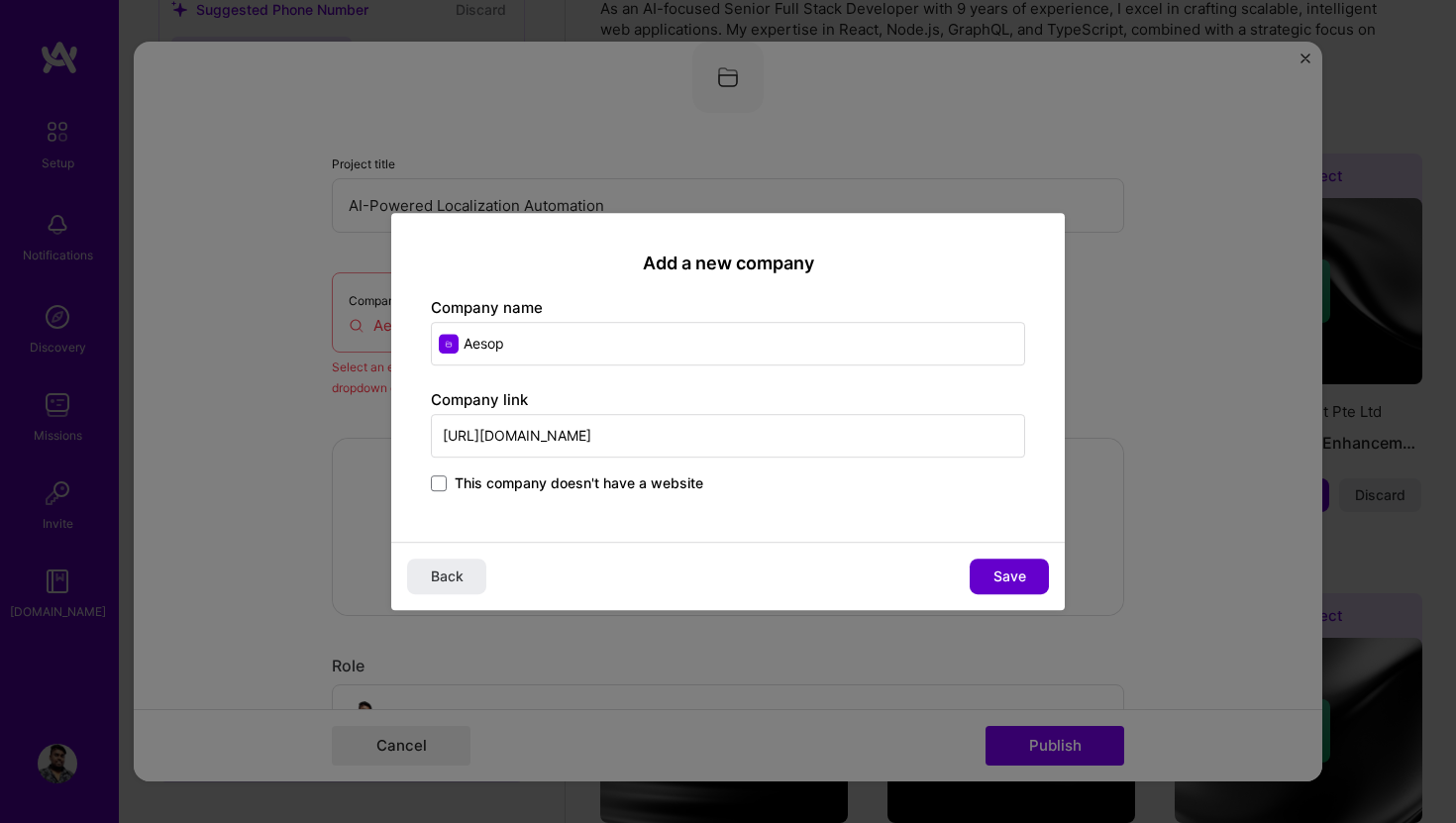 click on "Save" at bounding box center [1009, 576] 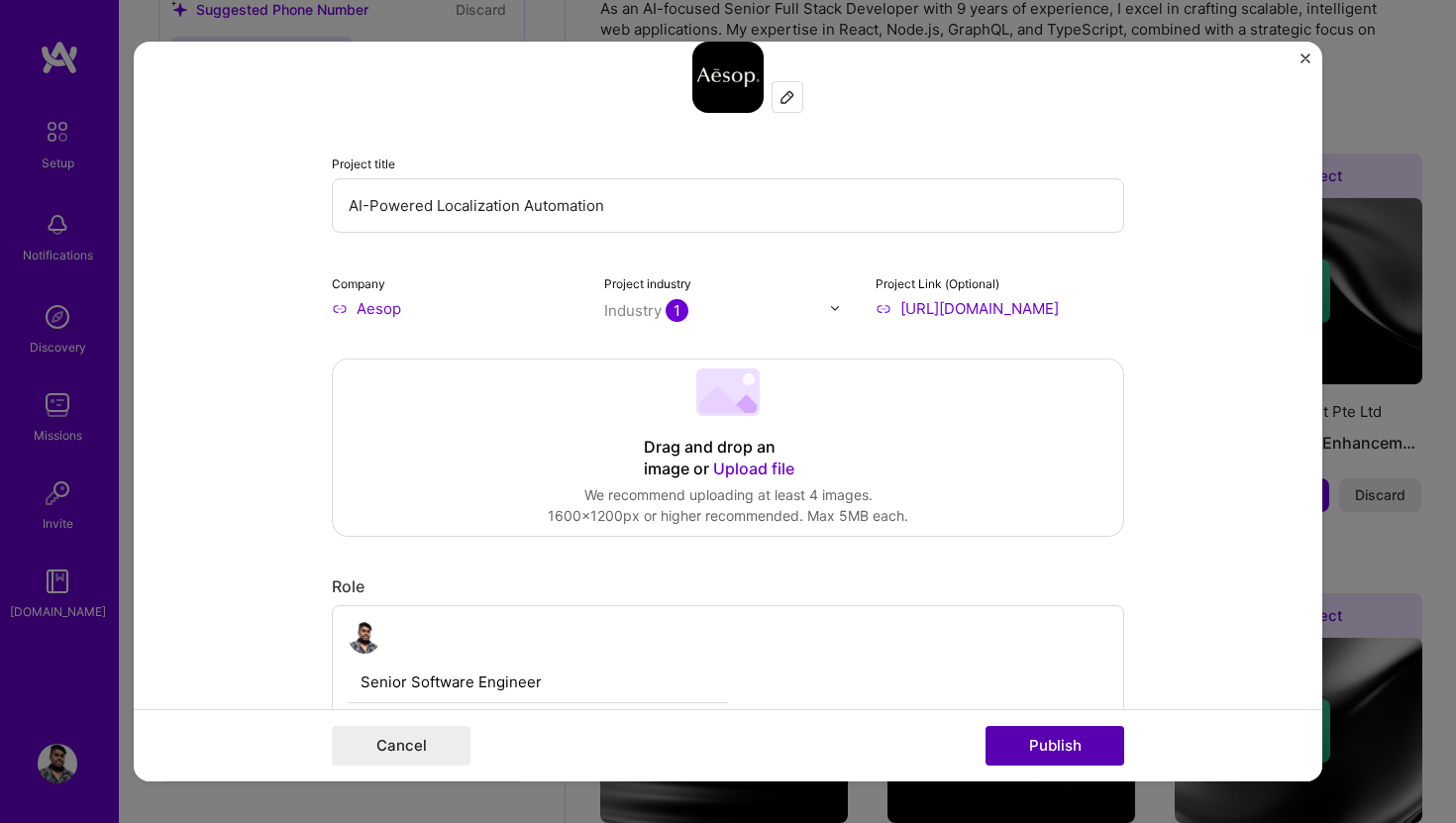 click on "Publish" at bounding box center [1055, 746] 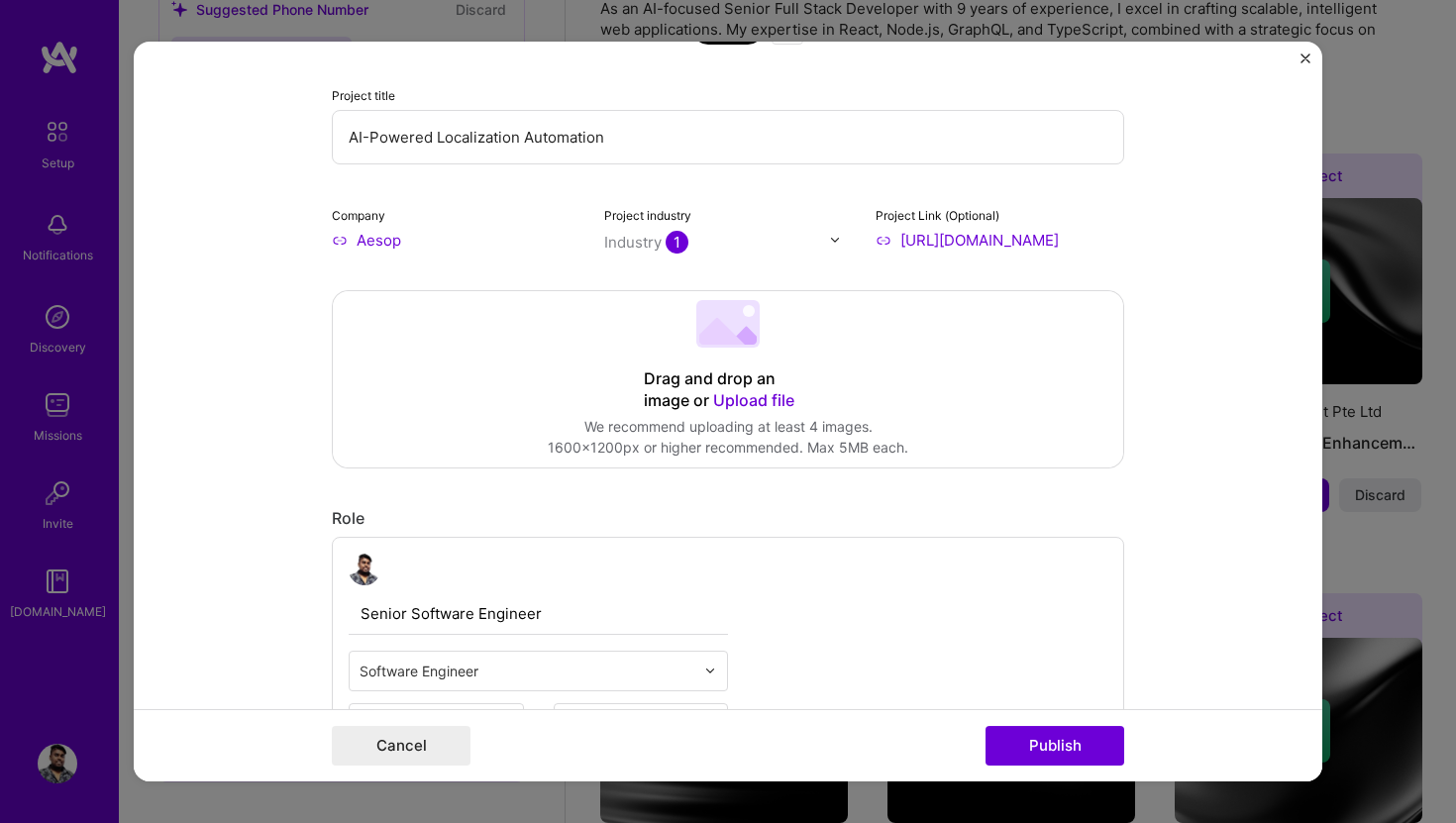 scroll, scrollTop: 0, scrollLeft: 0, axis: both 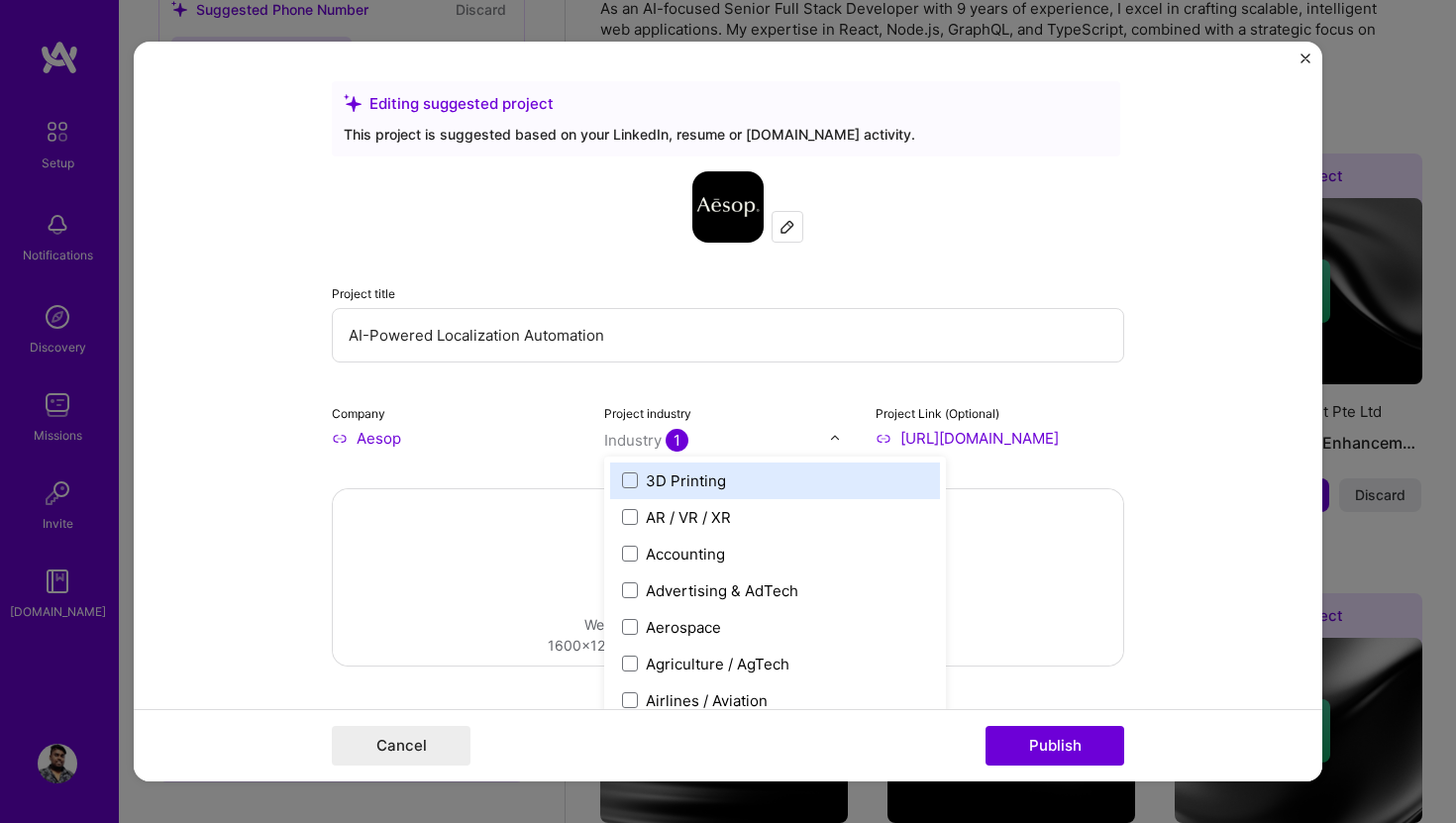 click on "Industry 1" at bounding box center (646, 440) 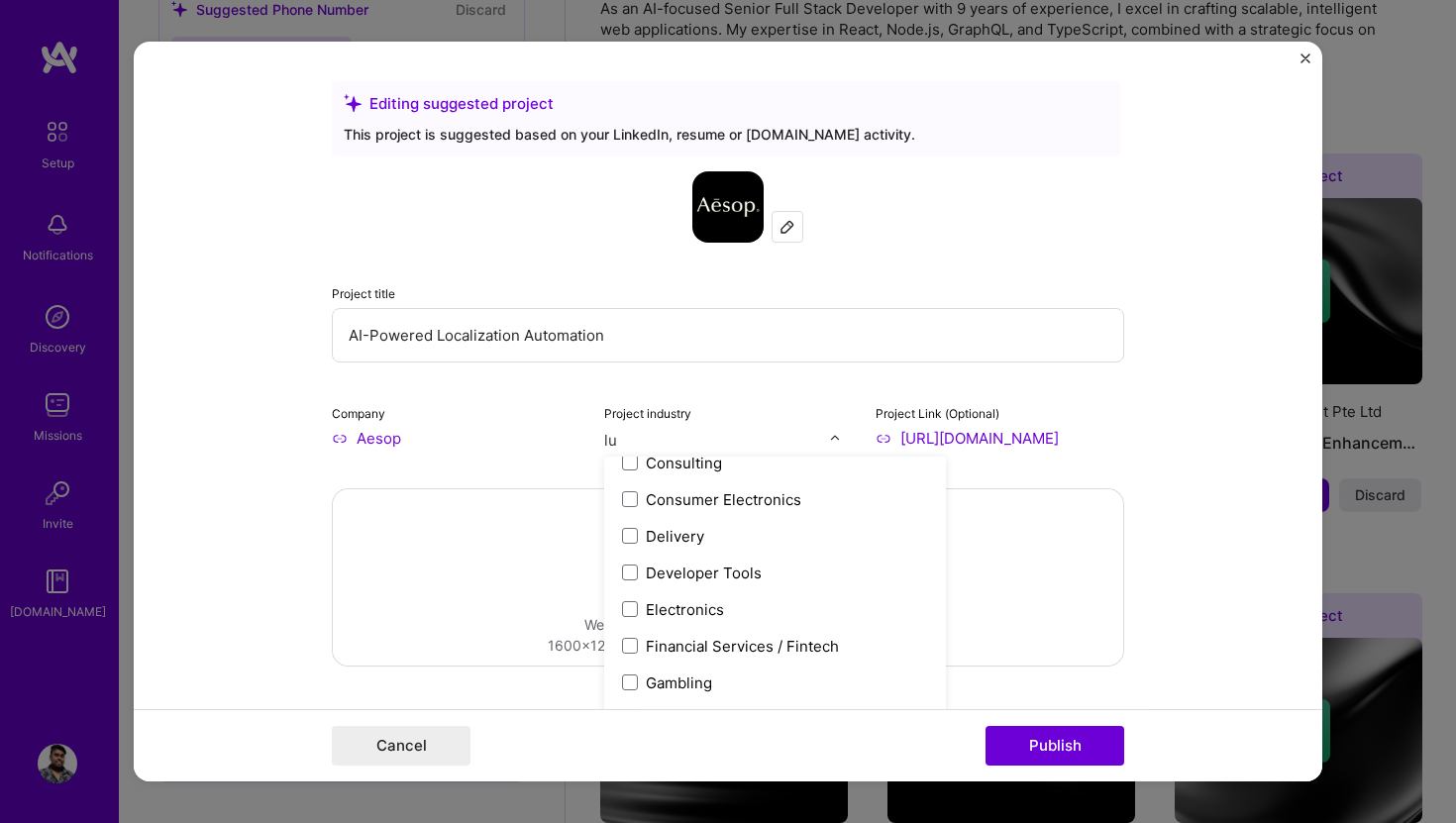 scroll, scrollTop: 0, scrollLeft: 0, axis: both 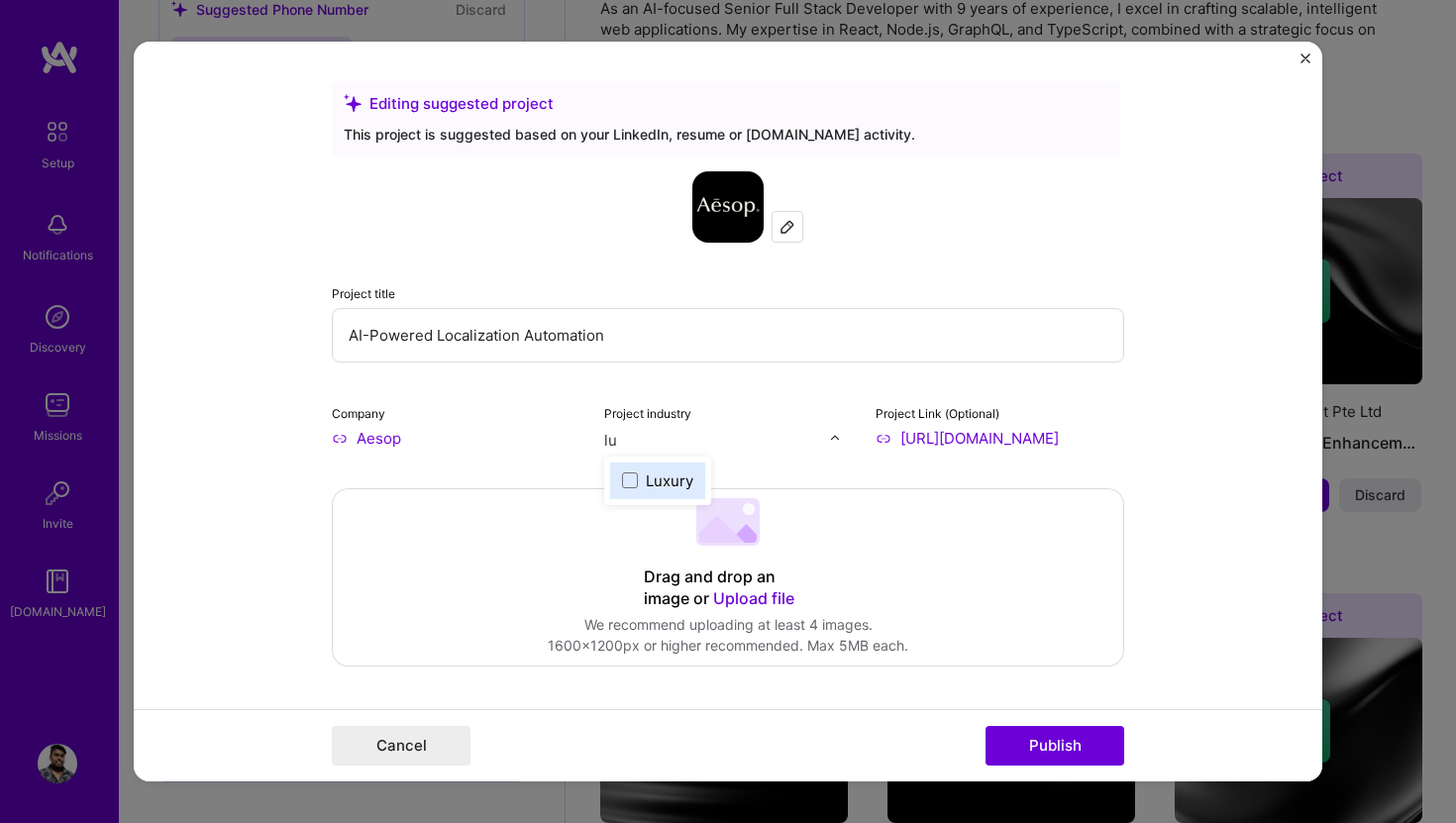type on "lux" 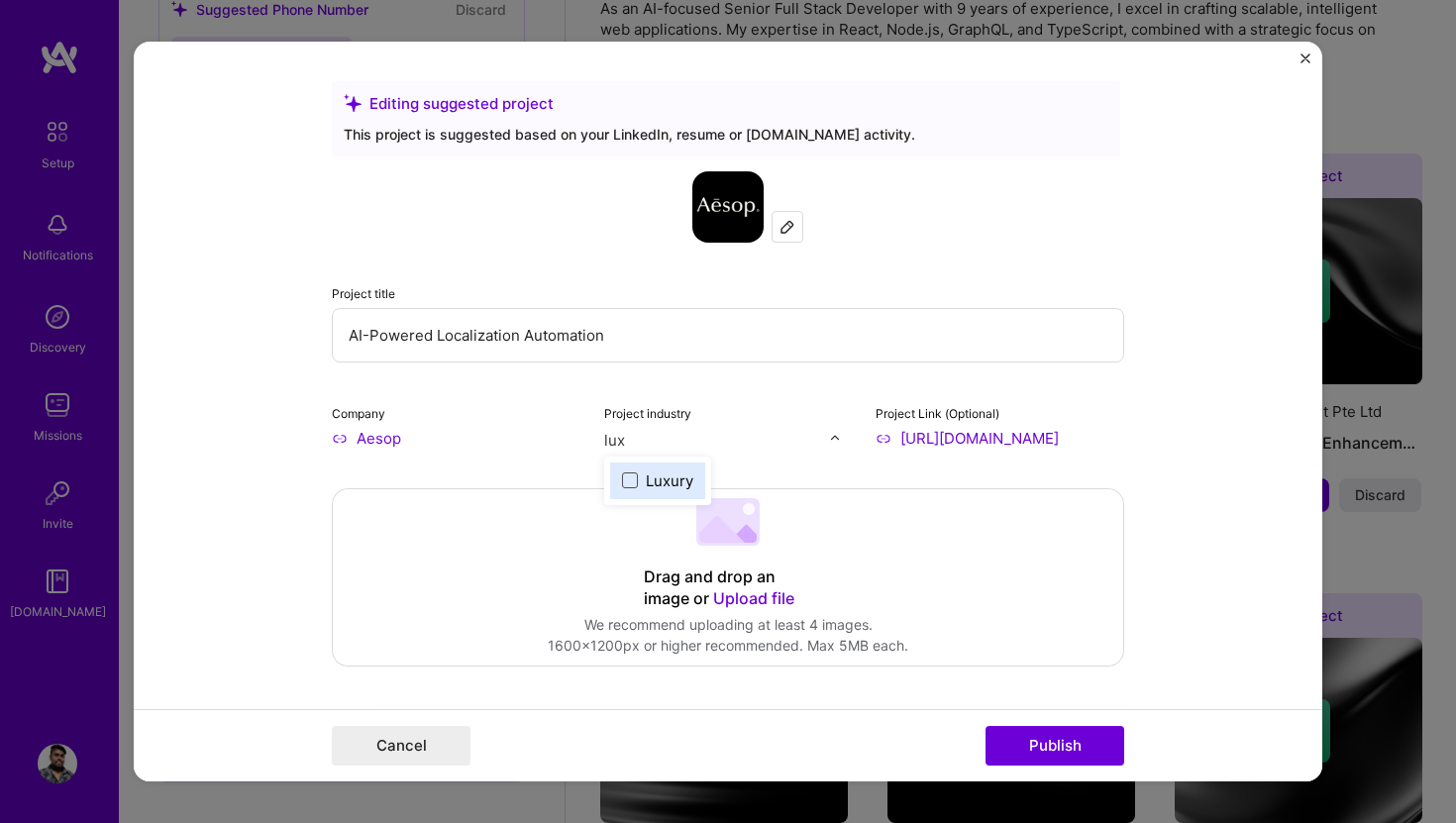 click at bounding box center (630, 480) 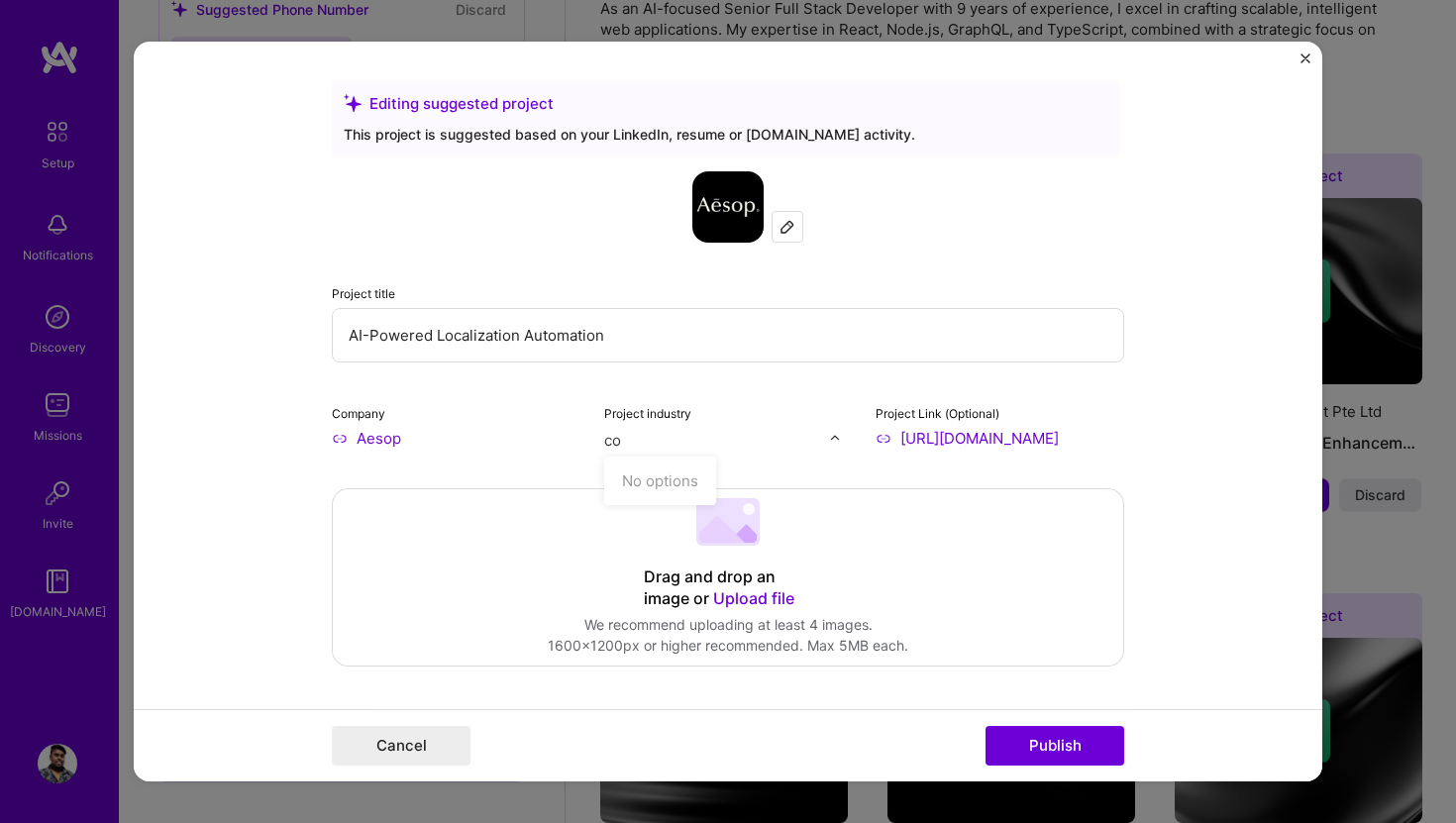 type on "c" 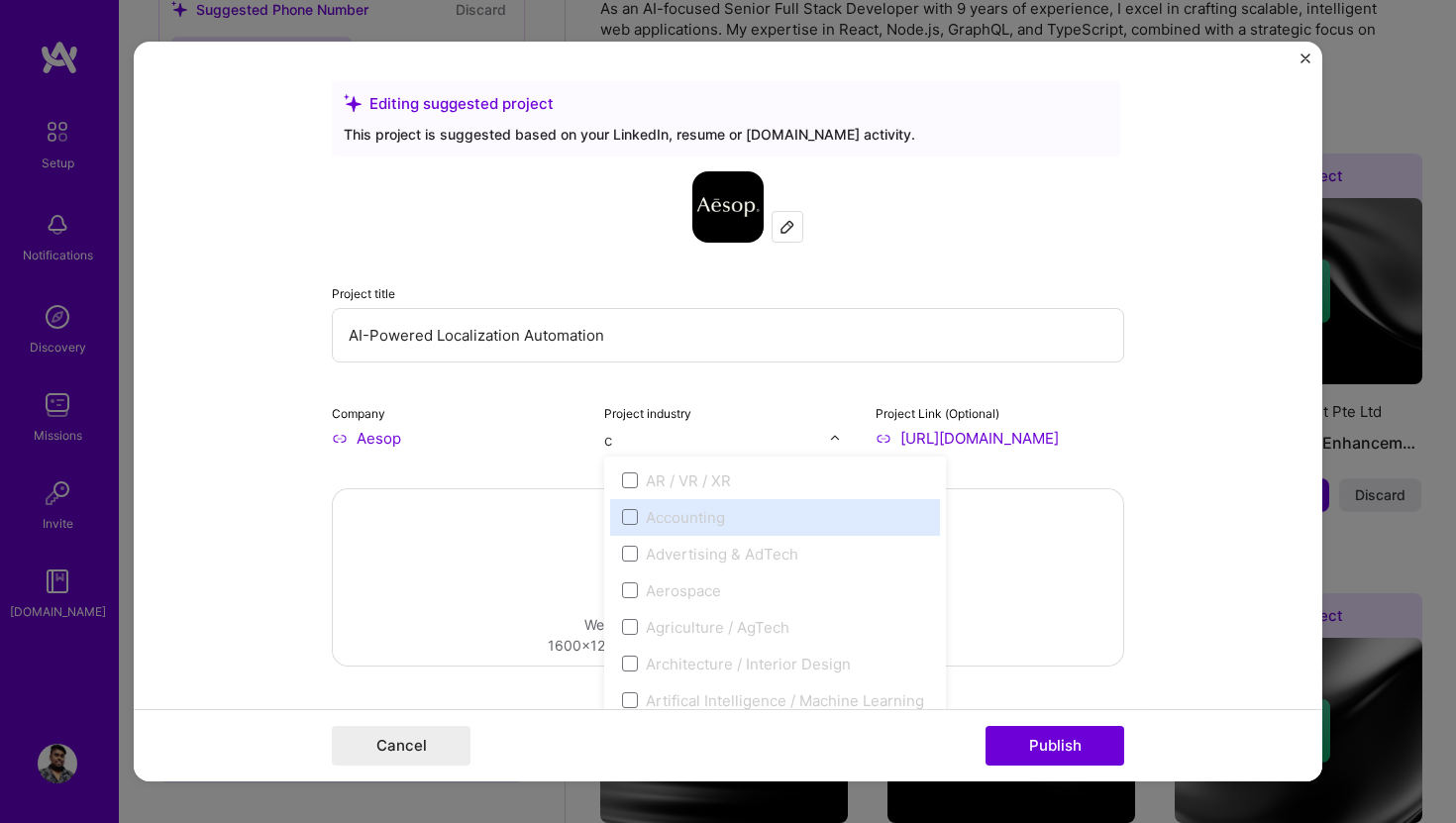 type 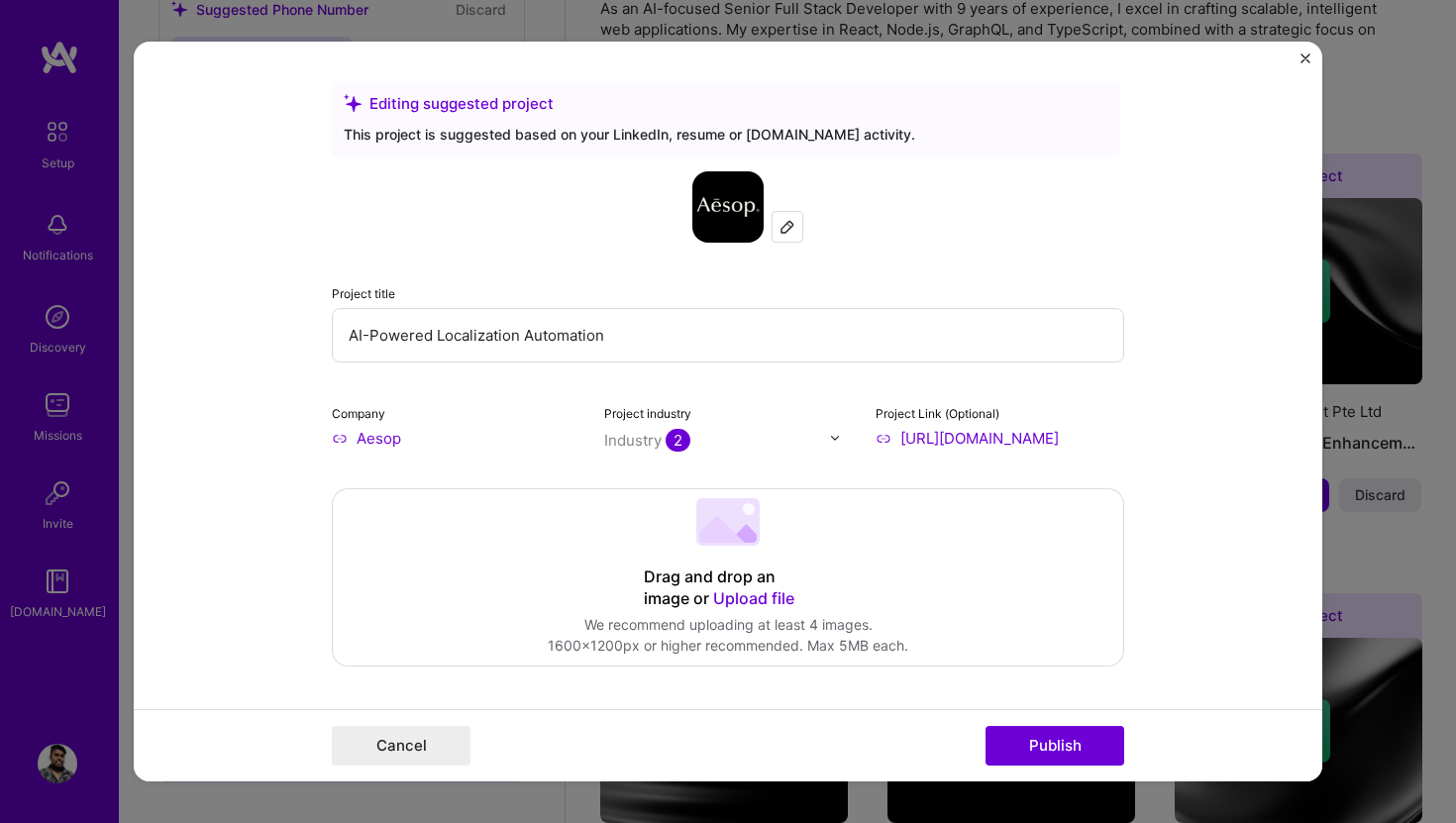 click on "Editing suggested project This project is suggested based on your LinkedIn, resume or [DOMAIN_NAME] activity. Project title AI-Powered Localization Automation Company Aesop
Project industry Industry 2 Project Link (Optional) [URL][DOMAIN_NAME]
Drag and drop an image or   Upload file Upload file We recommend uploading at least 4 images. 1600x1200px or higher recommended. Max 5MB each. Role Senior Software Engineer Software Engineer [DATE]
to [DATE]
I’m still working on this project Skills used — Add up to 12 skills Any new skills will be added to your profile. Enter skills... 1 Artificial Intelligence (AI) 1 2 3 4 5 Skill rating is required. Did this role require you to manage team members? (Optional) Yes, I managed — team members. Were you involved from inception to launch (0  ->  1)? (Optional) Zero to one is creation and development of a unique product from the ground up." at bounding box center (728, 412) 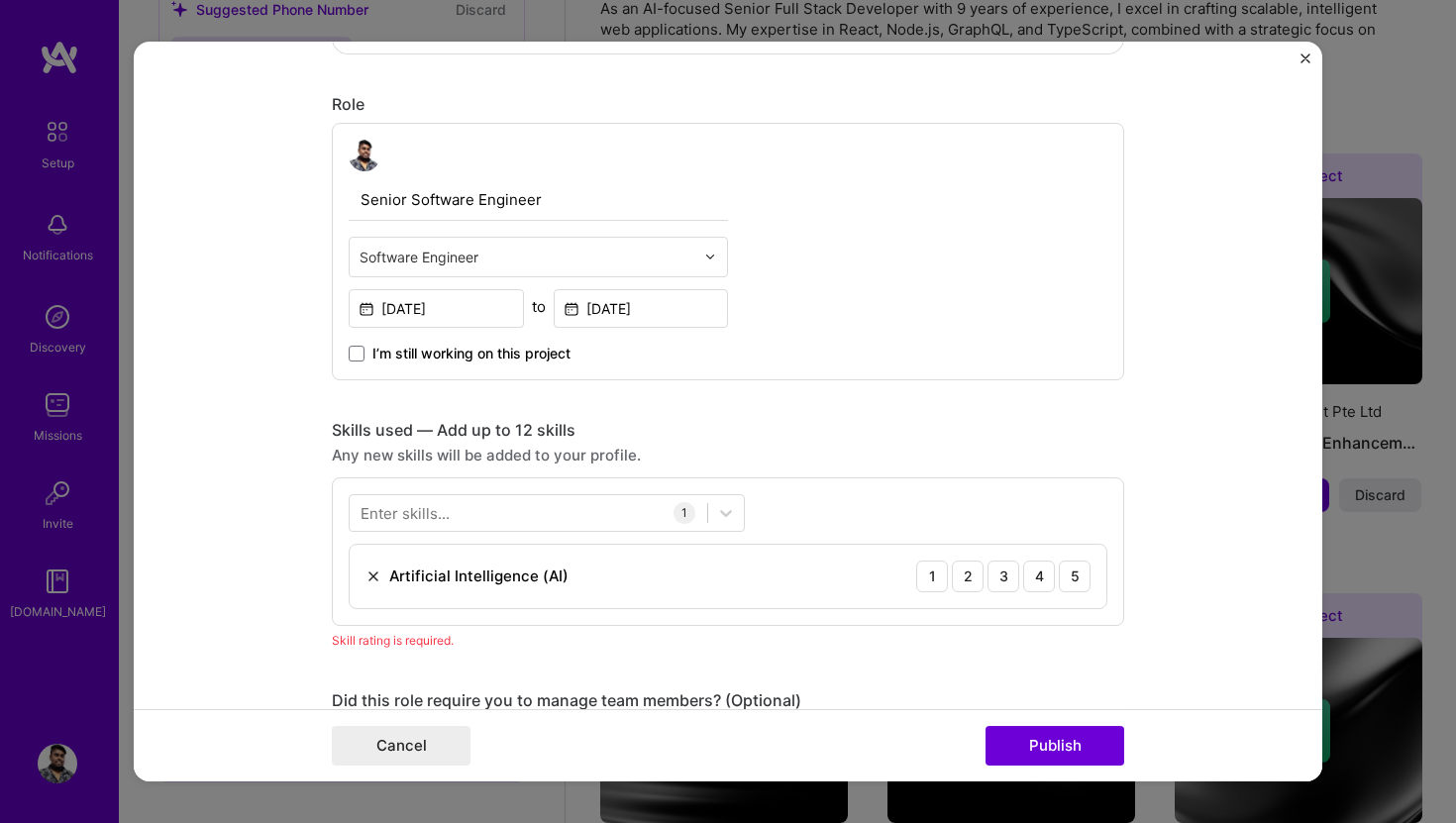 scroll, scrollTop: 878, scrollLeft: 0, axis: vertical 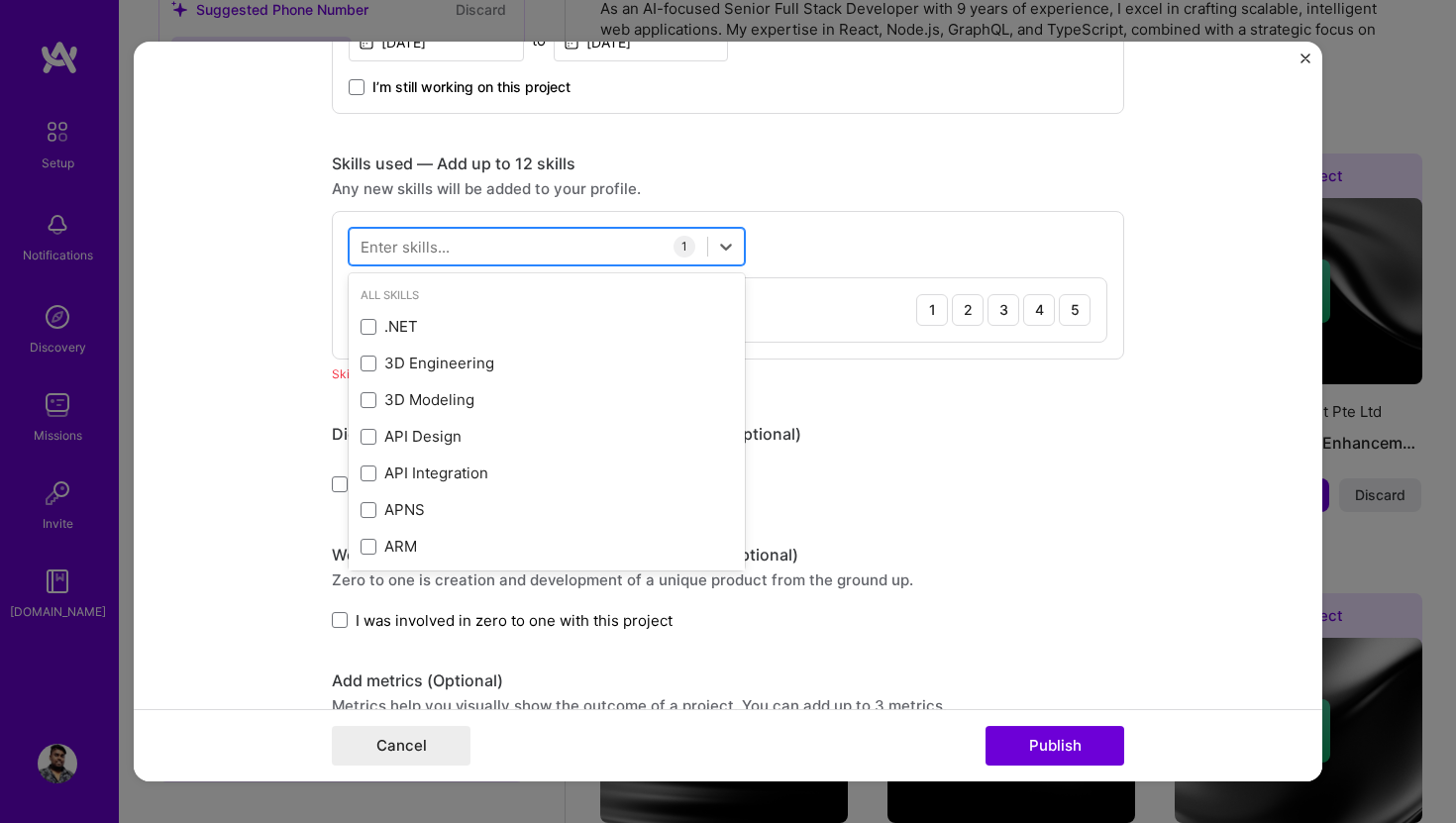 click at bounding box center [528, 246] 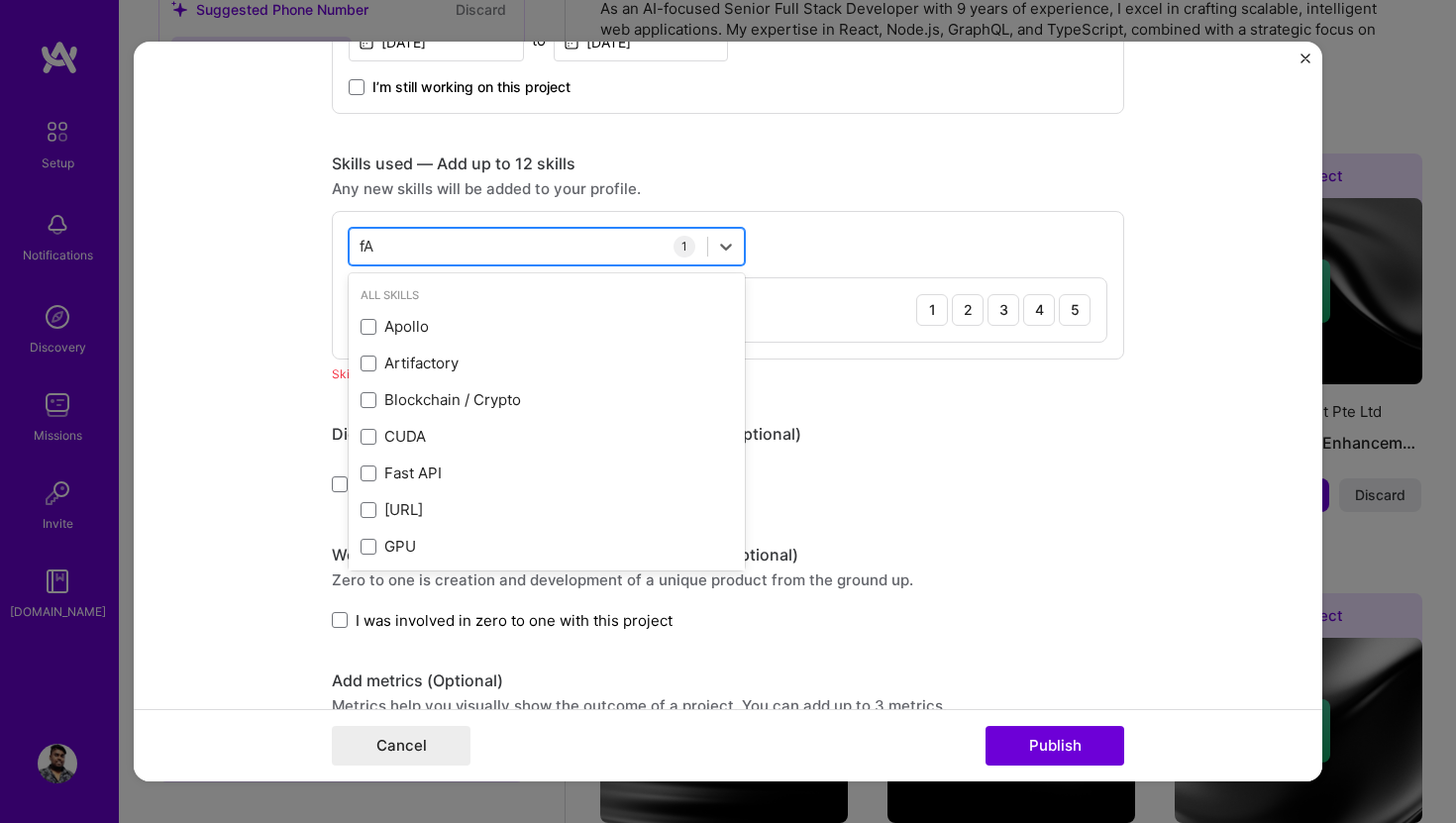 type on "f" 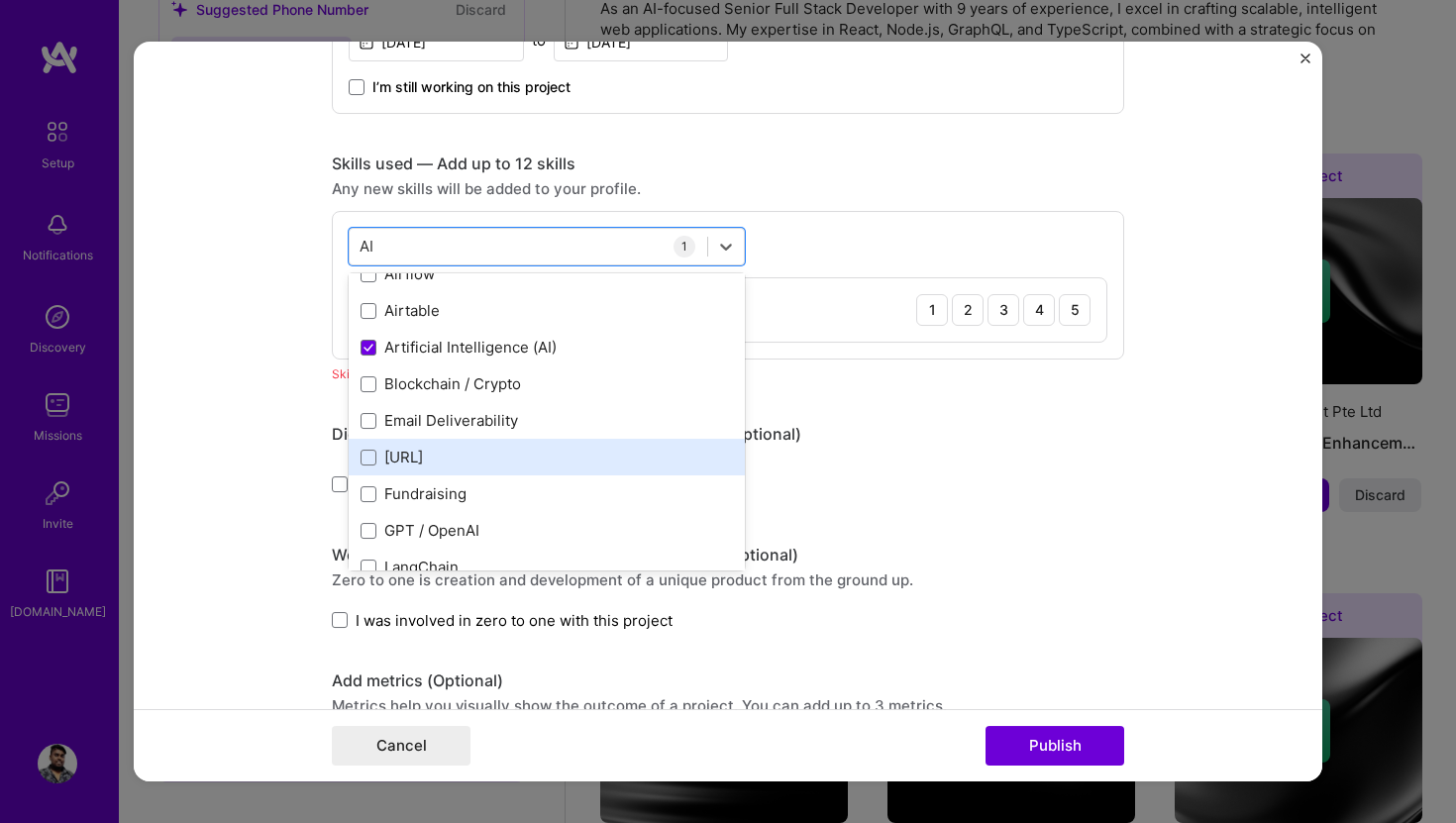 scroll, scrollTop: 203, scrollLeft: 0, axis: vertical 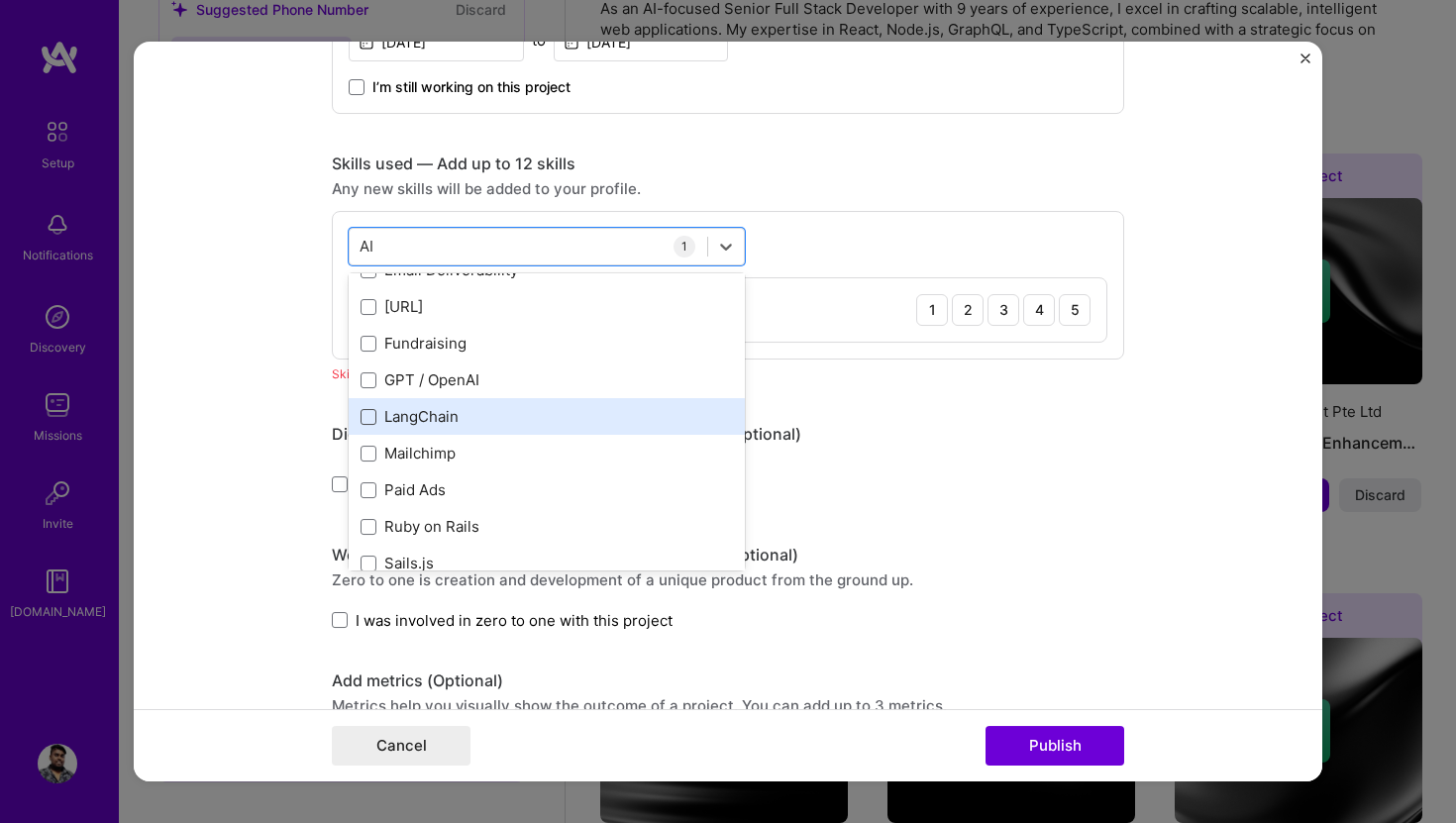 click at bounding box center (368, 417) 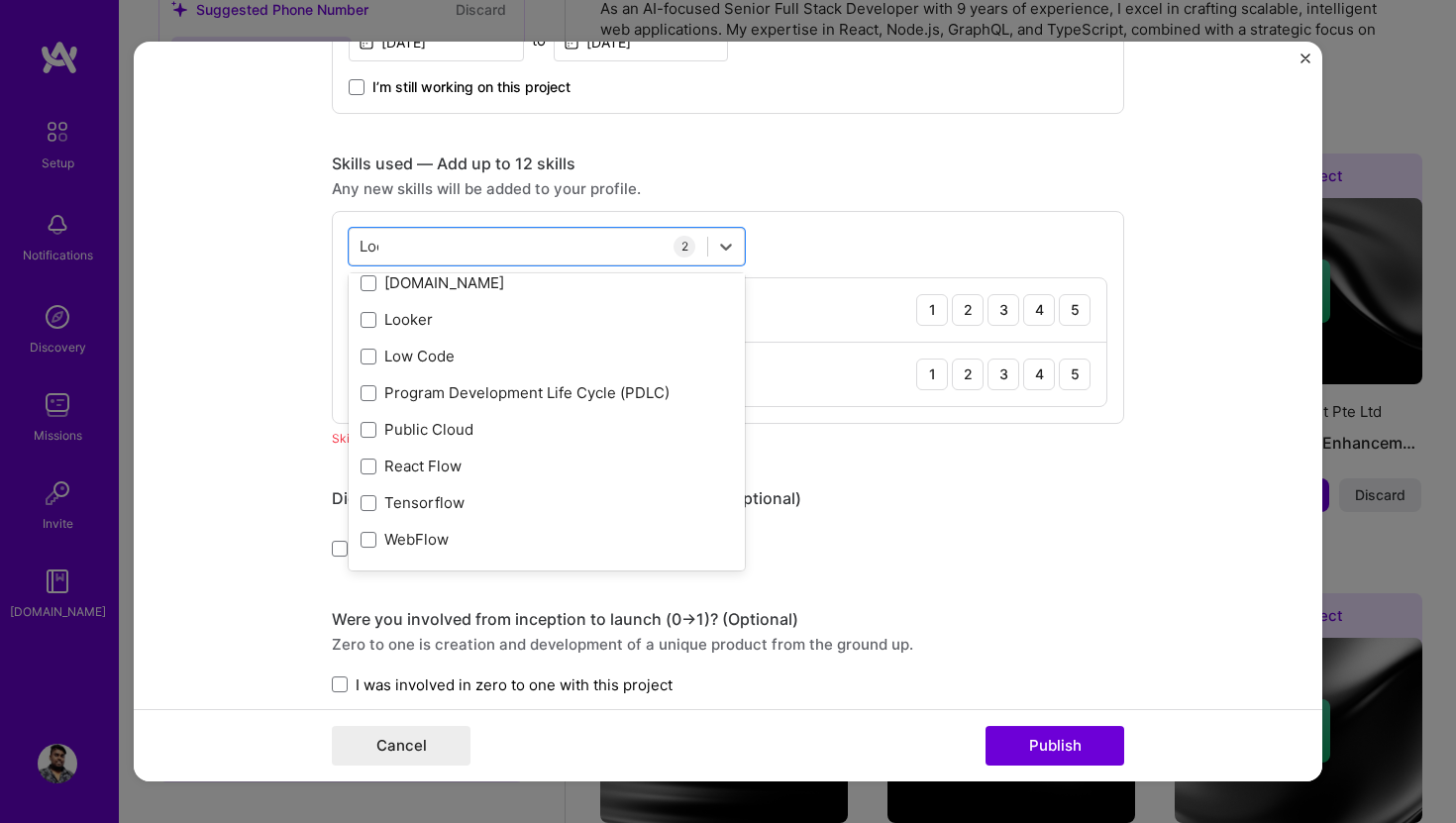 scroll, scrollTop: 0, scrollLeft: 0, axis: both 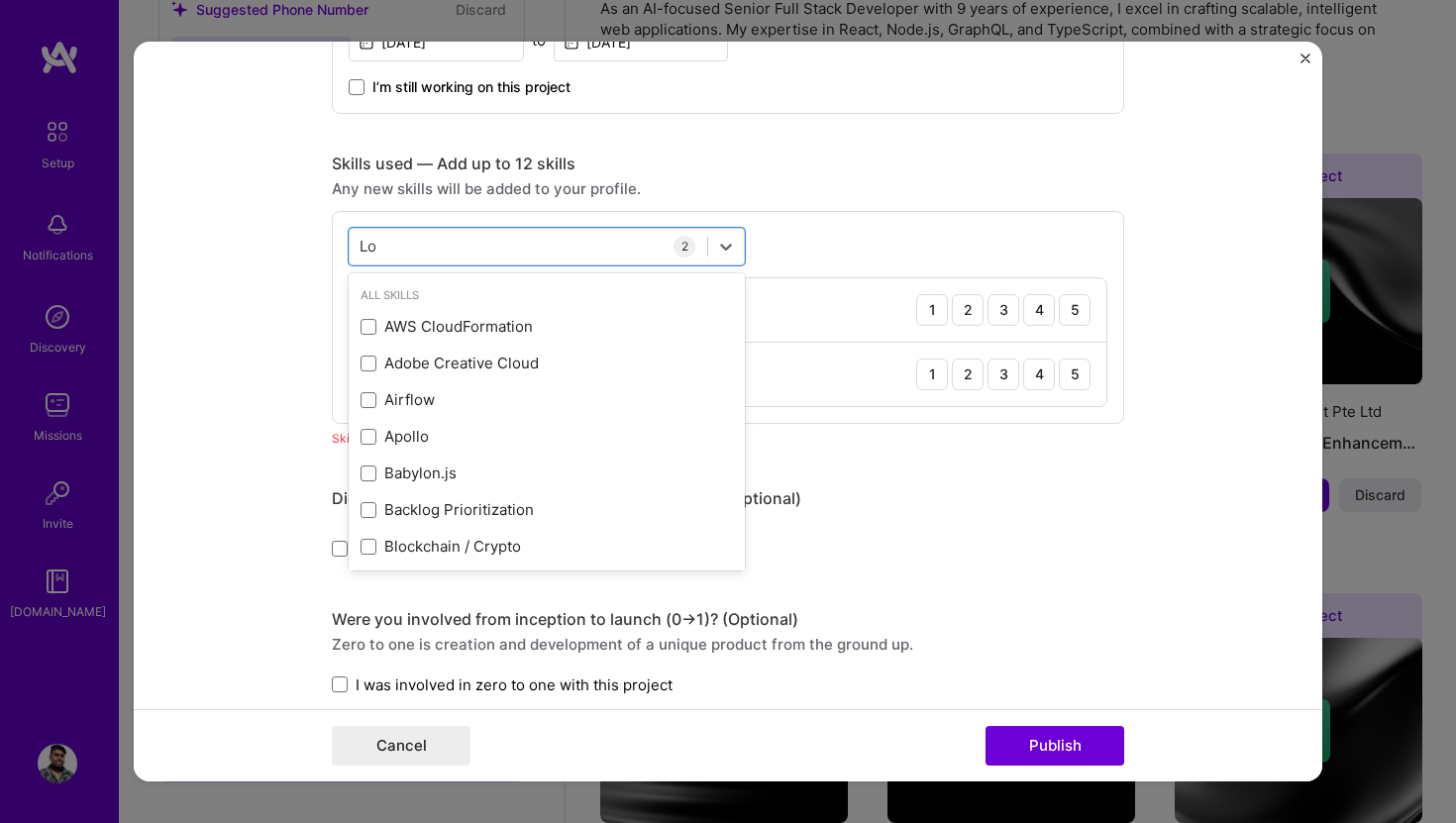 type on "L" 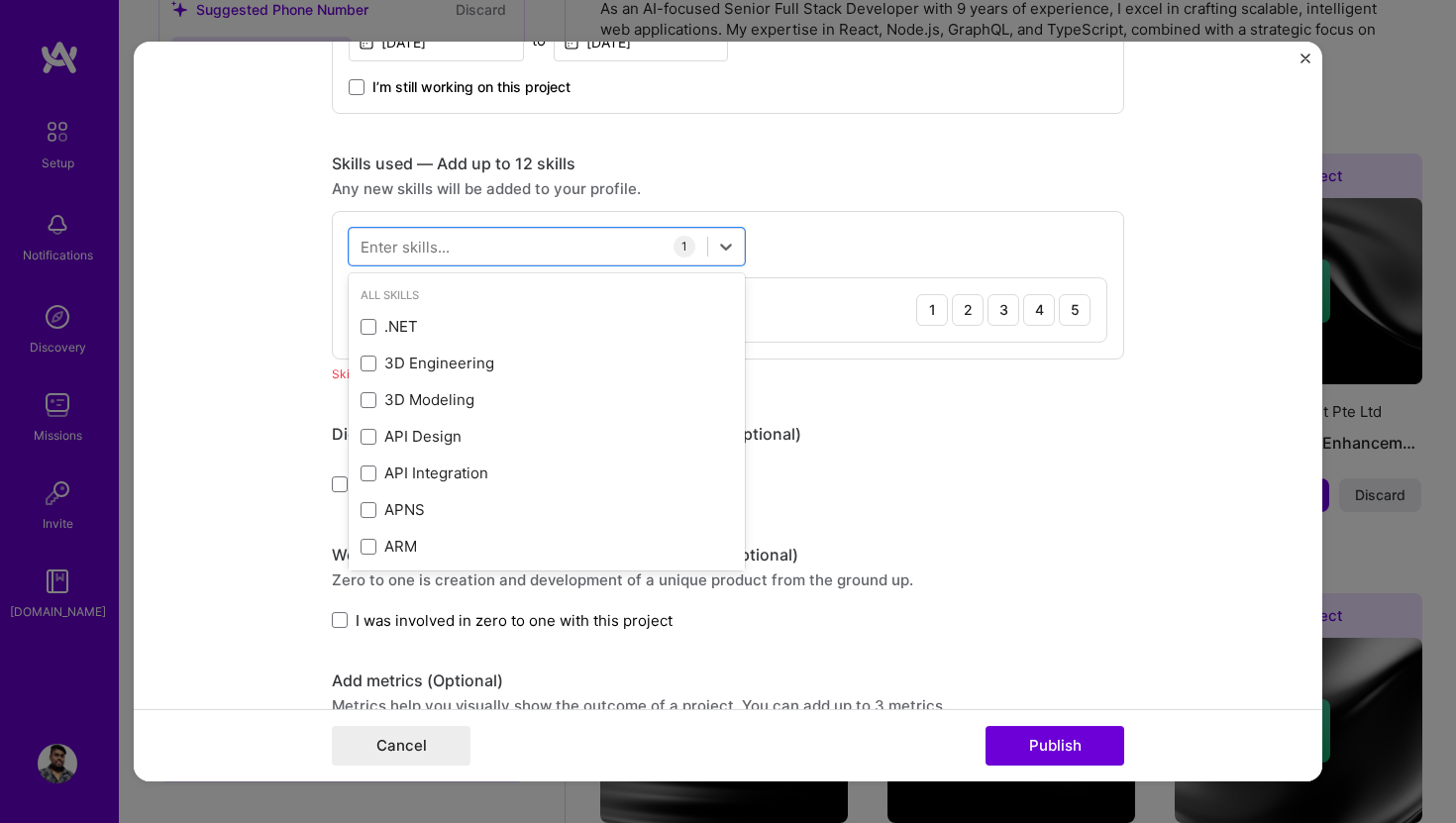click on "Did this role require you to manage team members? (Optional)" at bounding box center (728, 434) 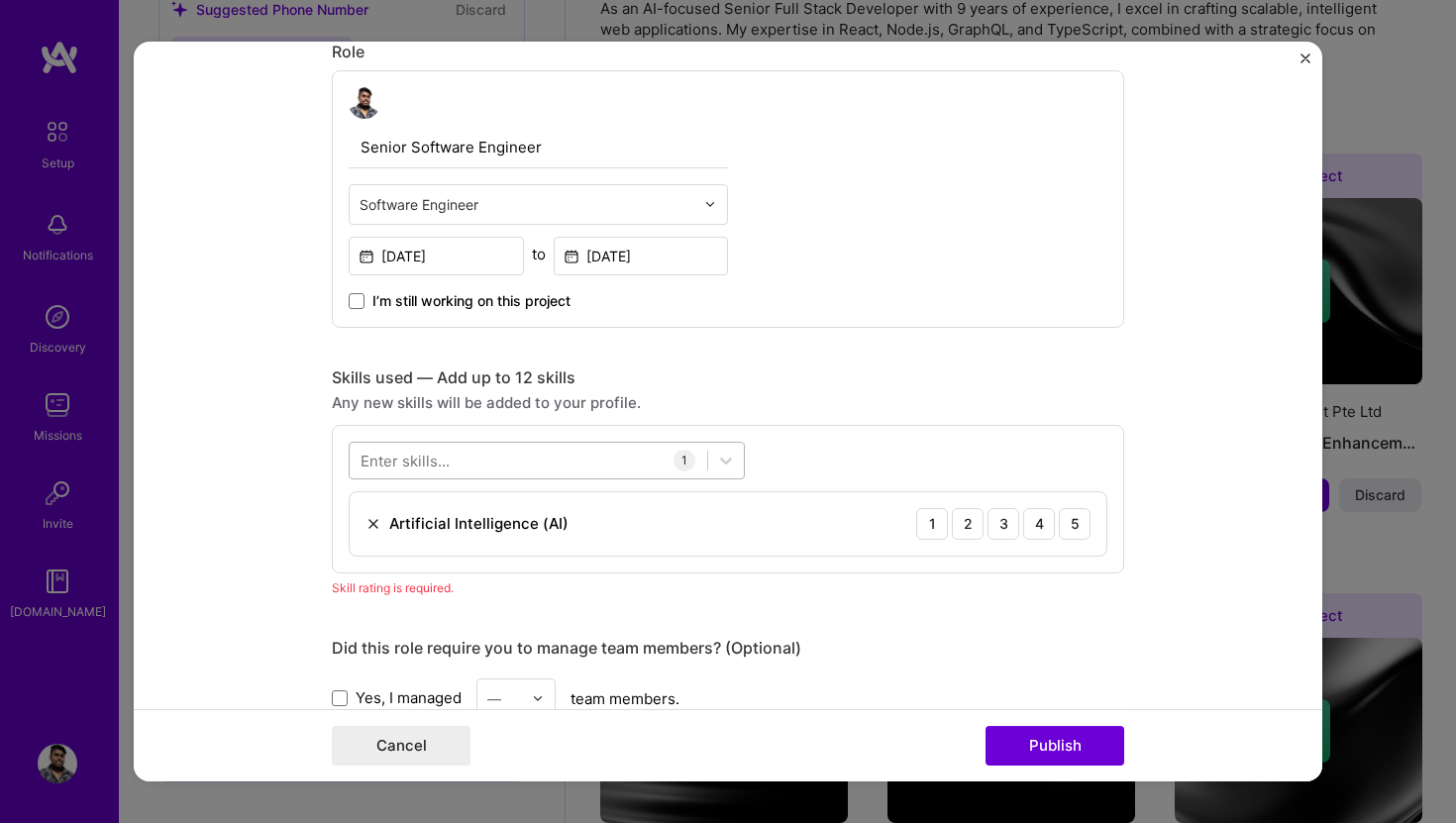 scroll, scrollTop: 798, scrollLeft: 0, axis: vertical 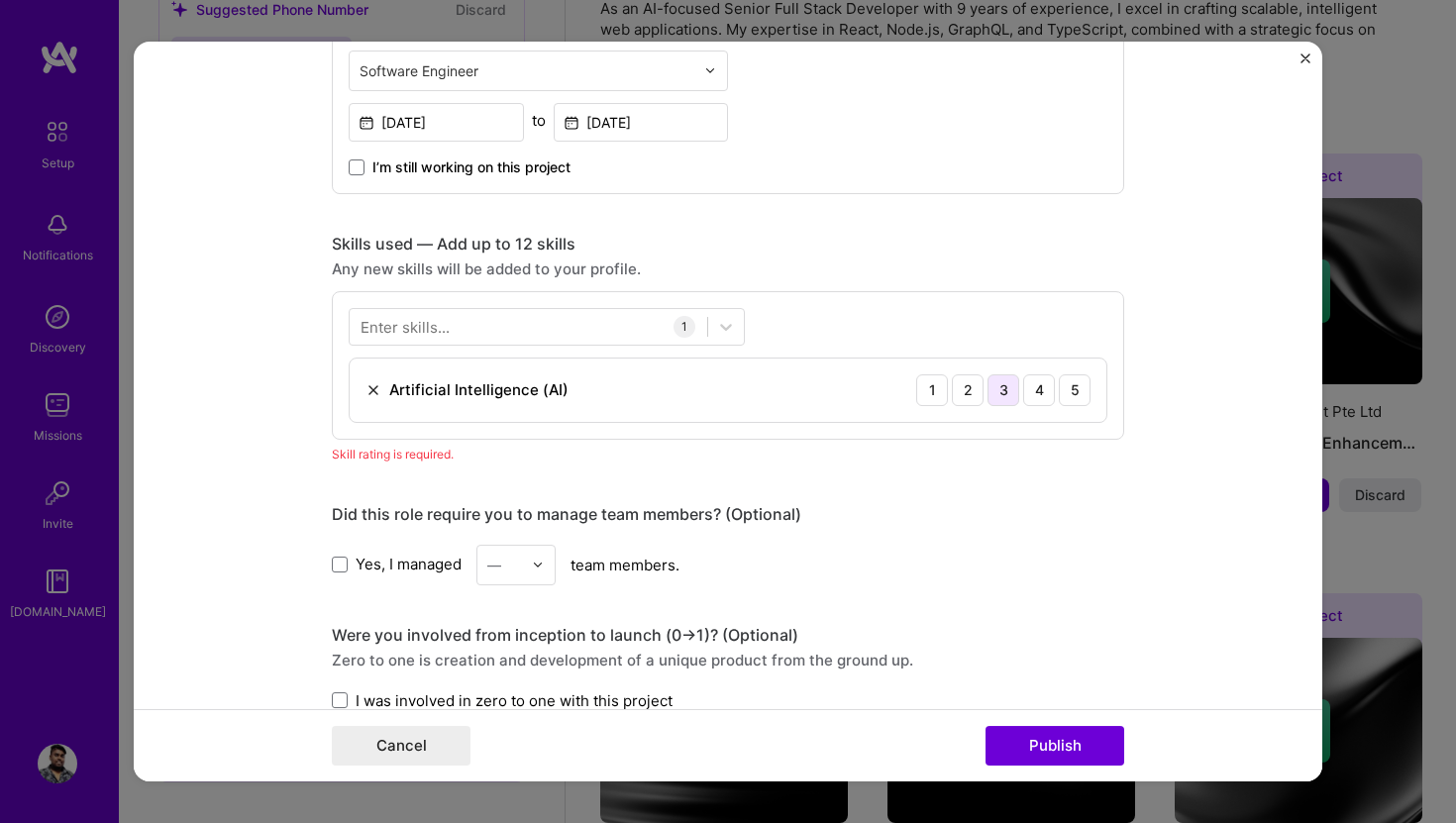click on "3" at bounding box center (1003, 390) 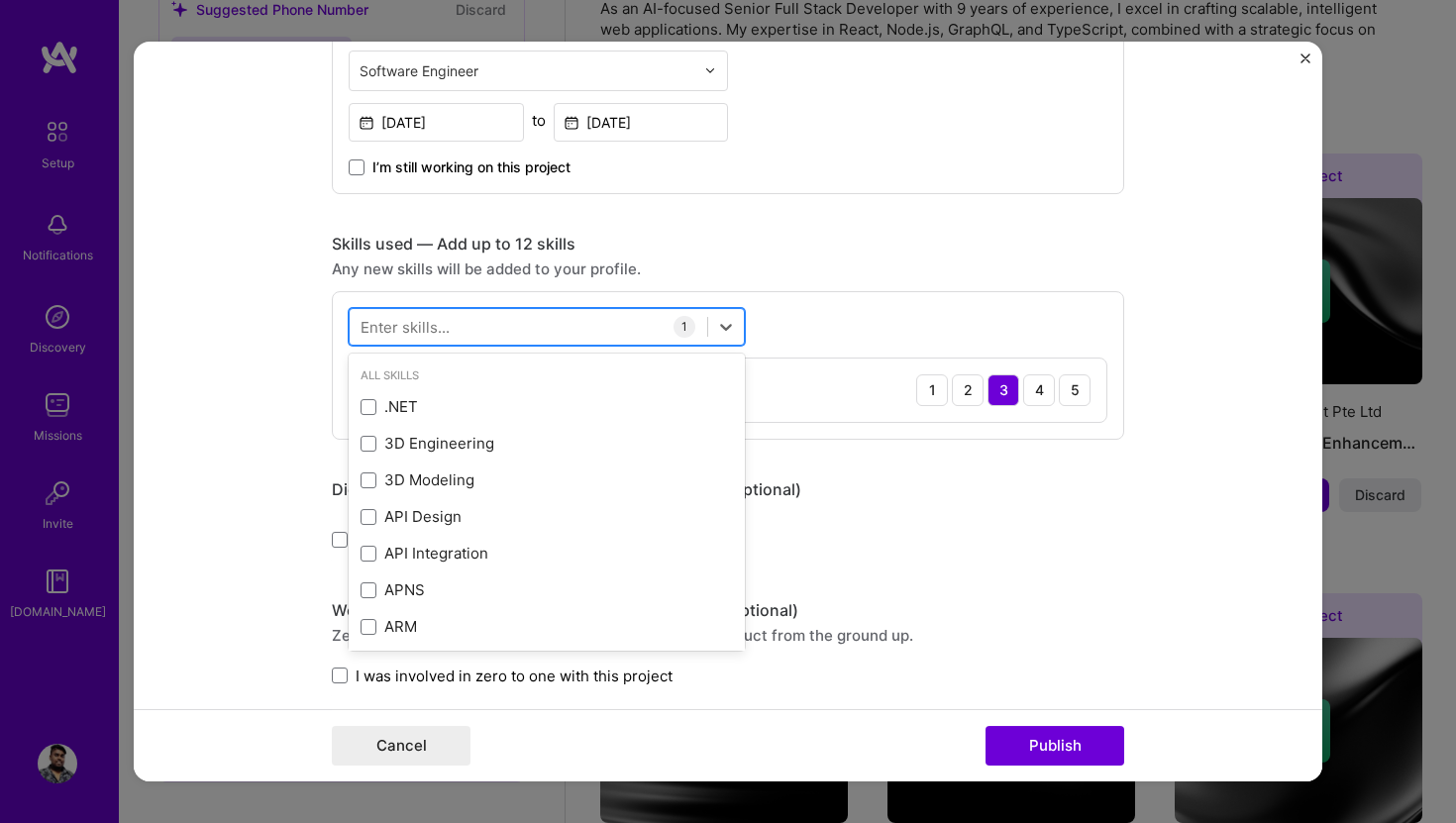 click at bounding box center [528, 326] 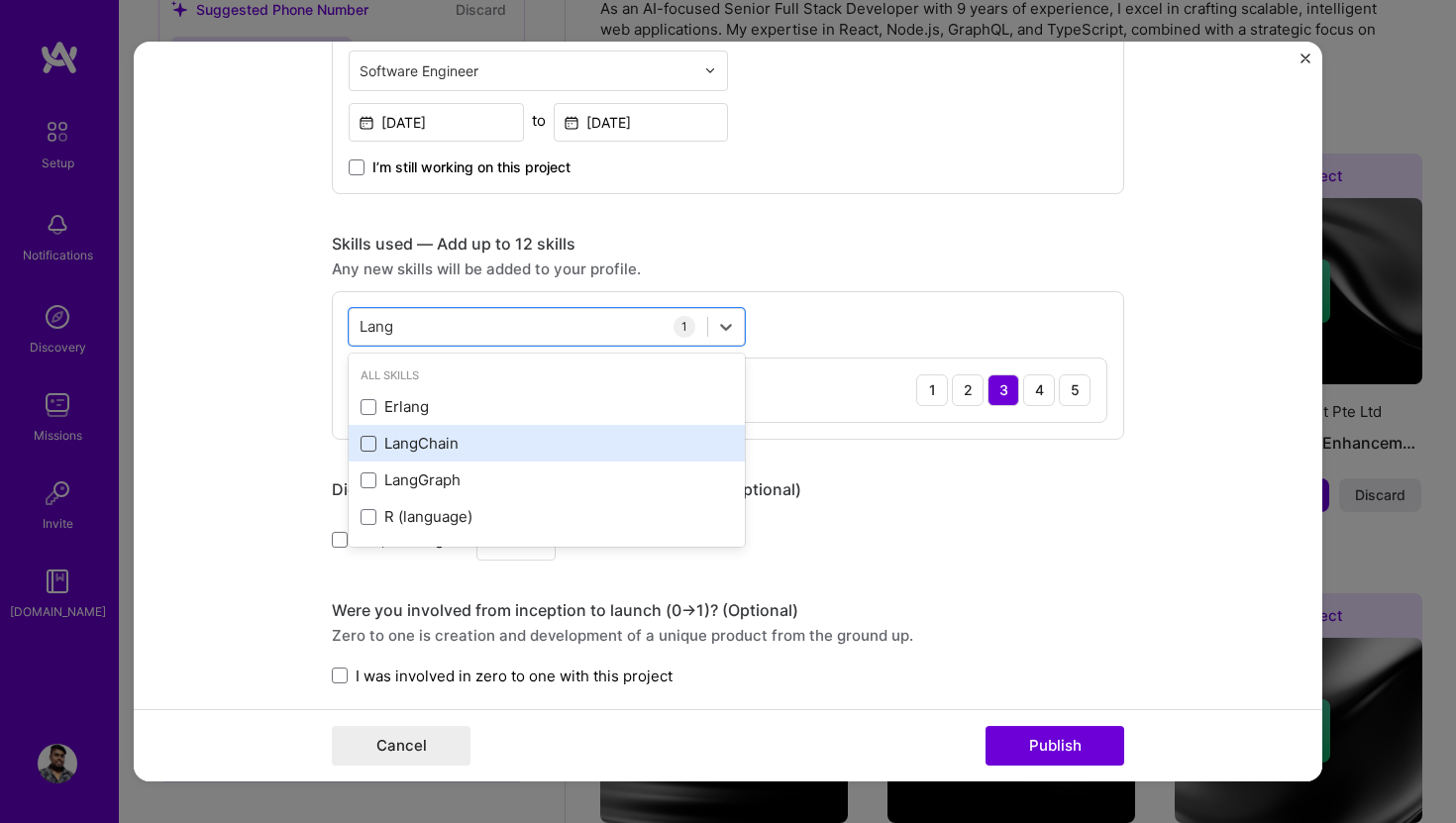 click at bounding box center (368, 444) 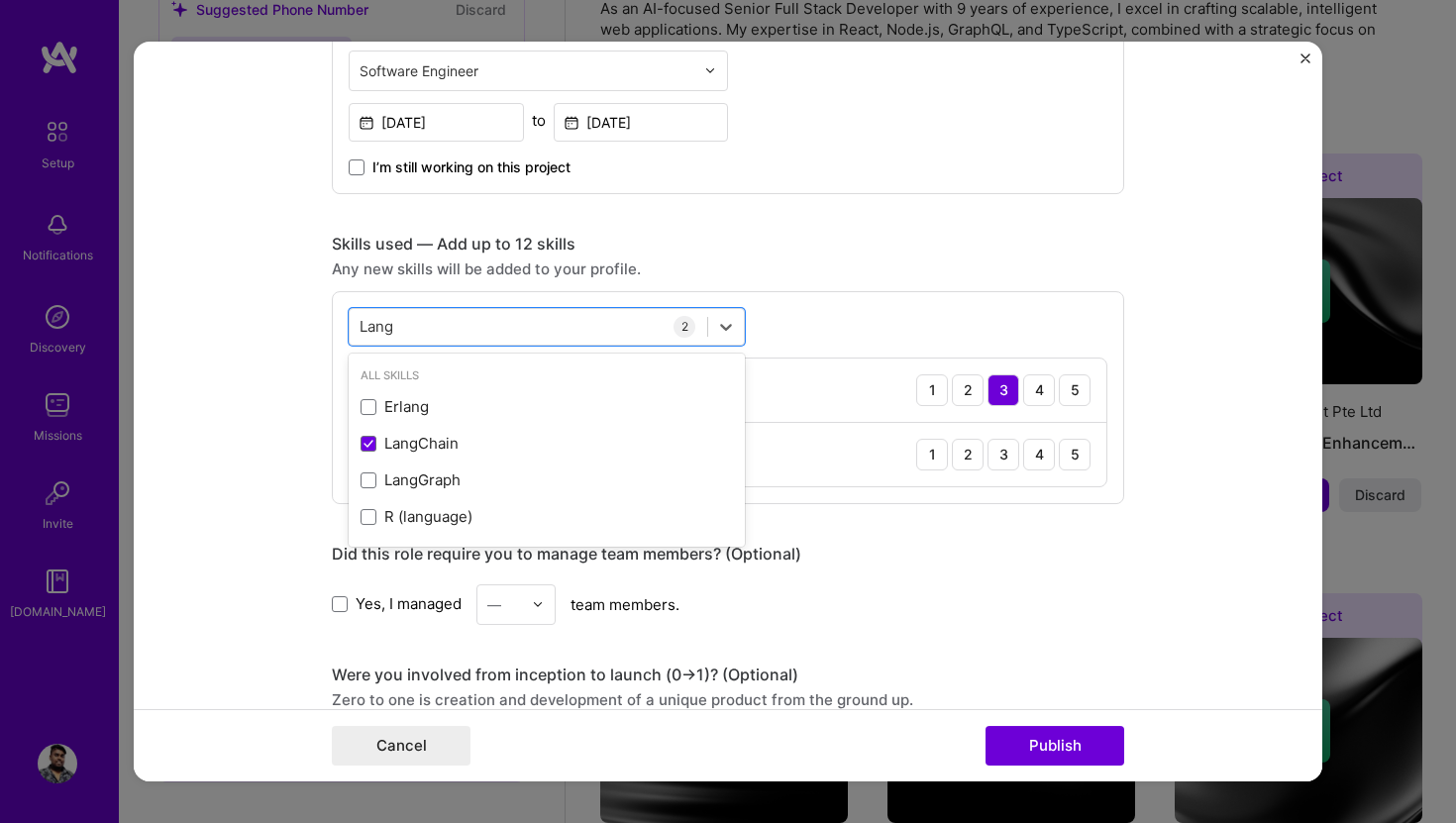 type on "Lang" 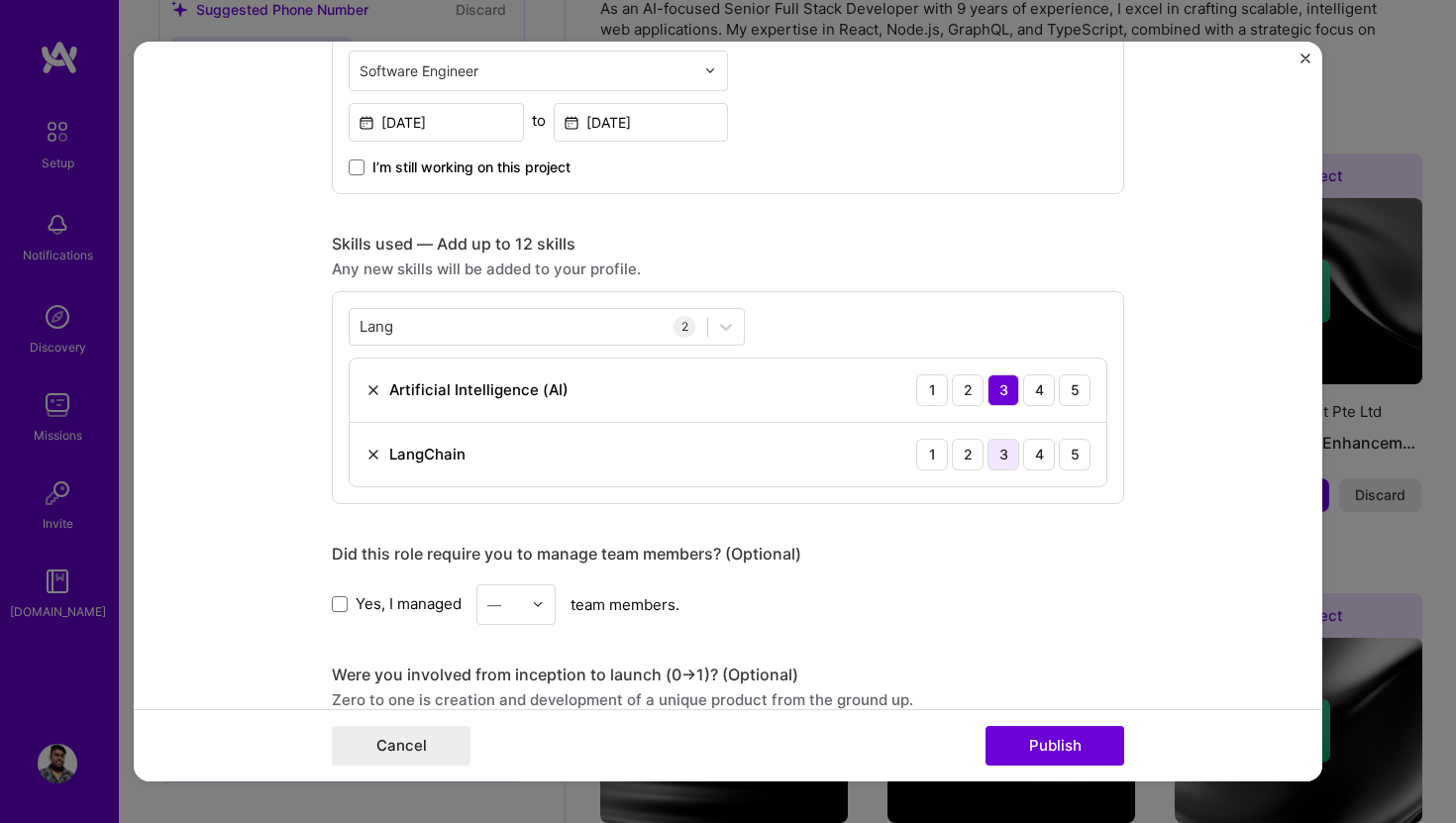 click on "3" at bounding box center [1003, 455] 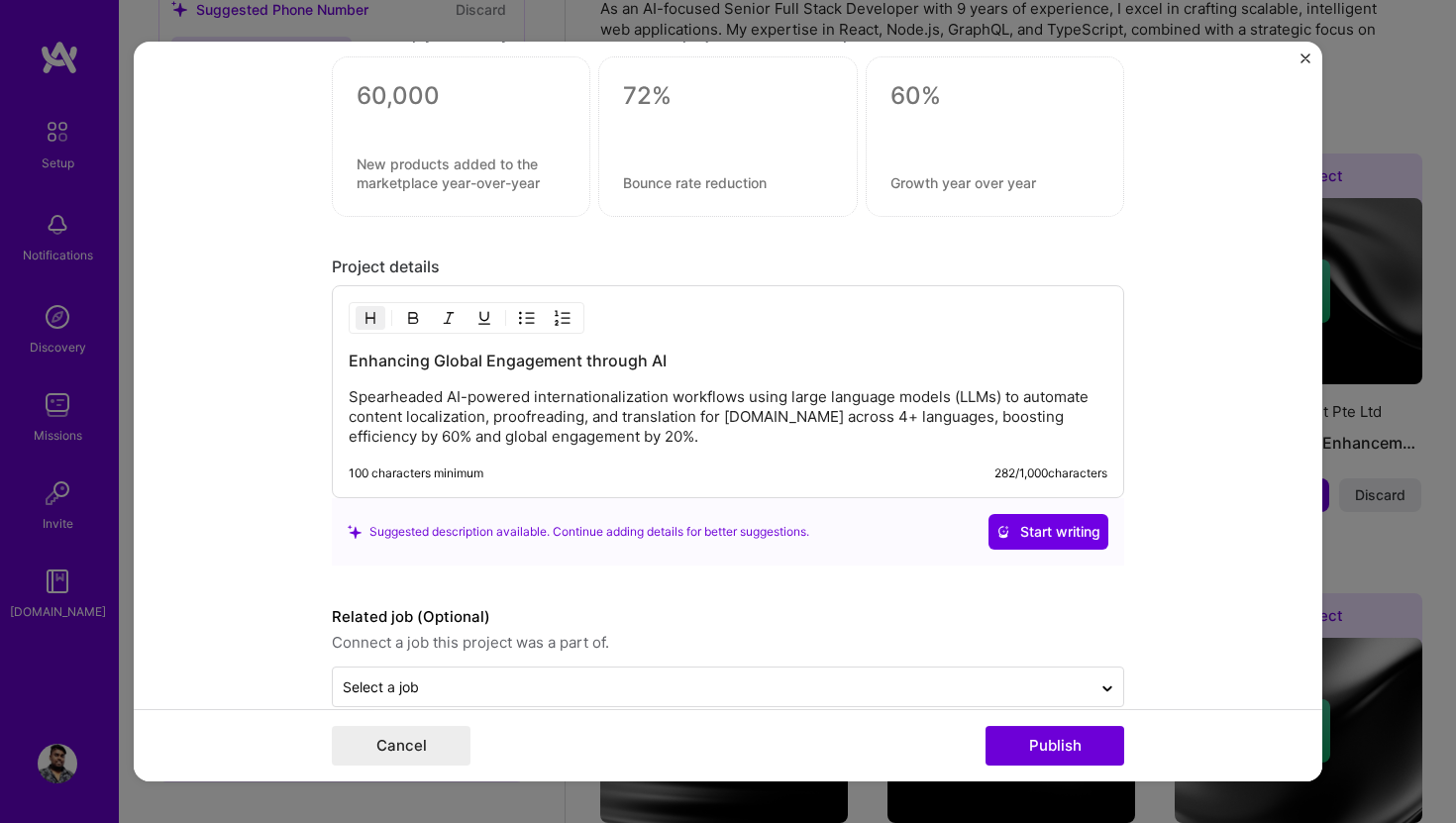scroll, scrollTop: 1624, scrollLeft: 0, axis: vertical 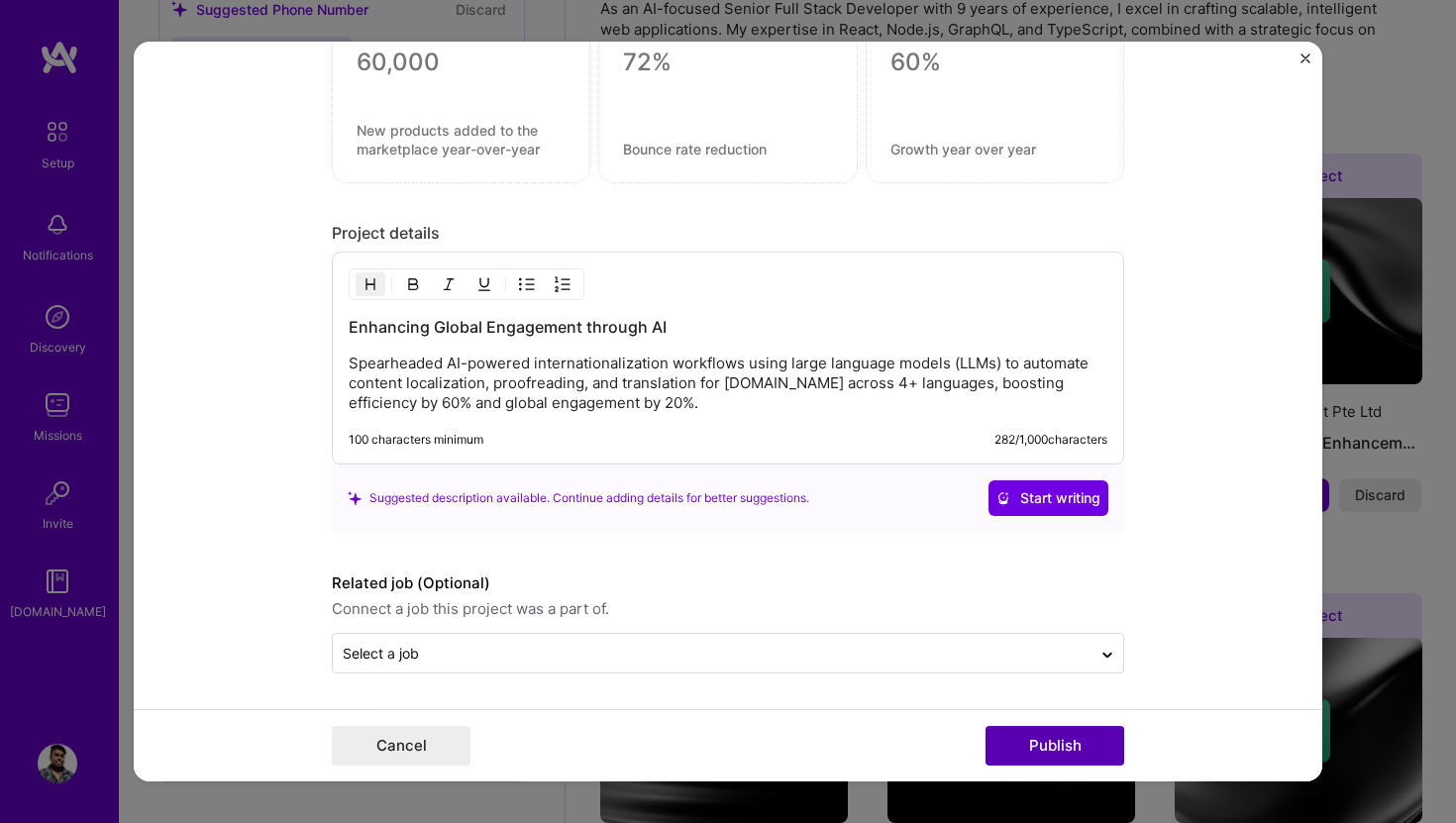 click on "Publish" at bounding box center [1055, 746] 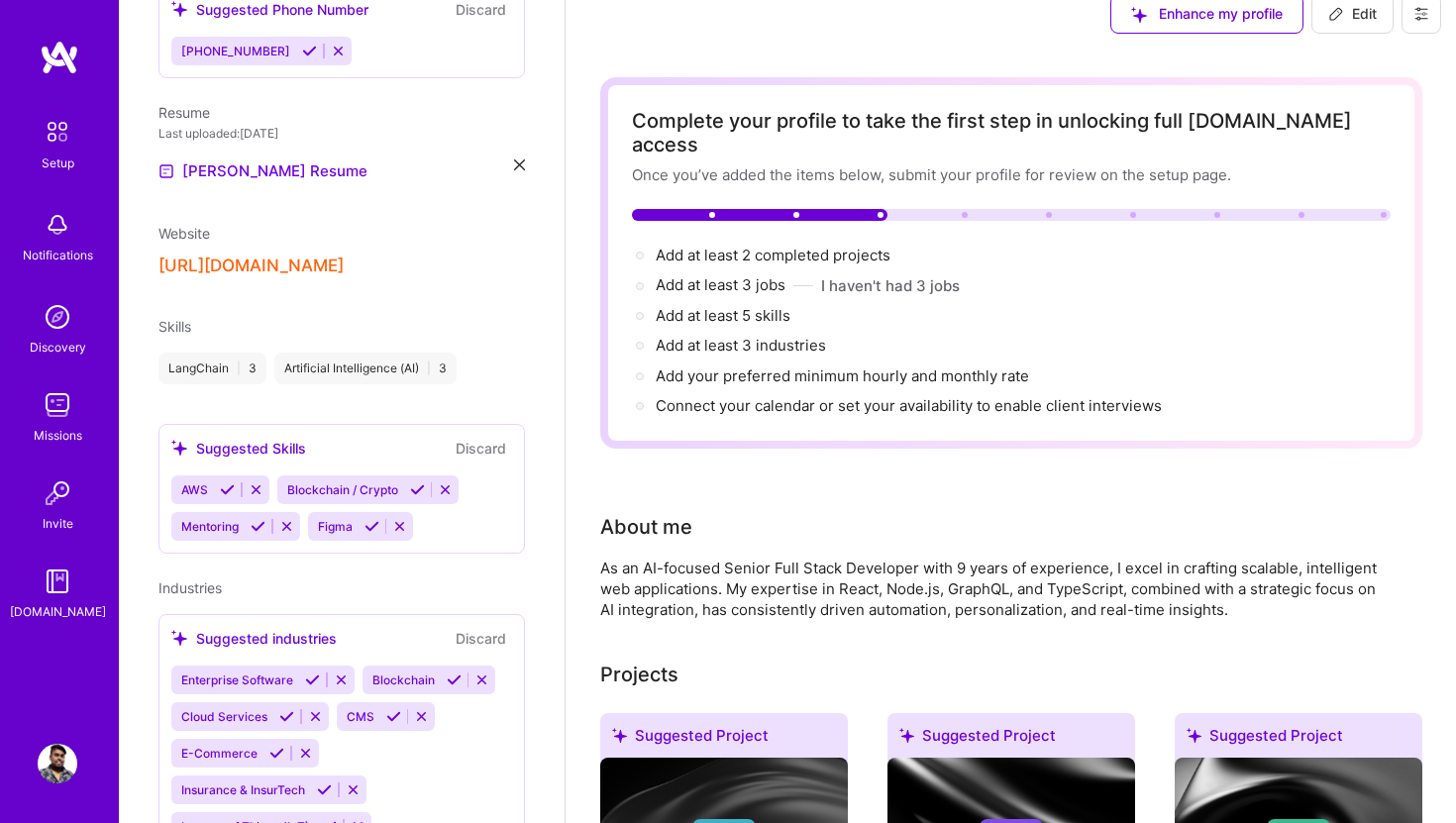 scroll, scrollTop: 0, scrollLeft: 0, axis: both 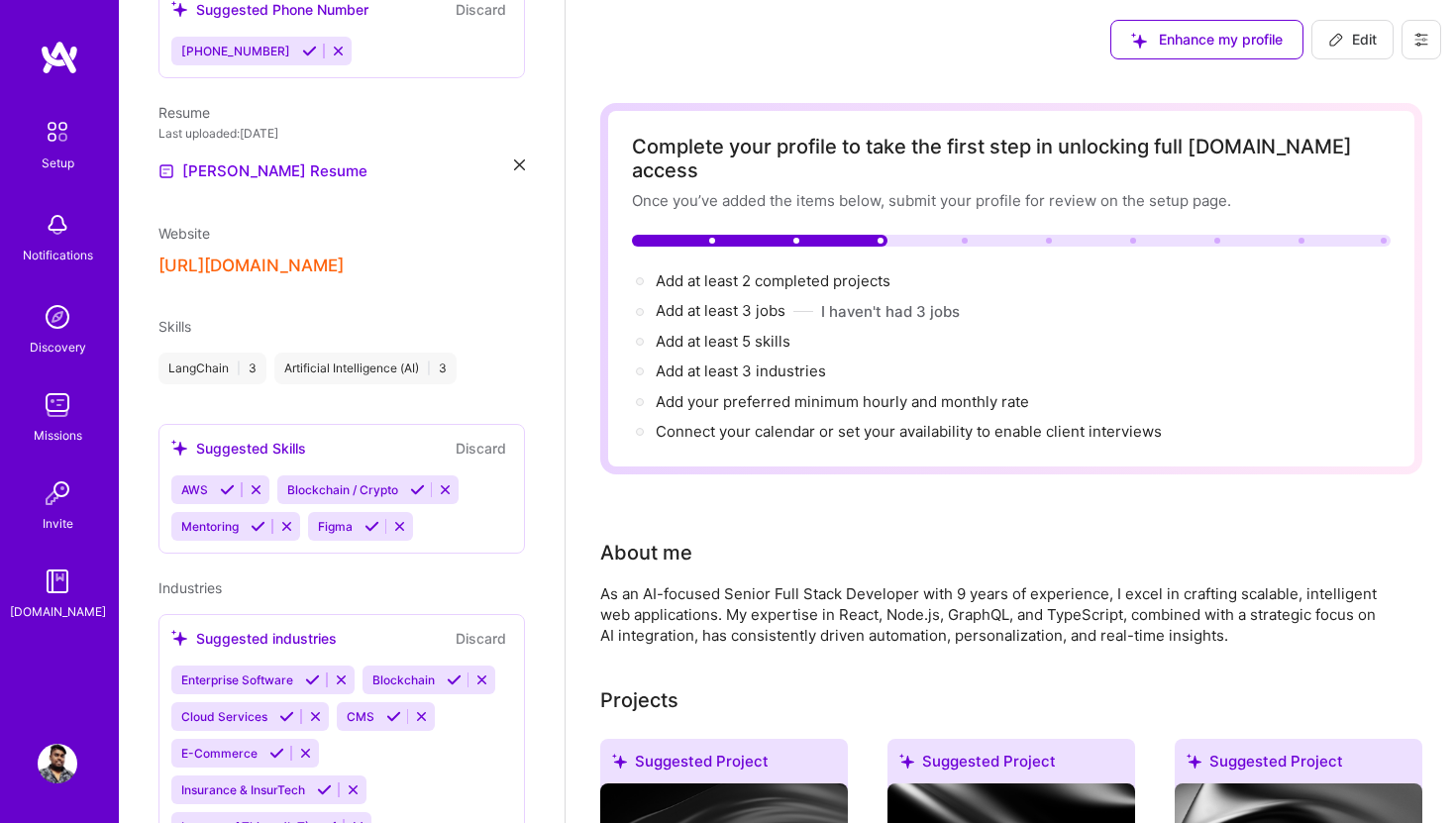 click on "Website" at bounding box center (342, 233) 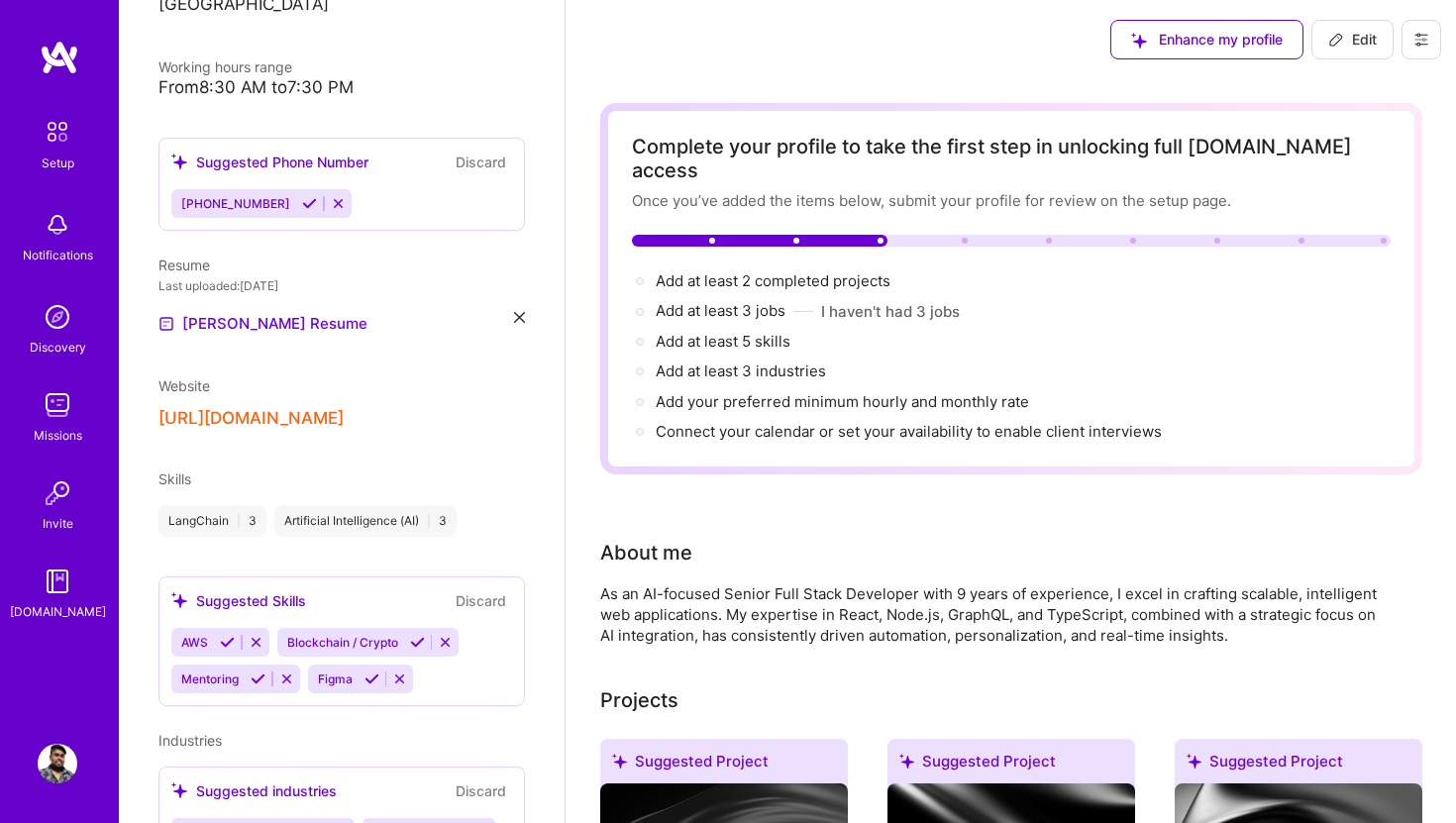 scroll, scrollTop: 0, scrollLeft: 0, axis: both 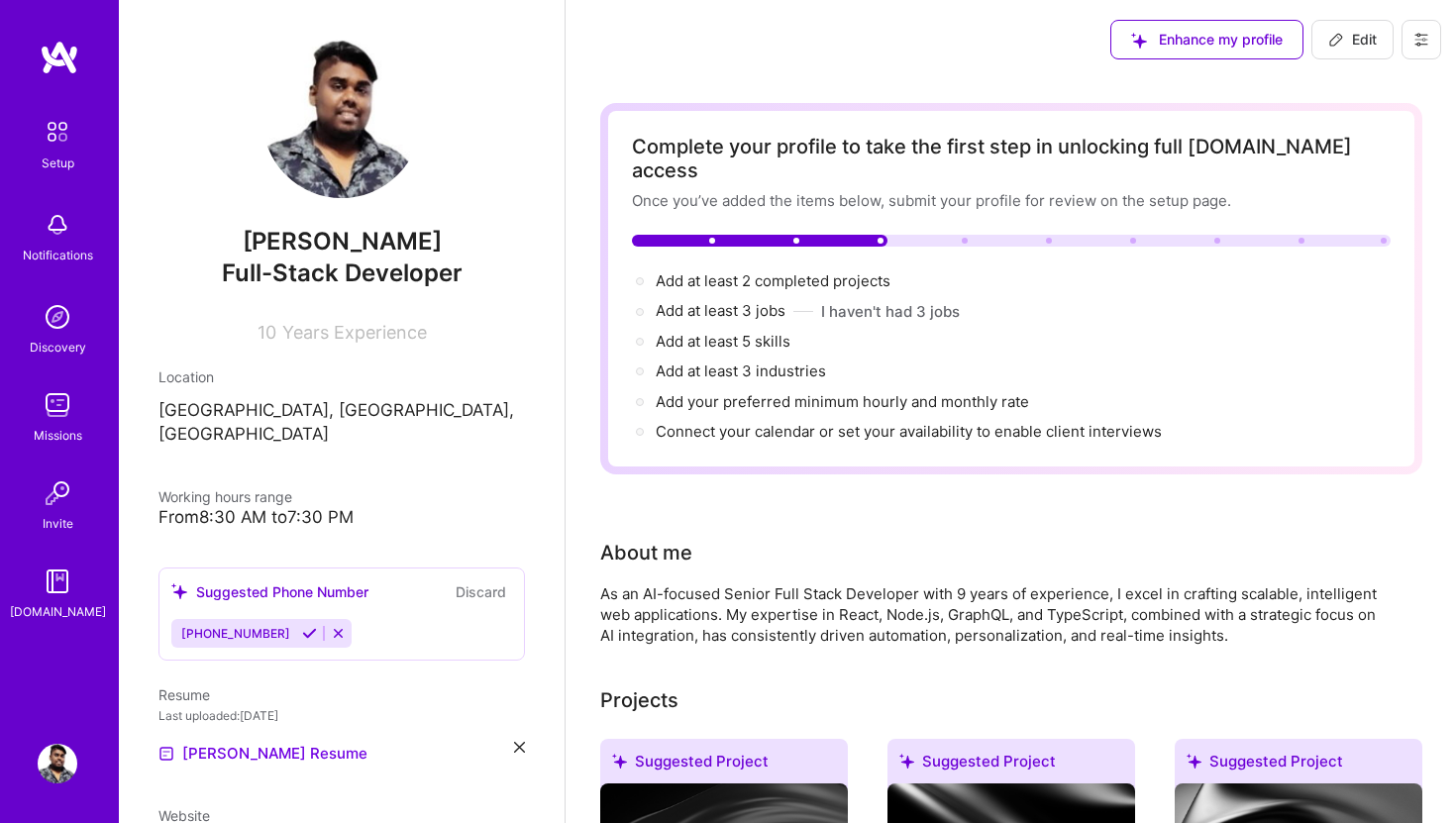 click on "Edit" at bounding box center [1352, 40] 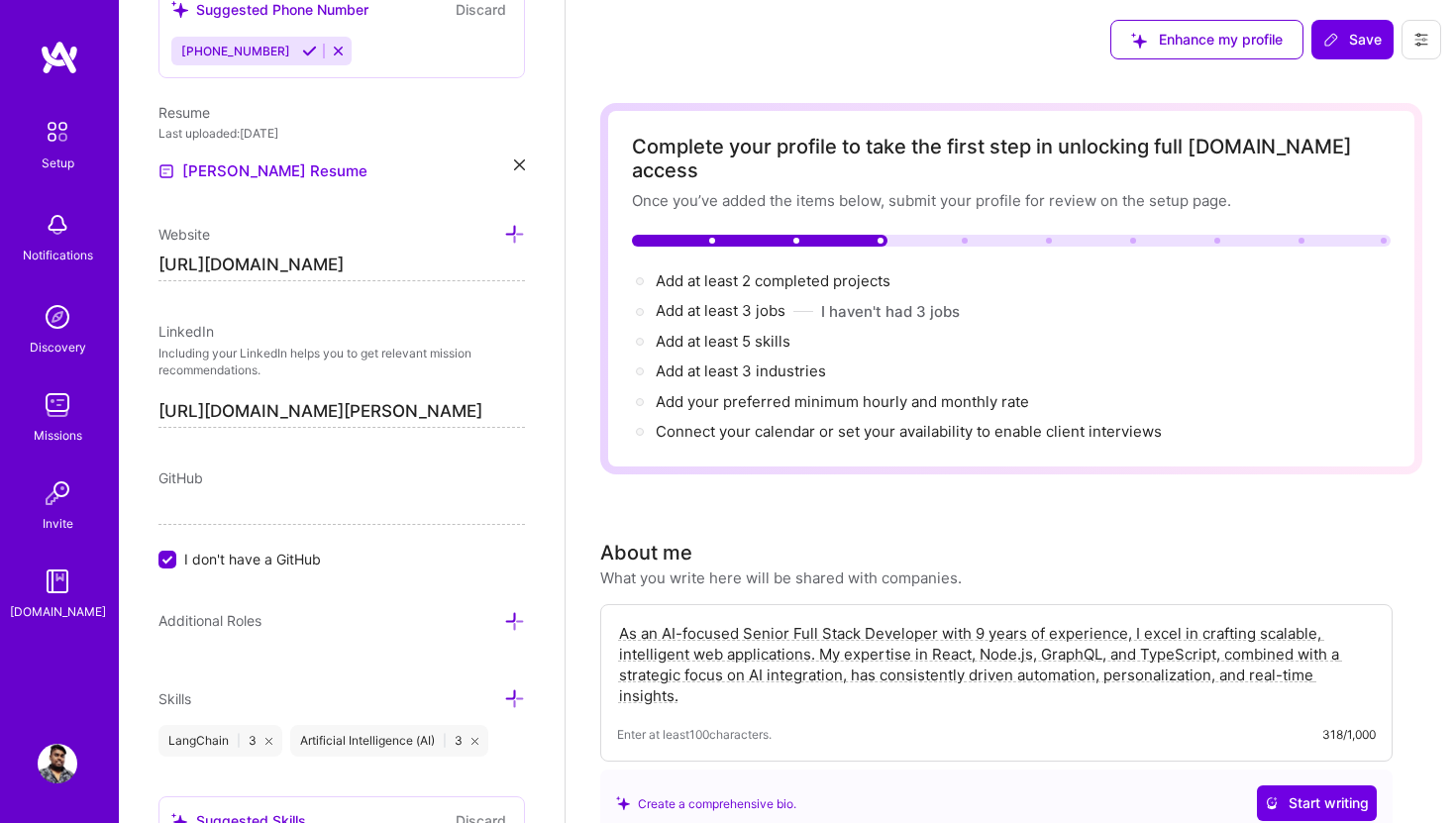 scroll, scrollTop: 621, scrollLeft: 0, axis: vertical 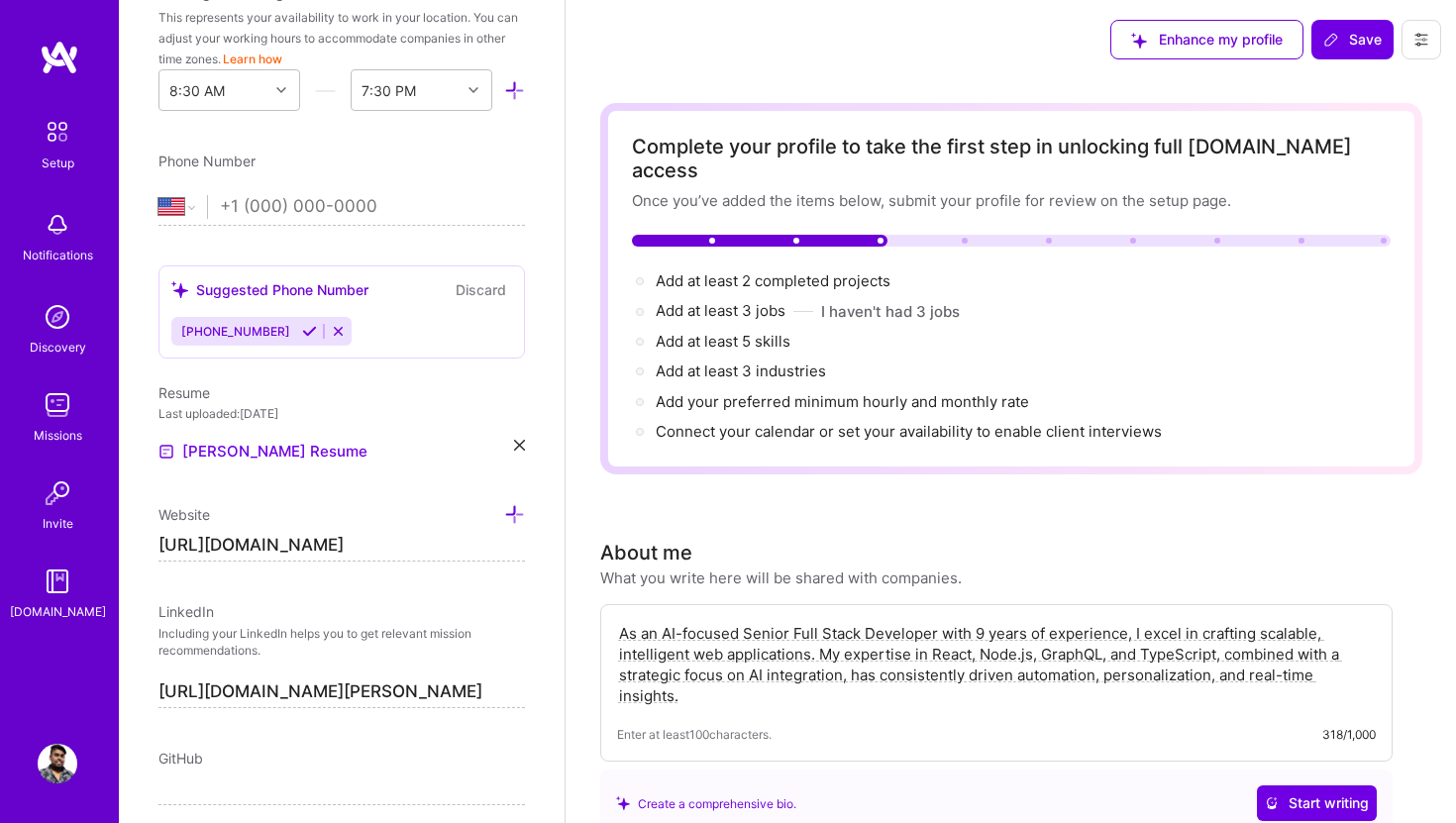 click on "[URL][DOMAIN_NAME]" at bounding box center (342, 546) 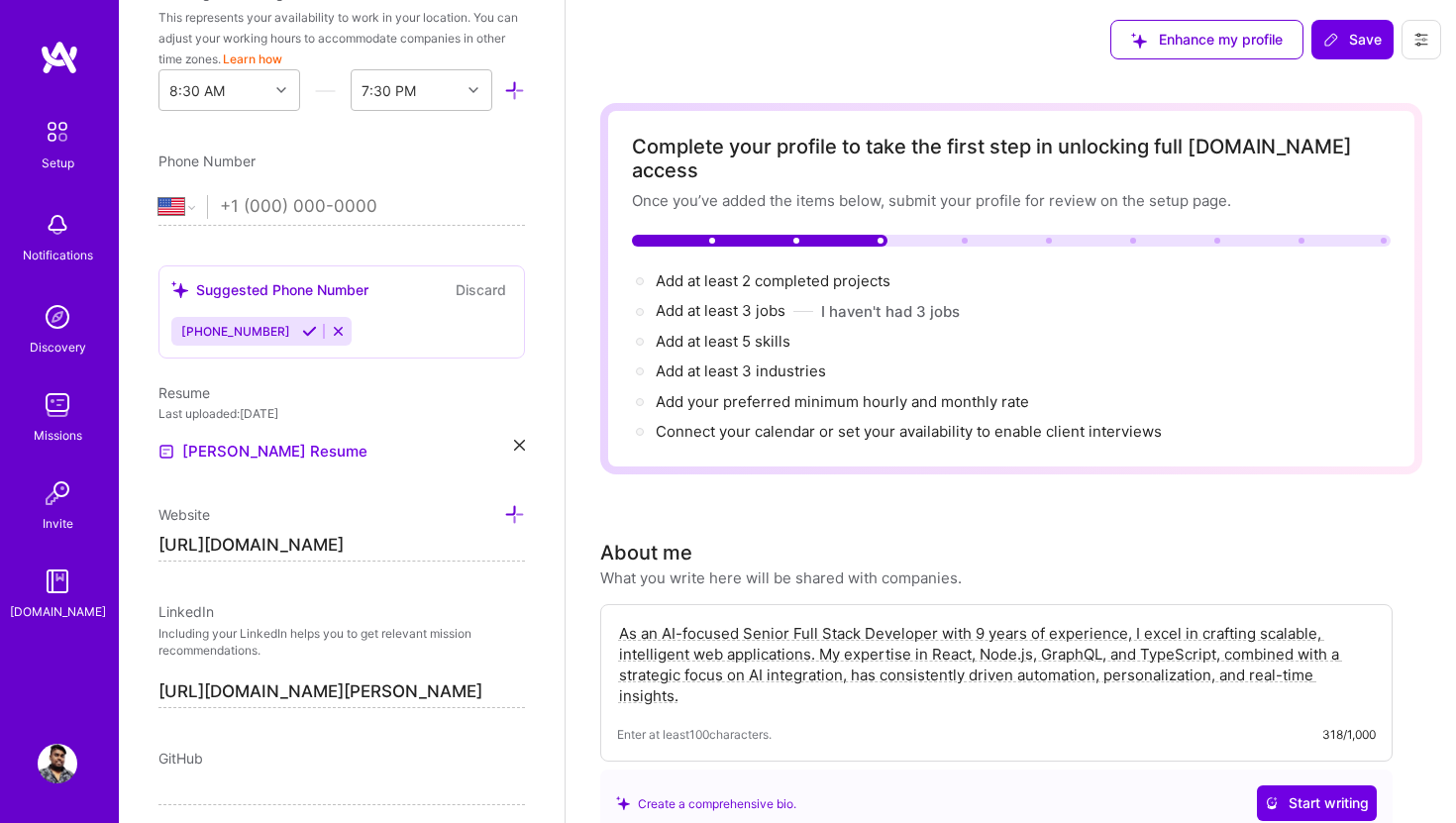 drag, startPoint x: 280, startPoint y: 546, endPoint x: 455, endPoint y: 593, distance: 181.20155 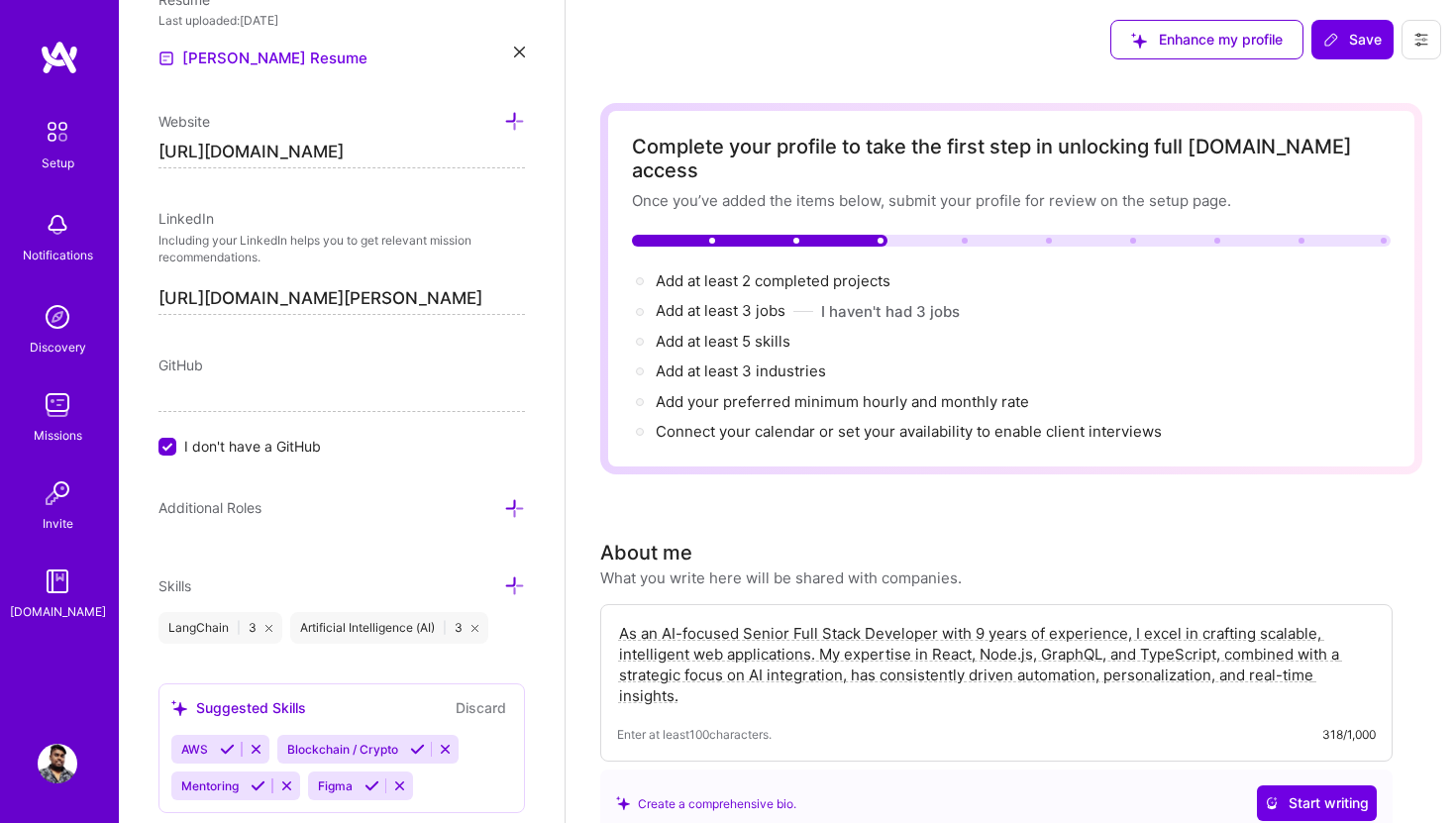 scroll, scrollTop: 1114, scrollLeft: 0, axis: vertical 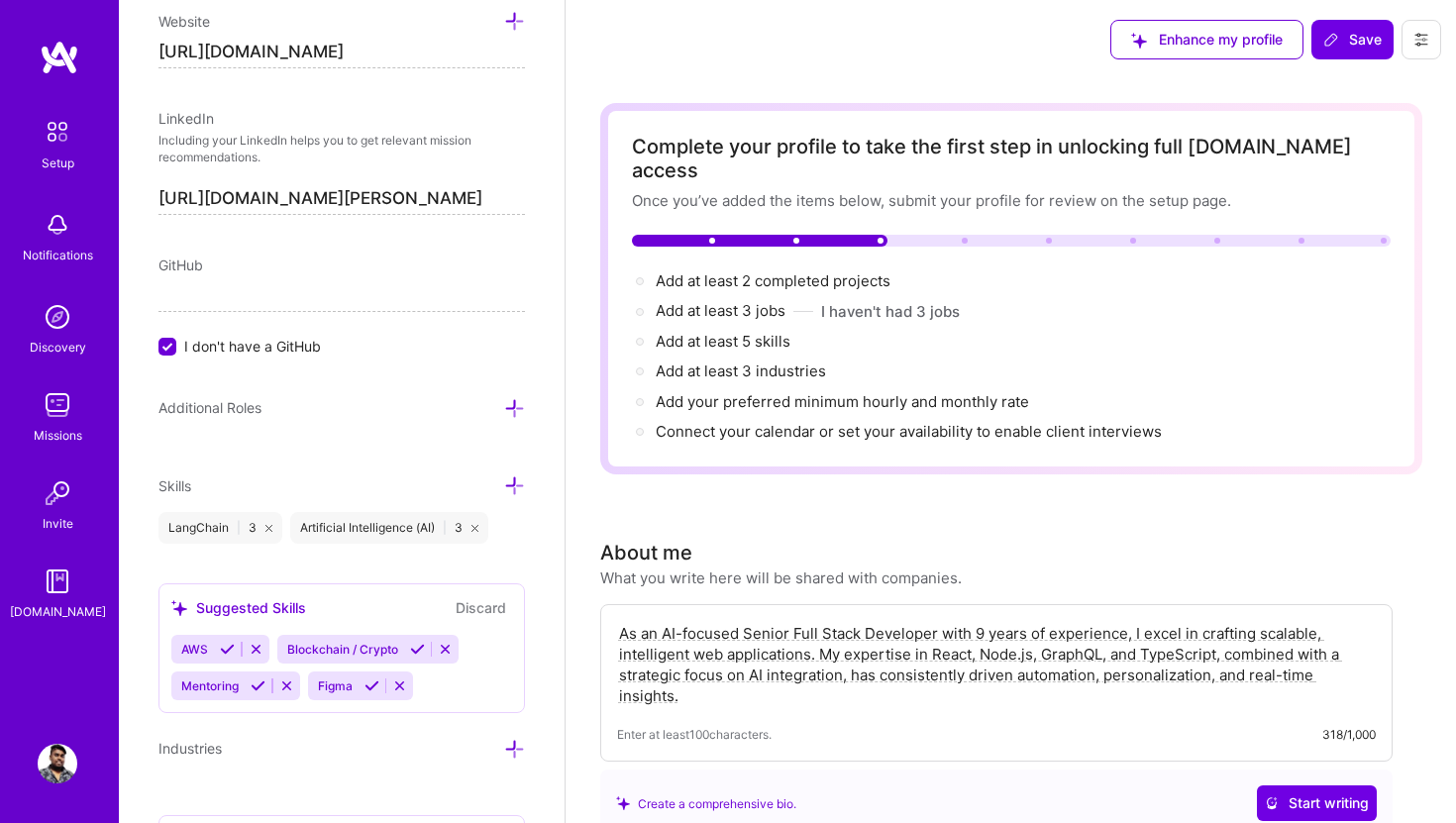 type on "[URL][DOMAIN_NAME]" 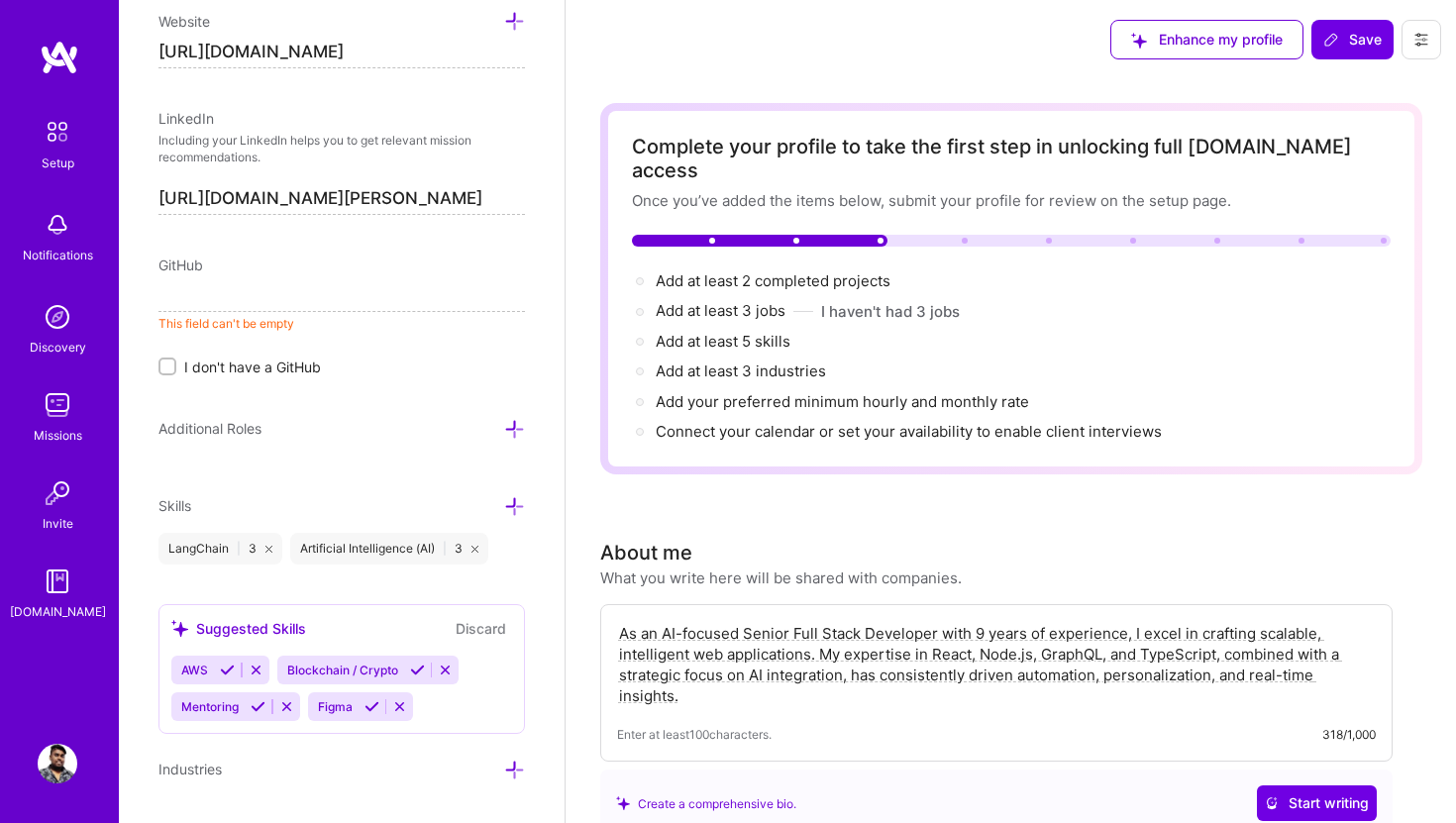 click at bounding box center (342, 296) 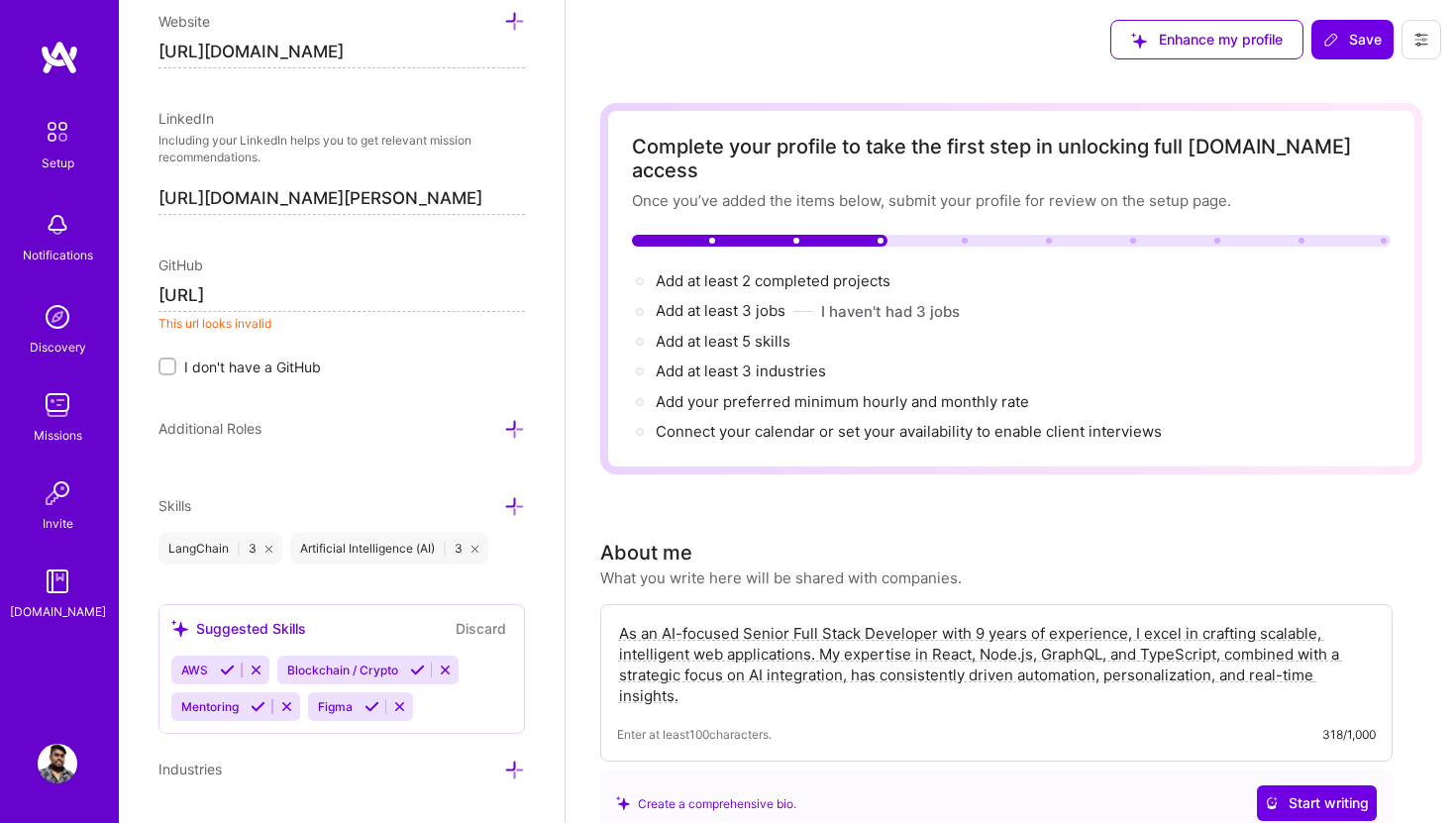 paste on "[DOMAIN_NAME][URL]" 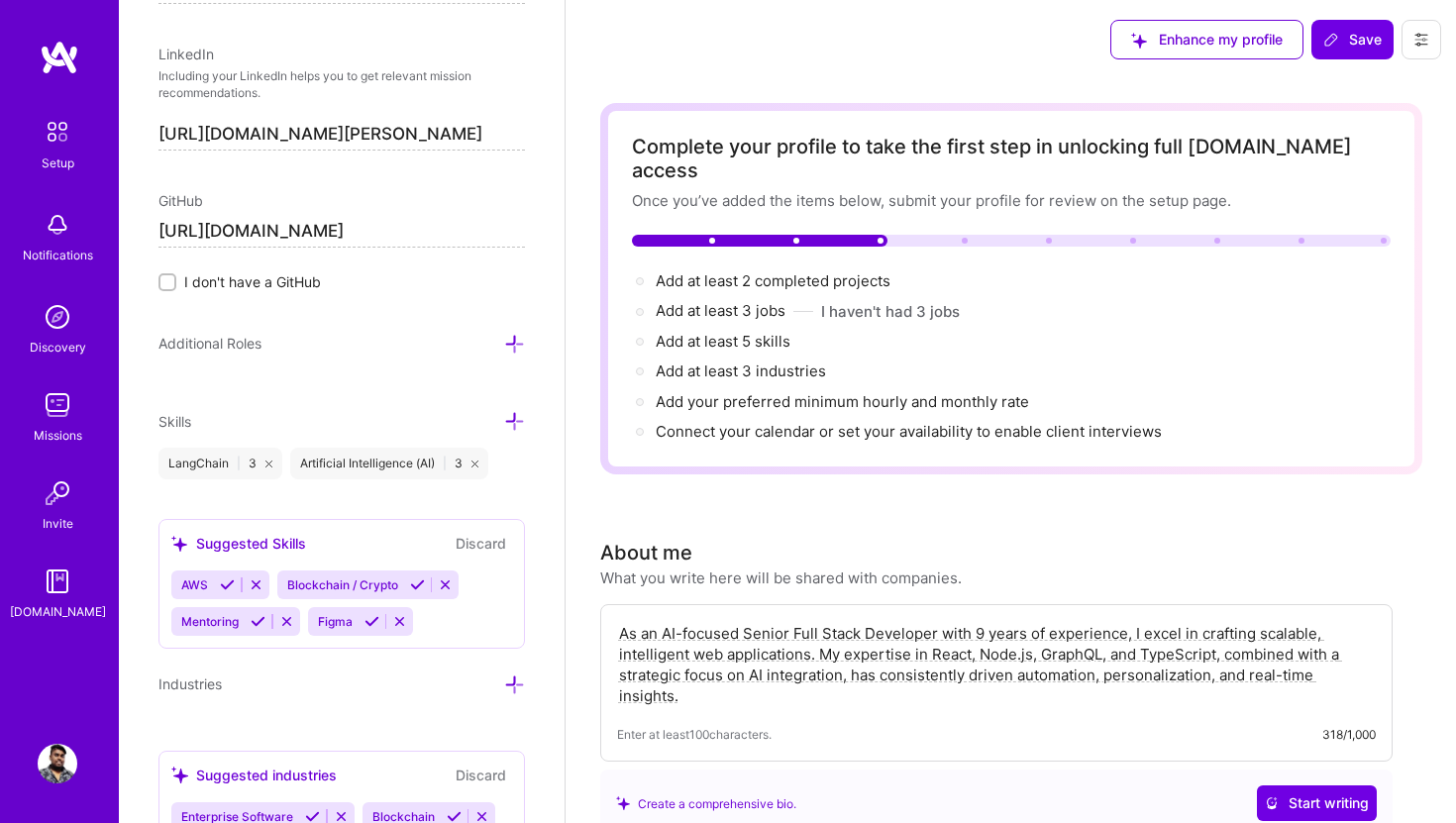 scroll, scrollTop: 1253, scrollLeft: 0, axis: vertical 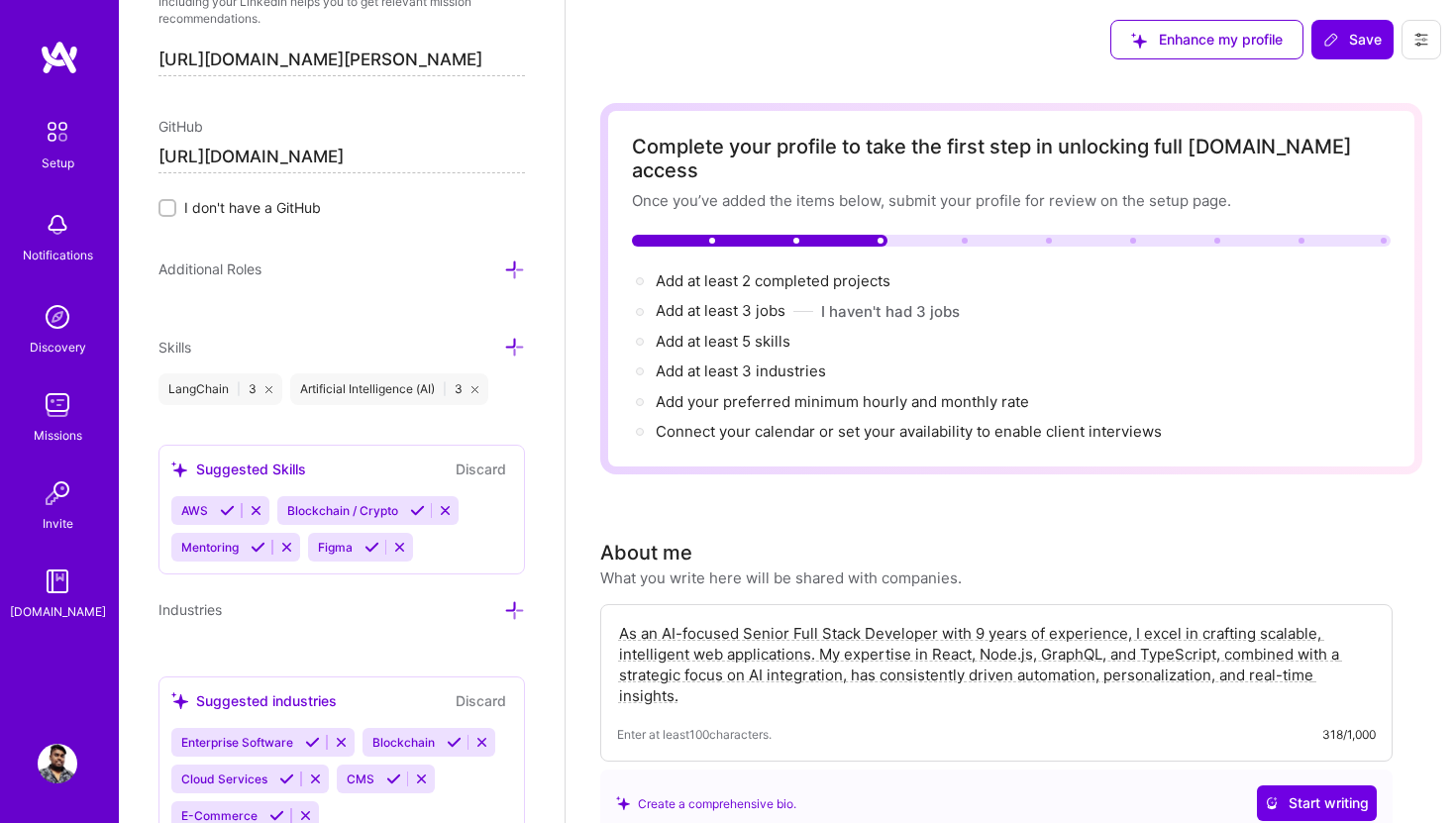 type on "[URL][DOMAIN_NAME]" 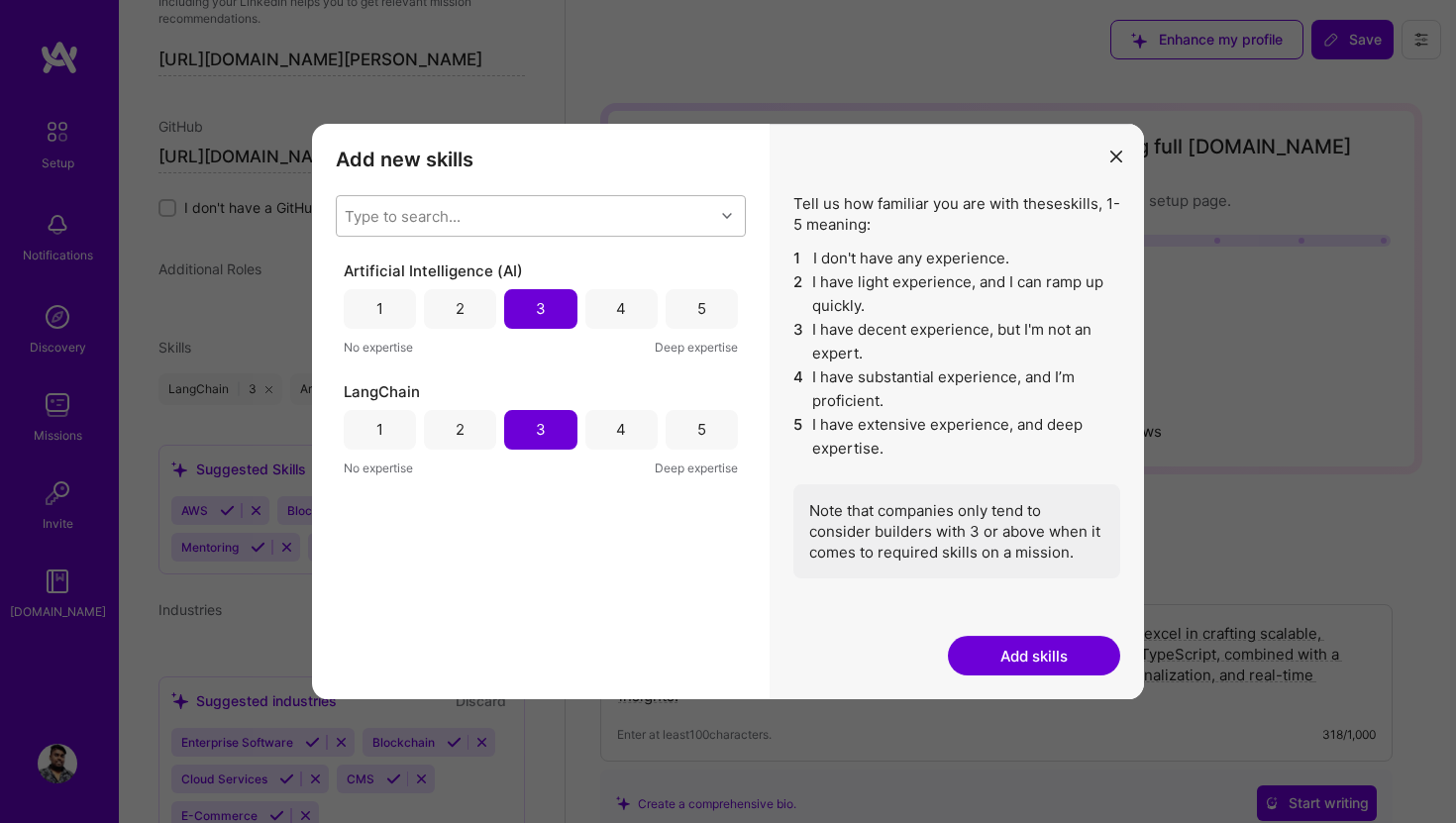 click on "Type to search..." at bounding box center (525, 216) 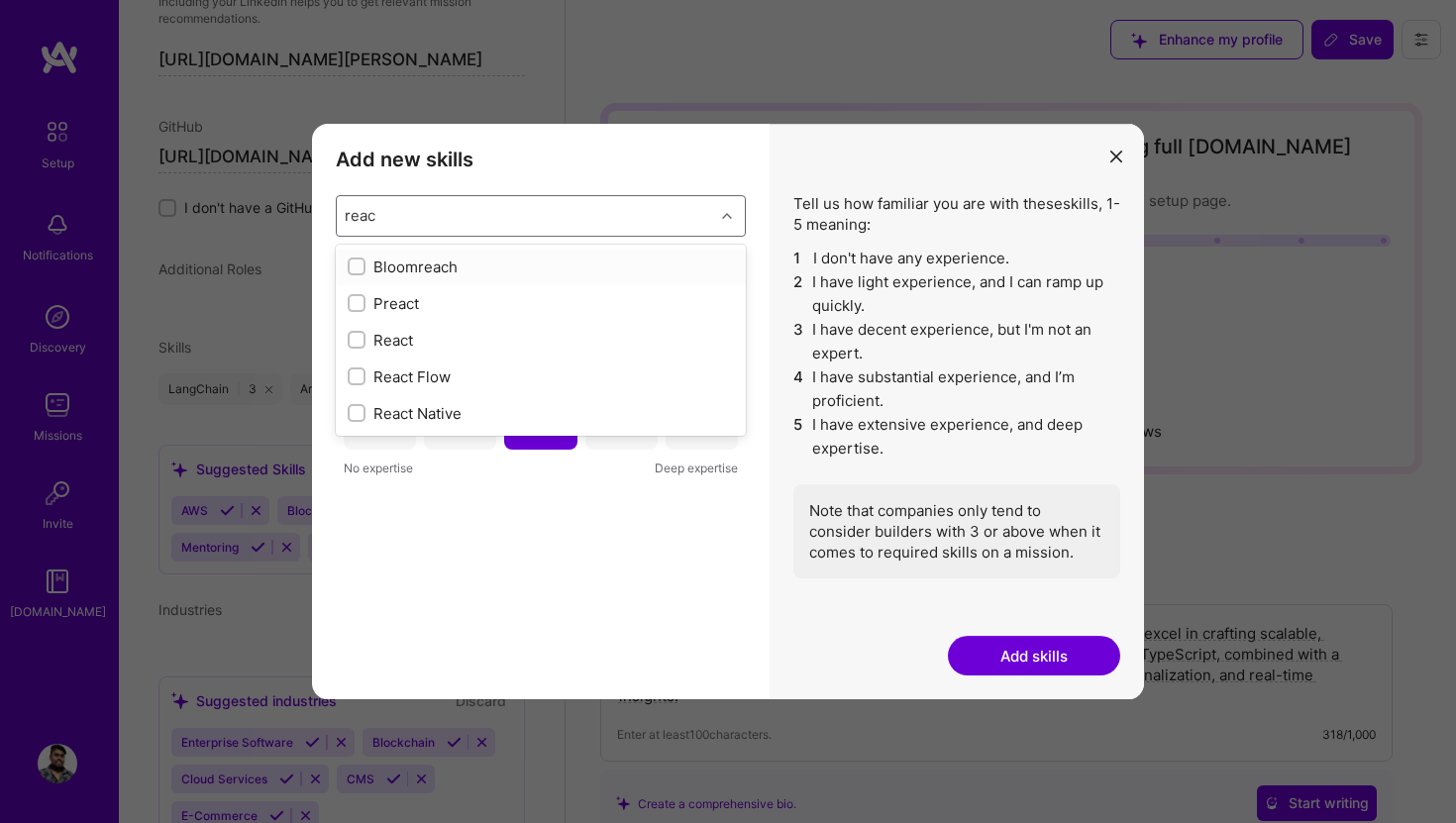 type on "react" 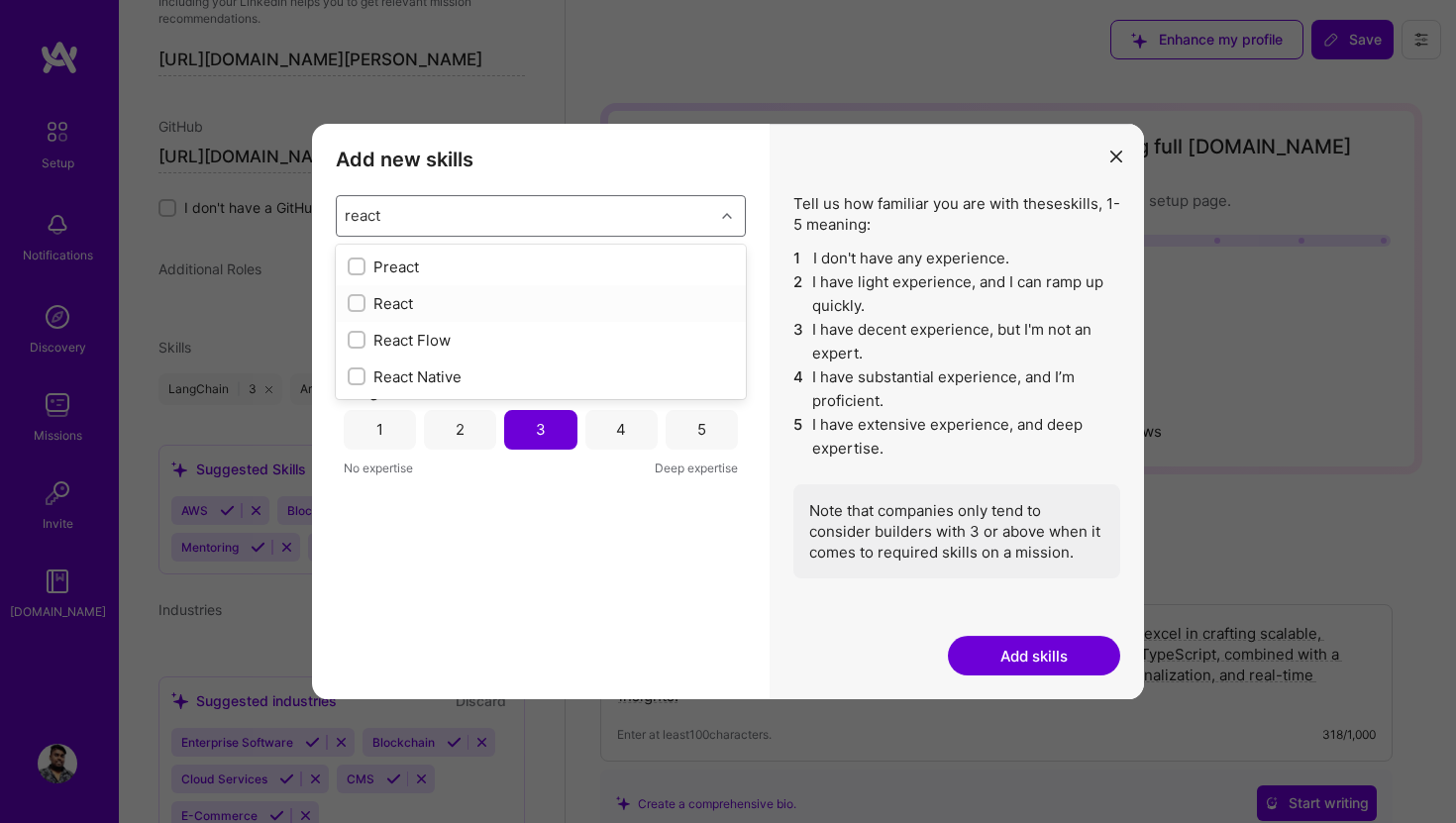 click at bounding box center (359, 304) 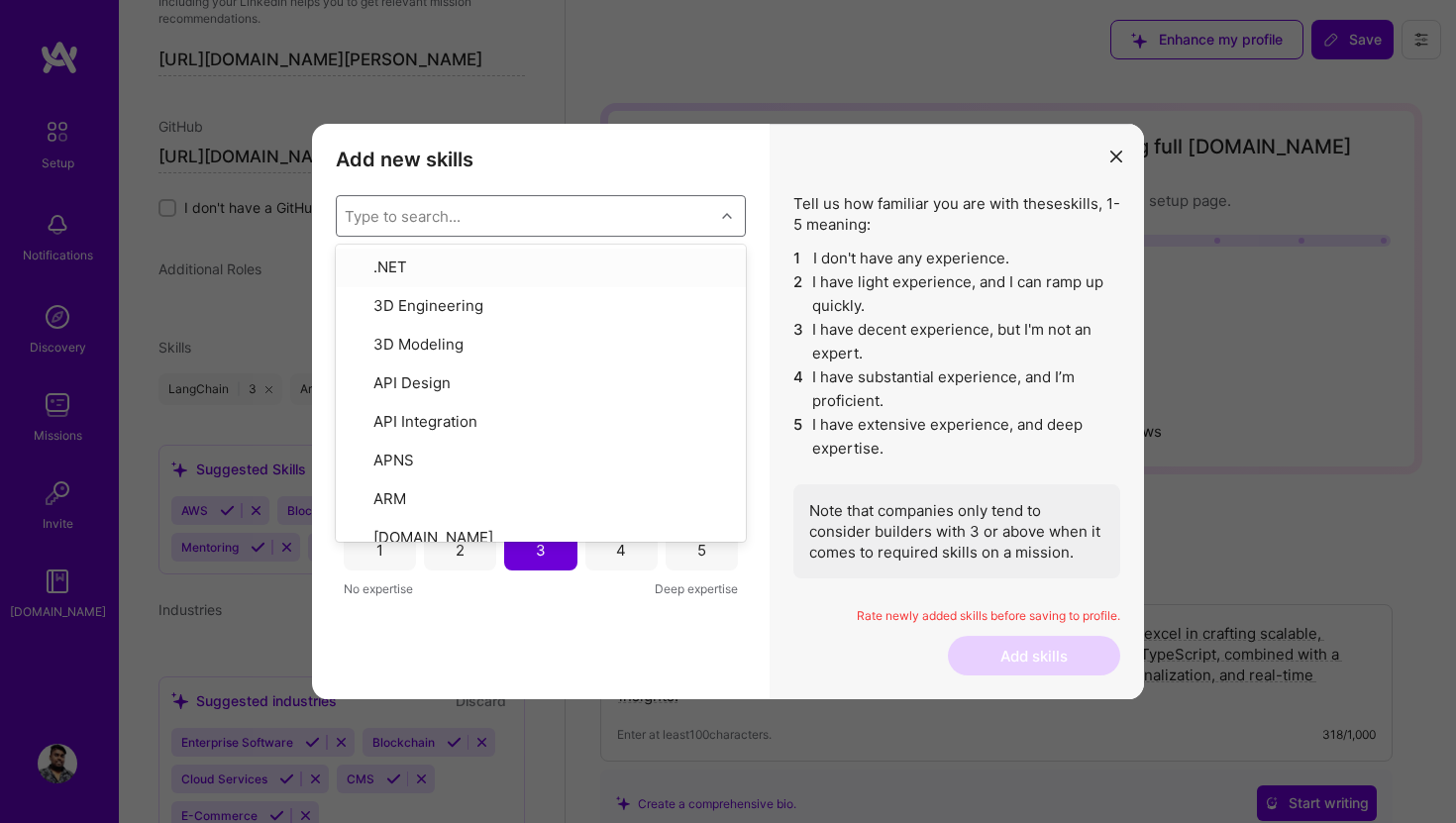 type on "a" 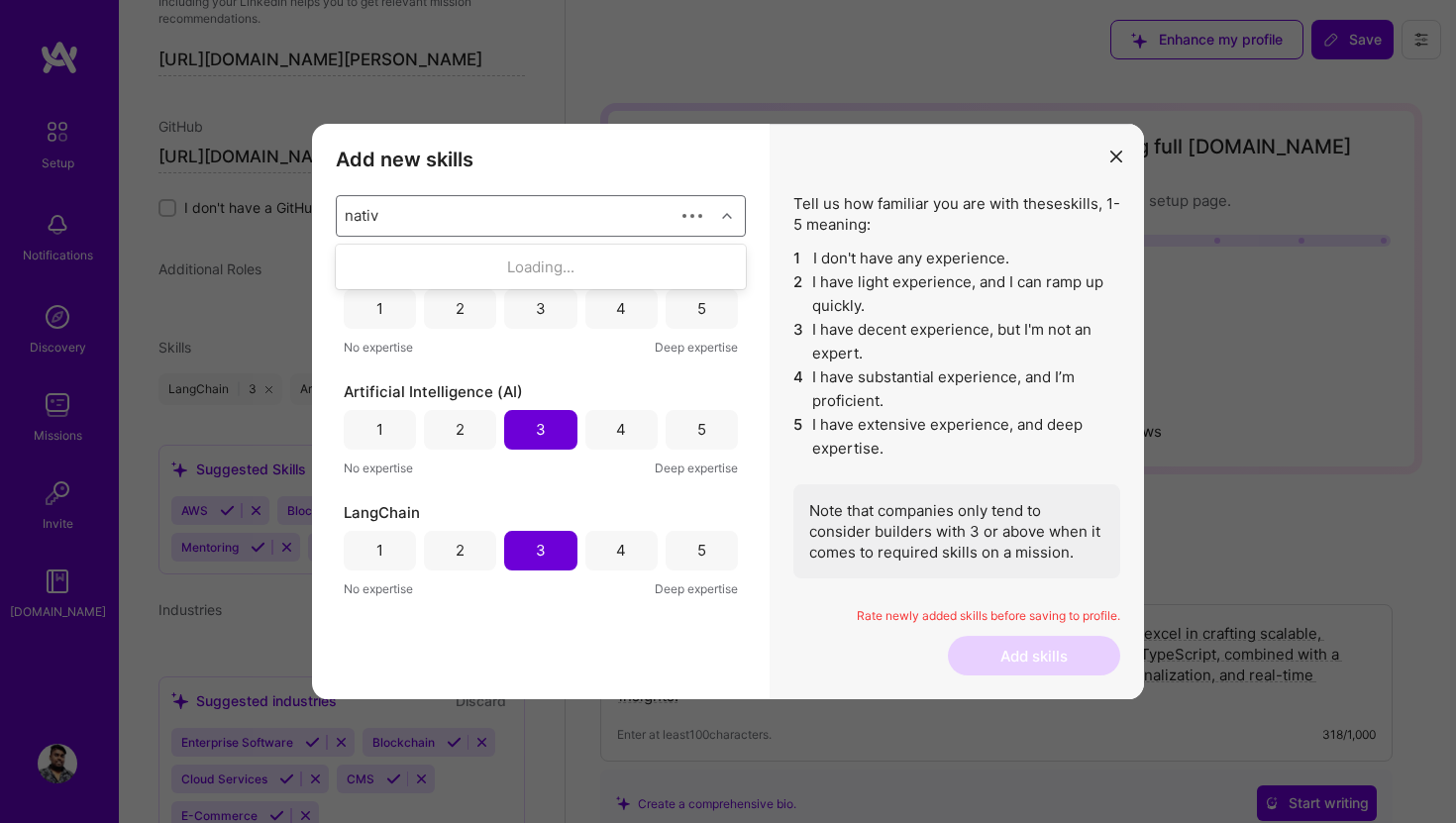 type on "native" 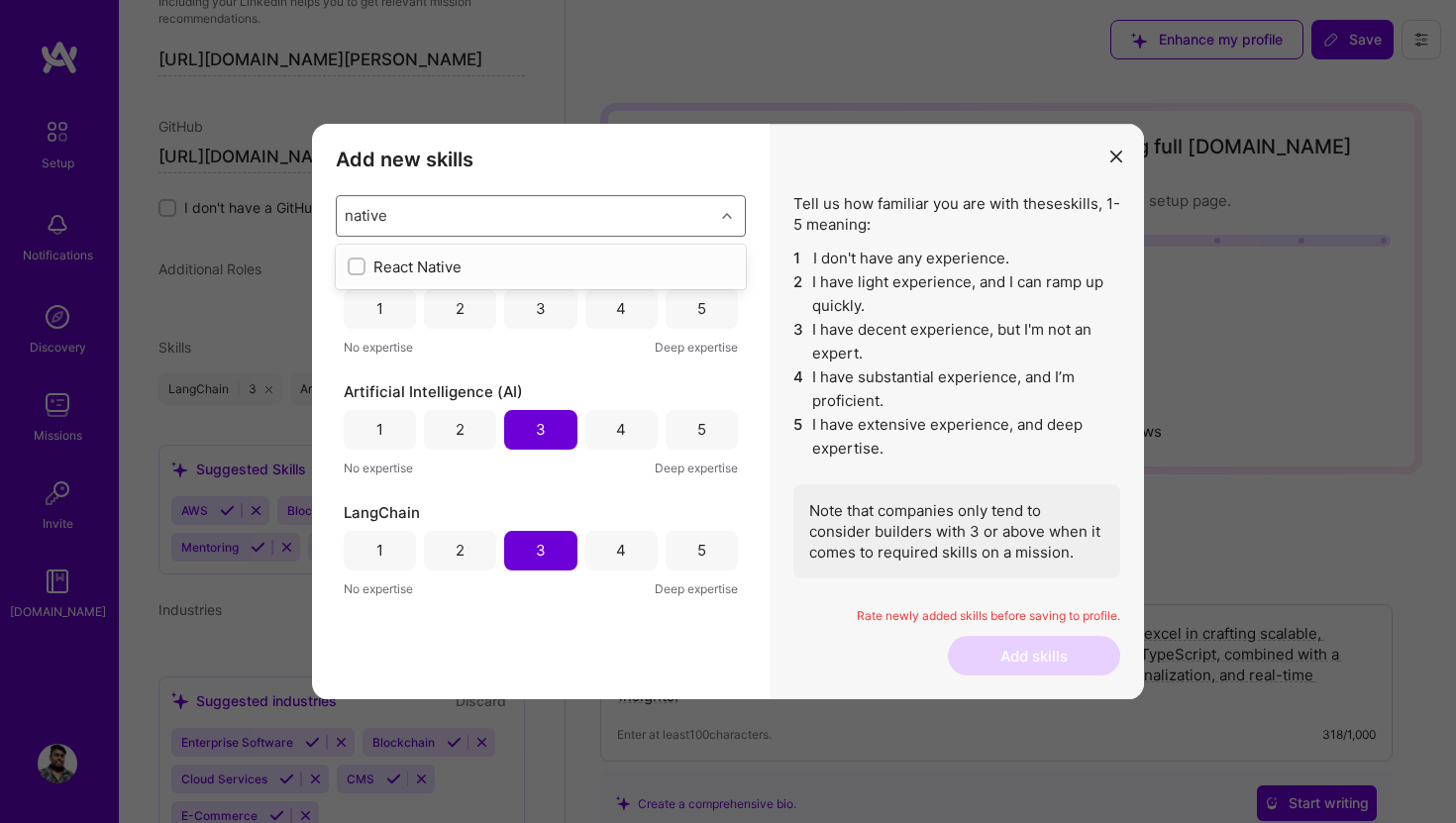 click at bounding box center (359, 267) 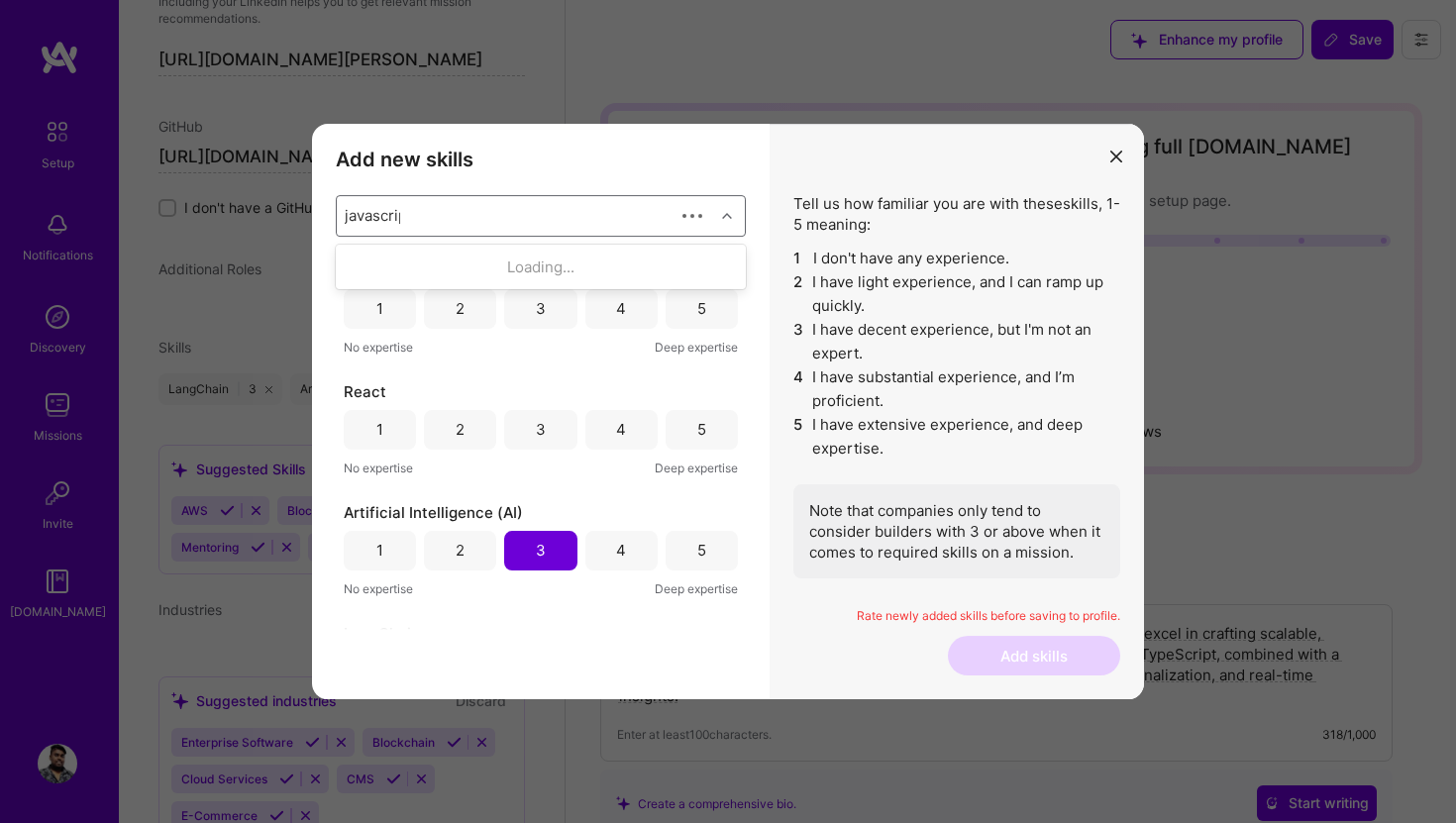 type on "javascript" 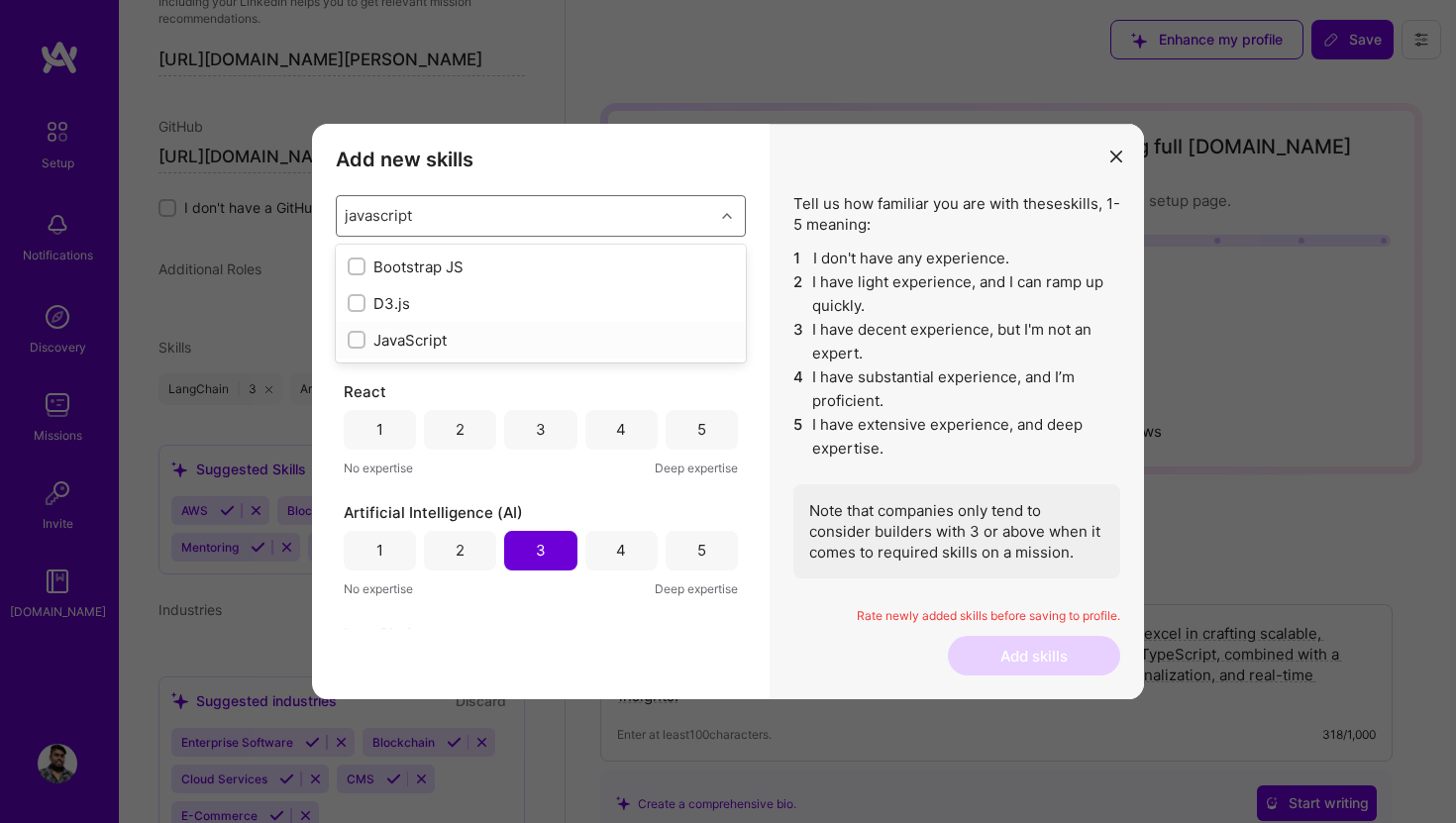 click at bounding box center (359, 341) 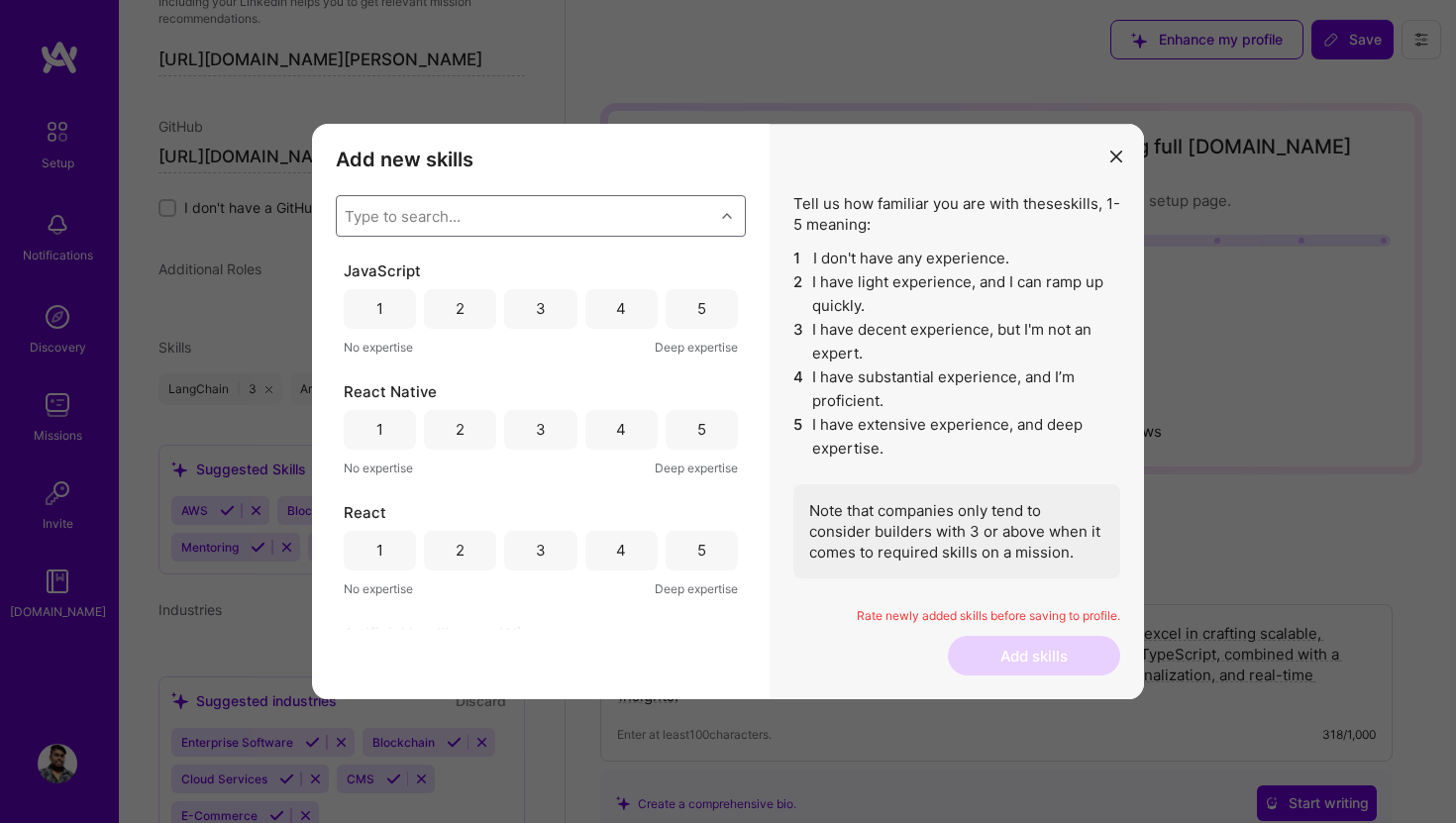 click on "Type to search..." at bounding box center [402, 215] 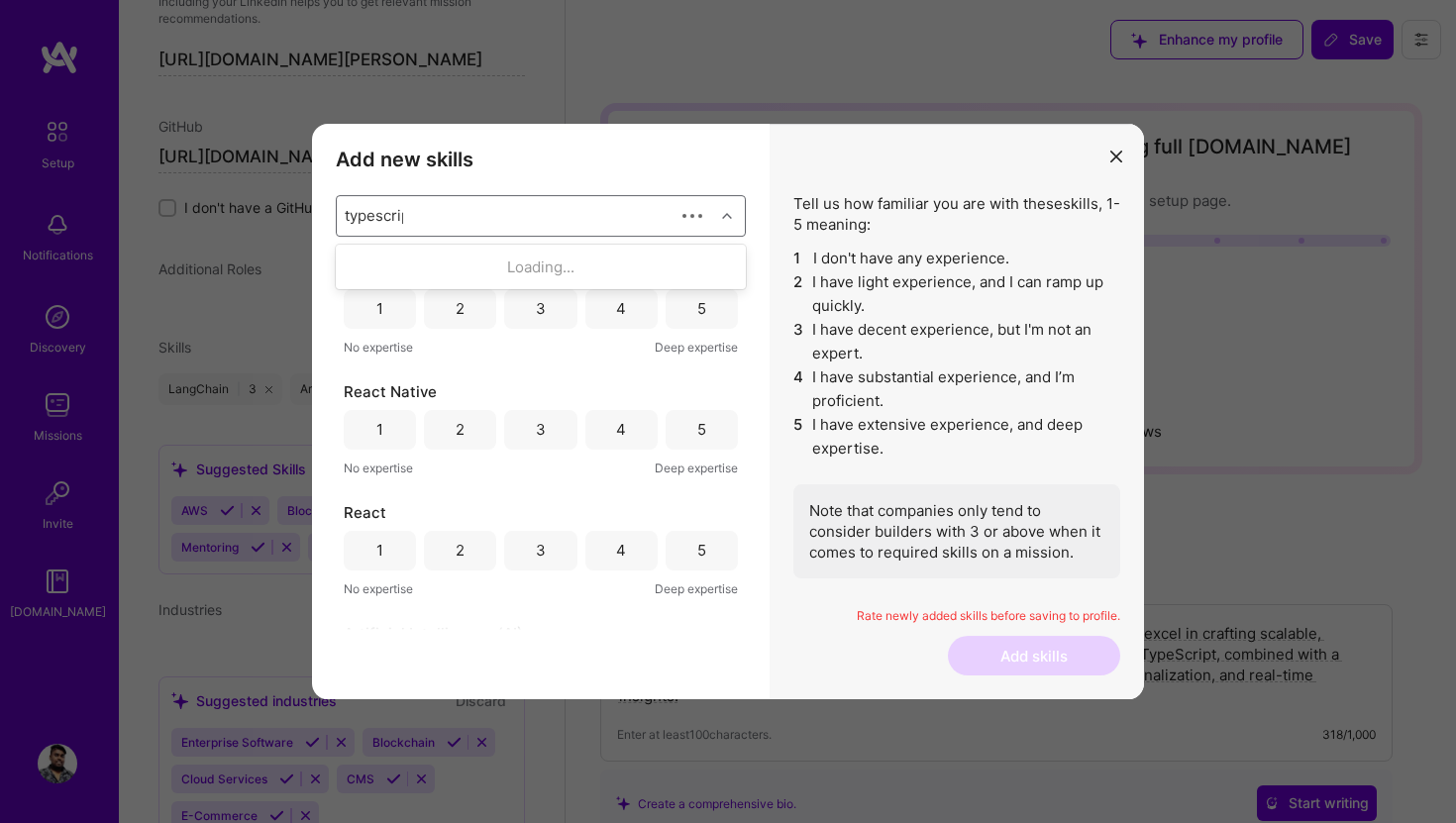 type on "typescript" 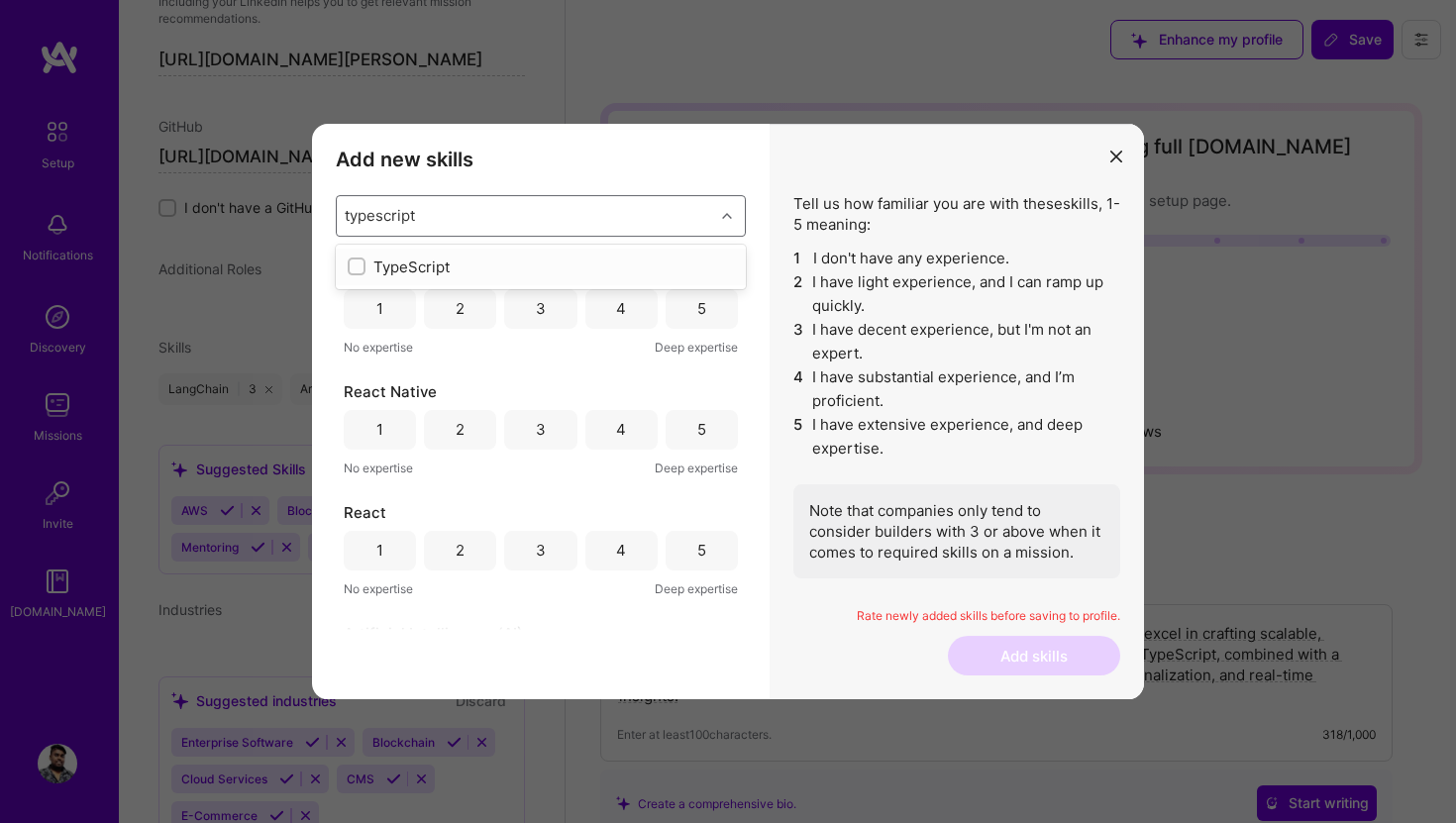 click at bounding box center [357, 266] 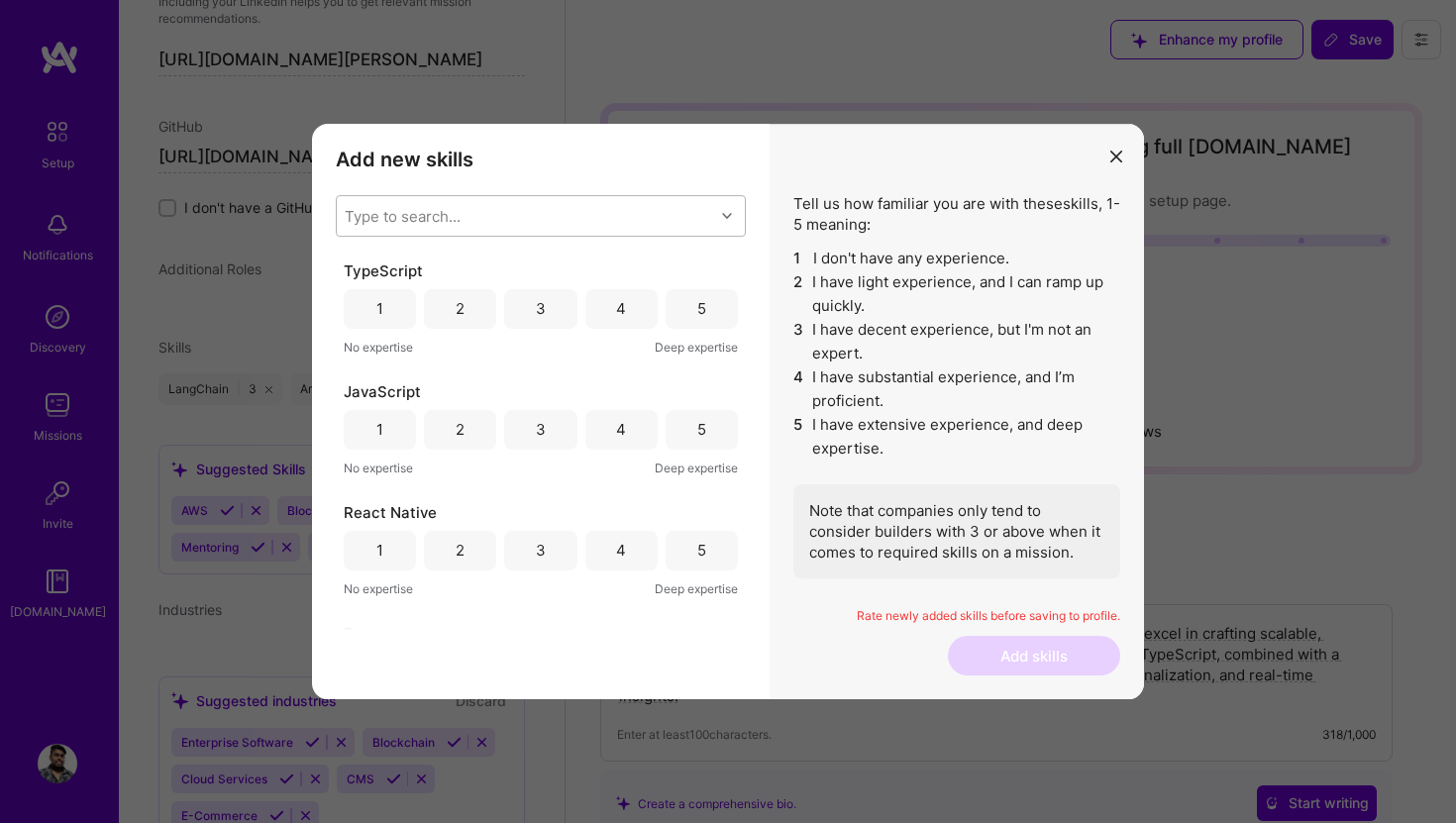 click on "Type to search..." at bounding box center [525, 216] 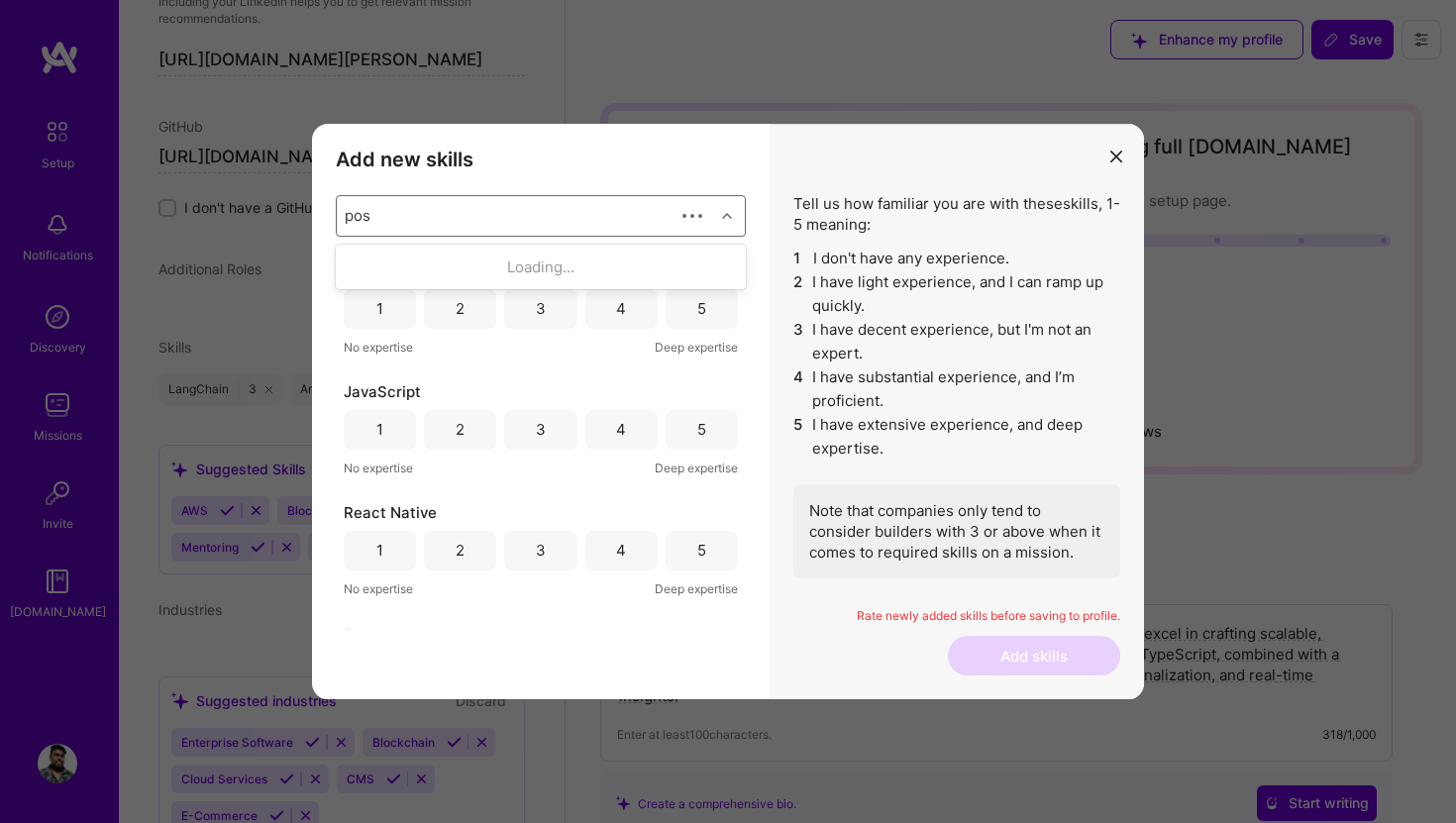 type on "post" 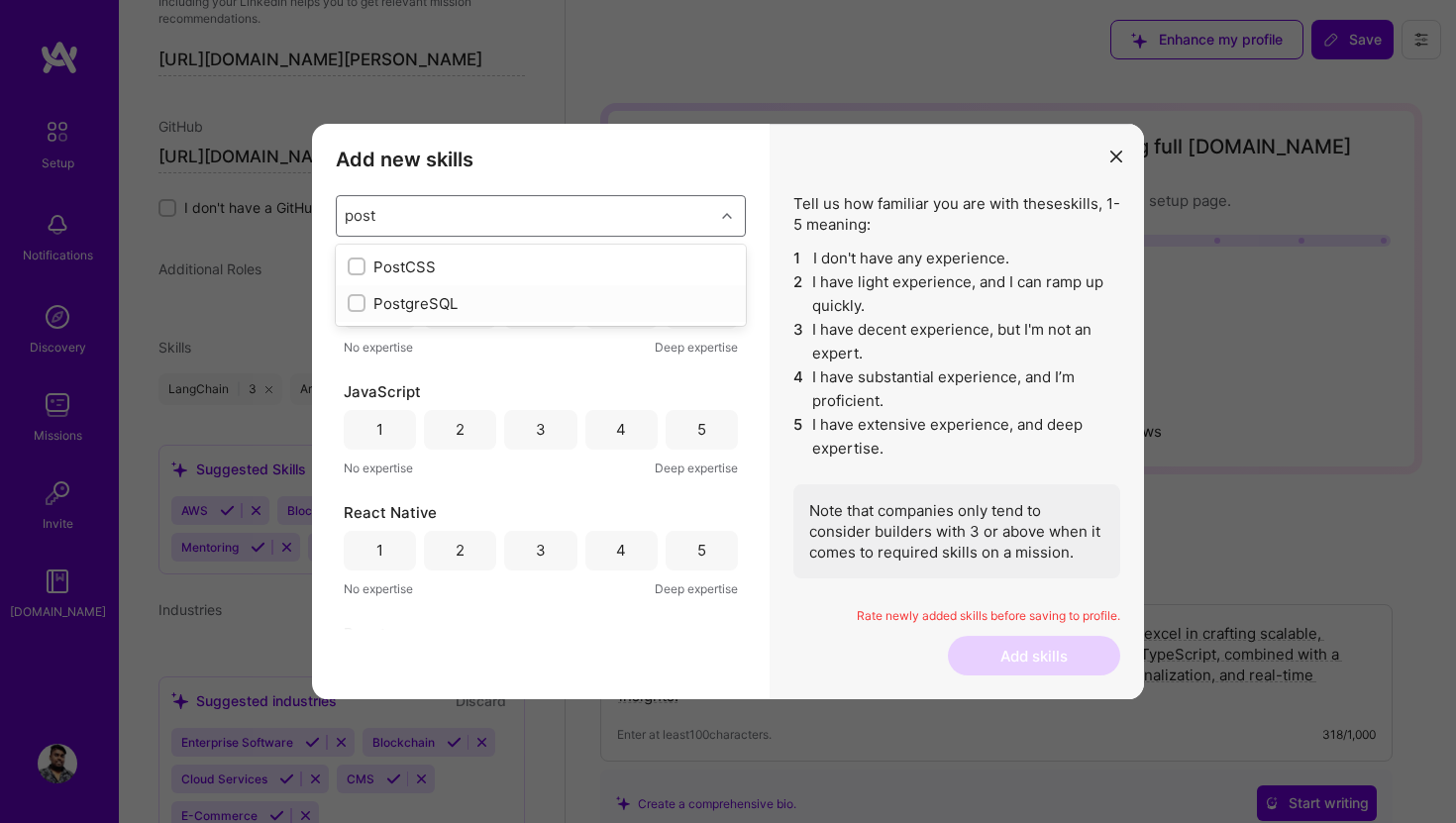 click at bounding box center (357, 303) 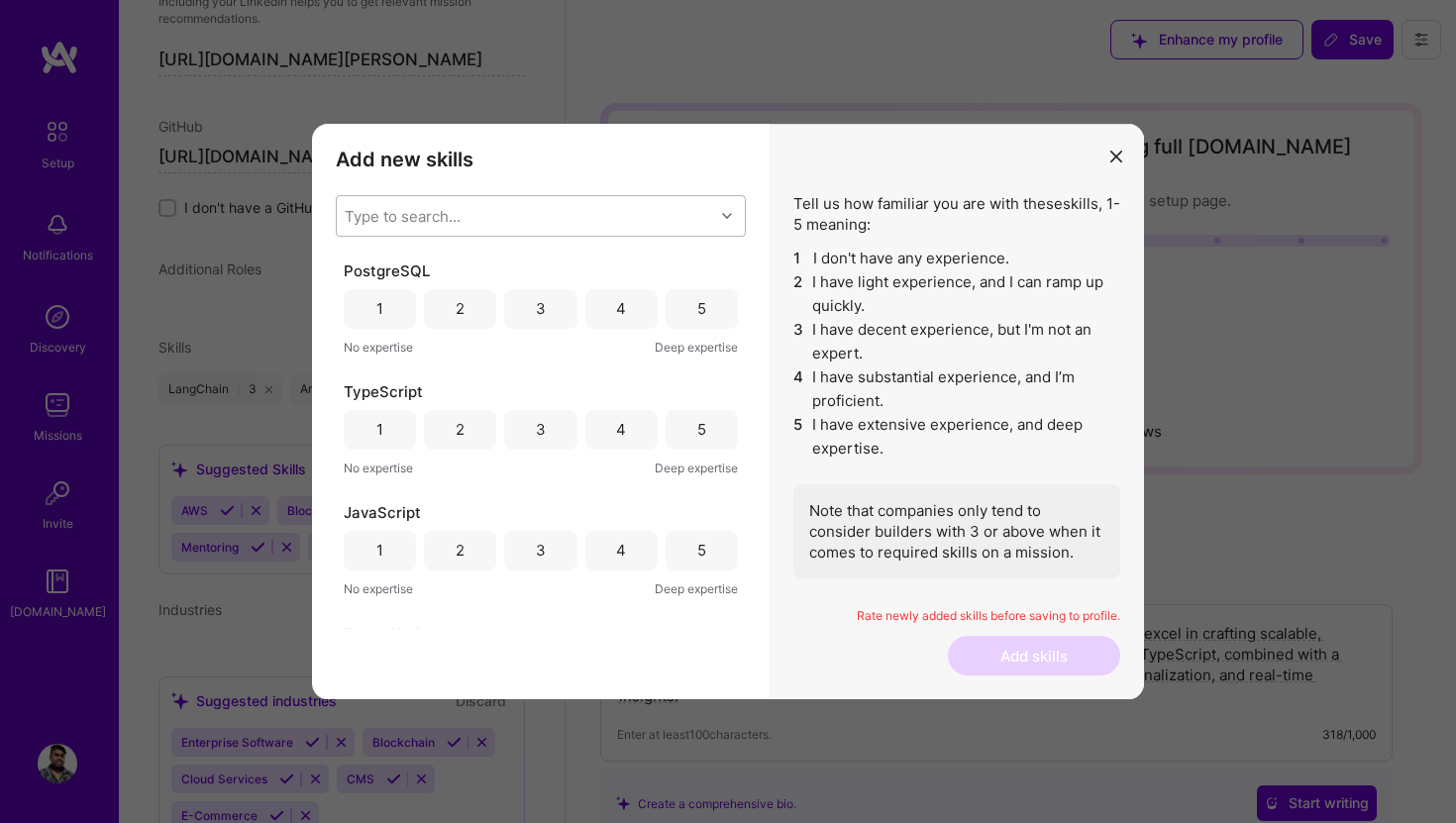click on "Type to search..." at bounding box center (525, 216) 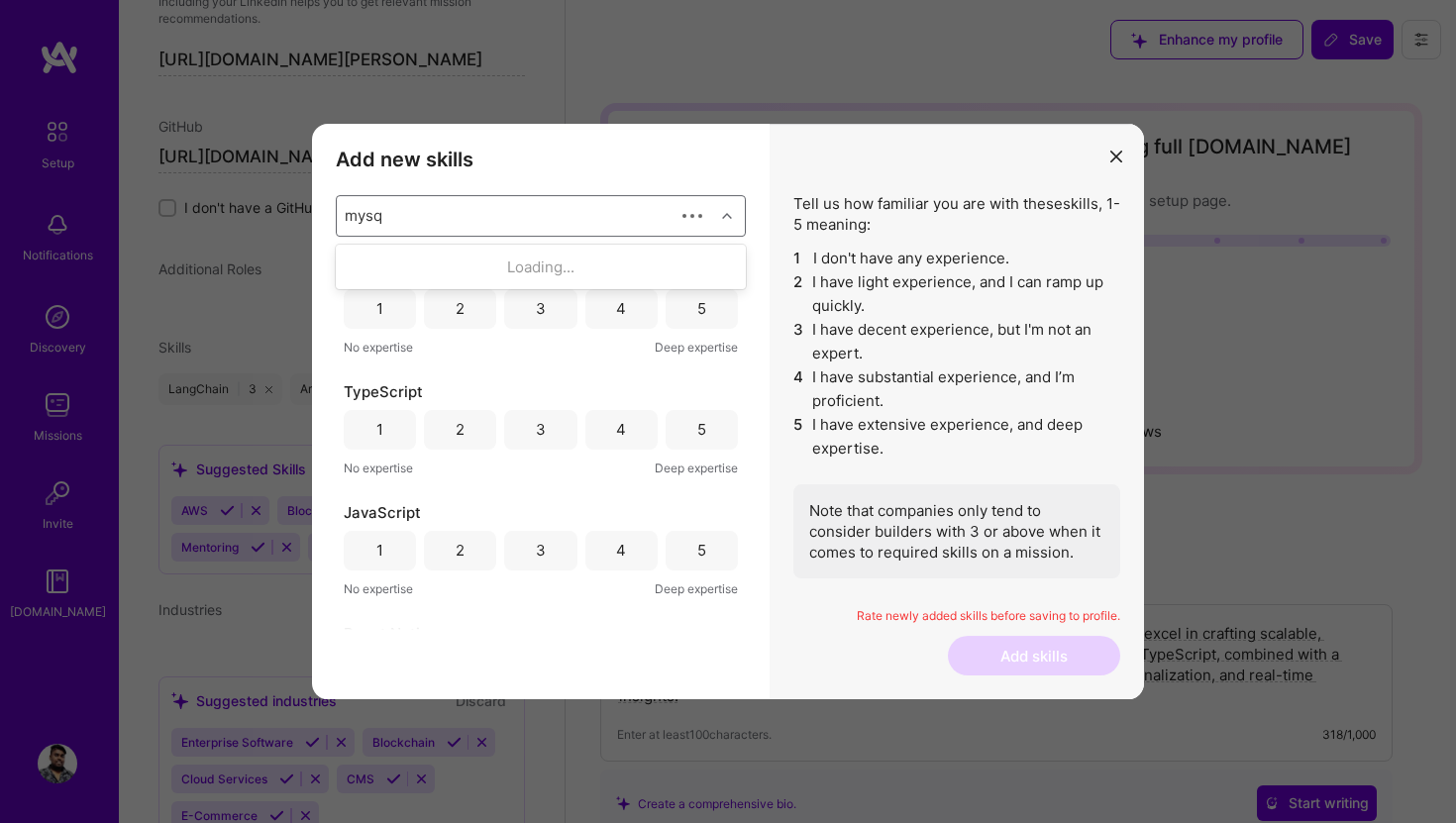 type on "mysql" 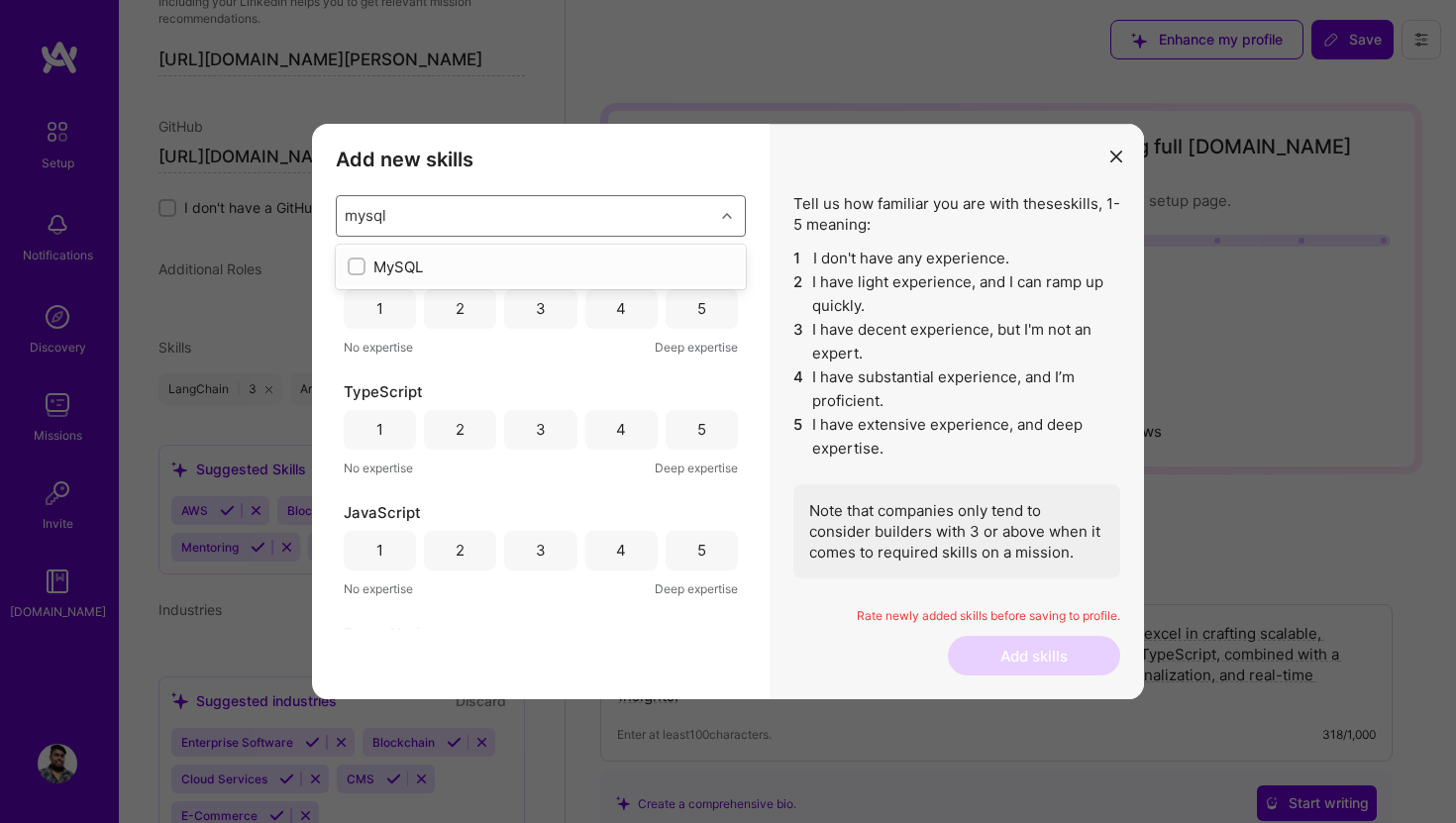 click at bounding box center [359, 267] 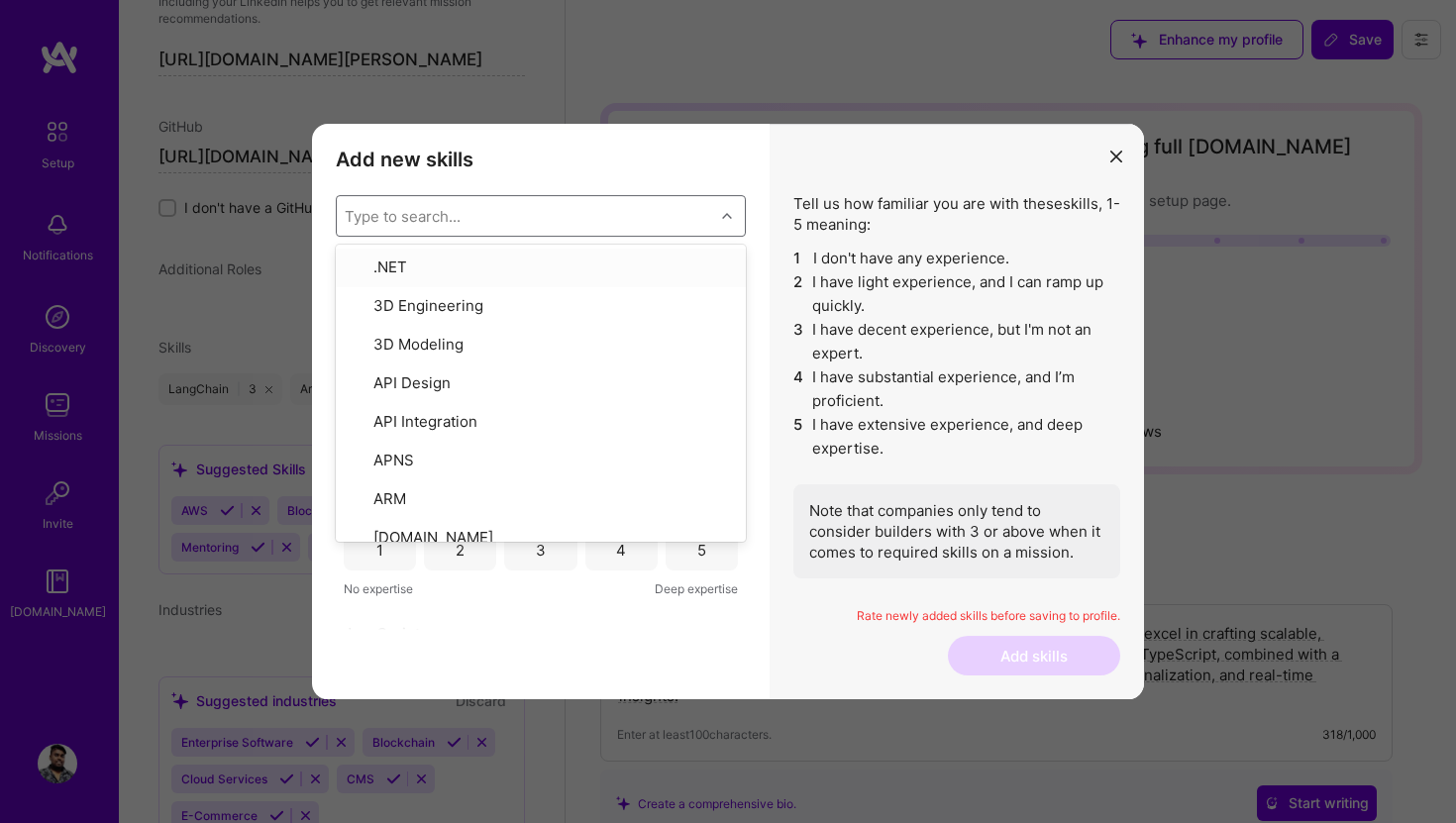 click on "Type to search..." at bounding box center [525, 216] 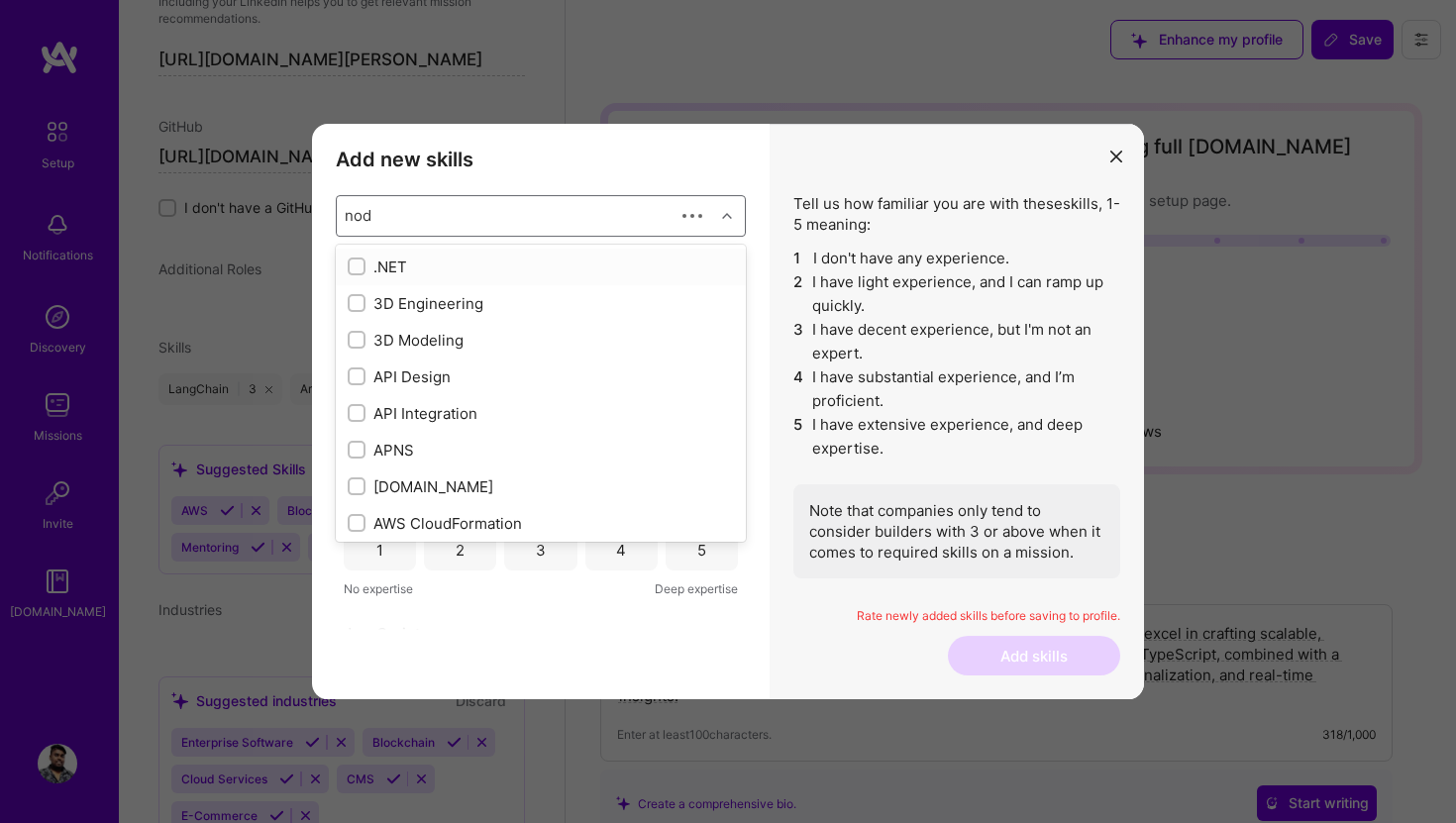 type on "node" 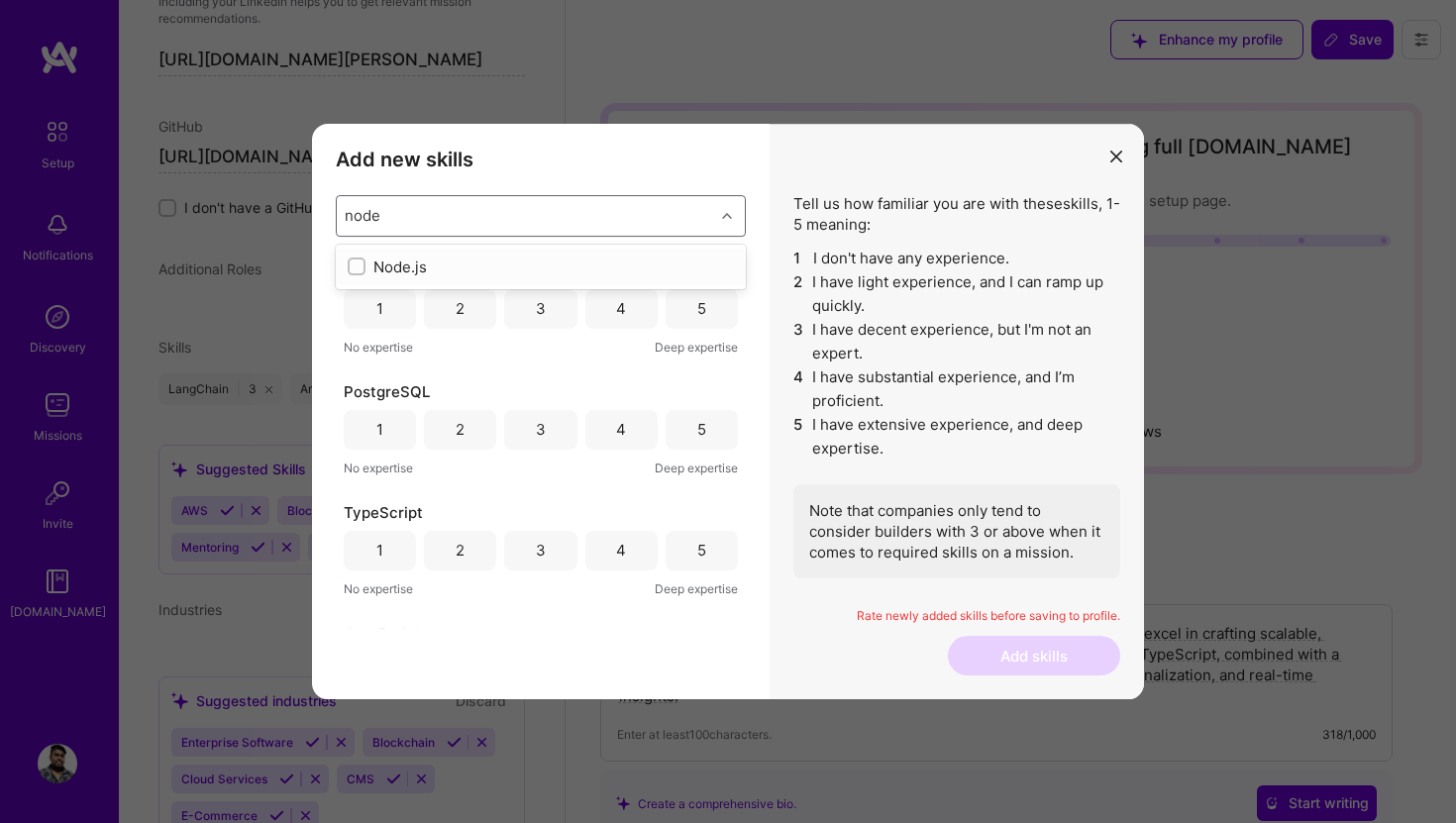 click at bounding box center (359, 267) 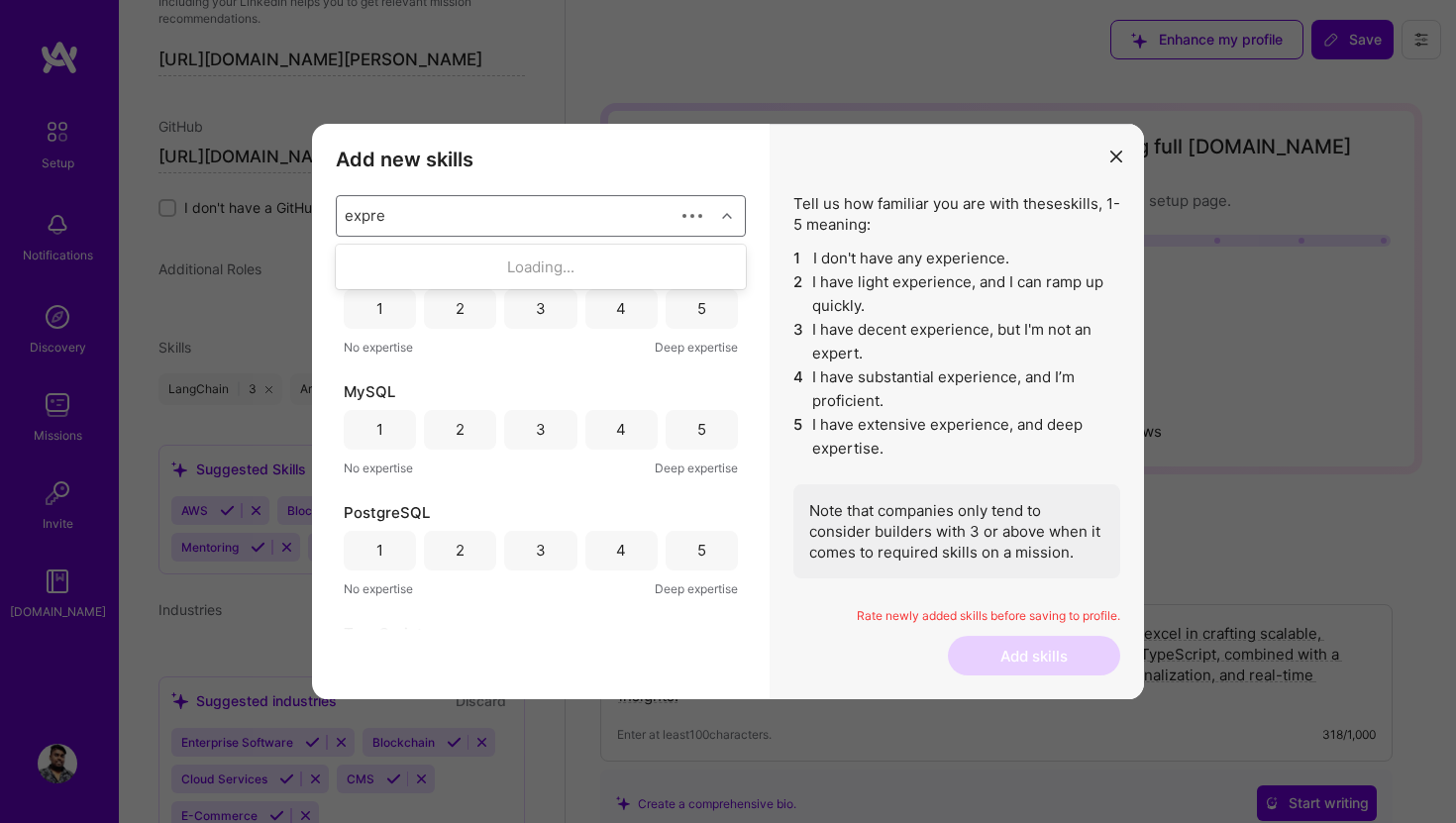 type on "express" 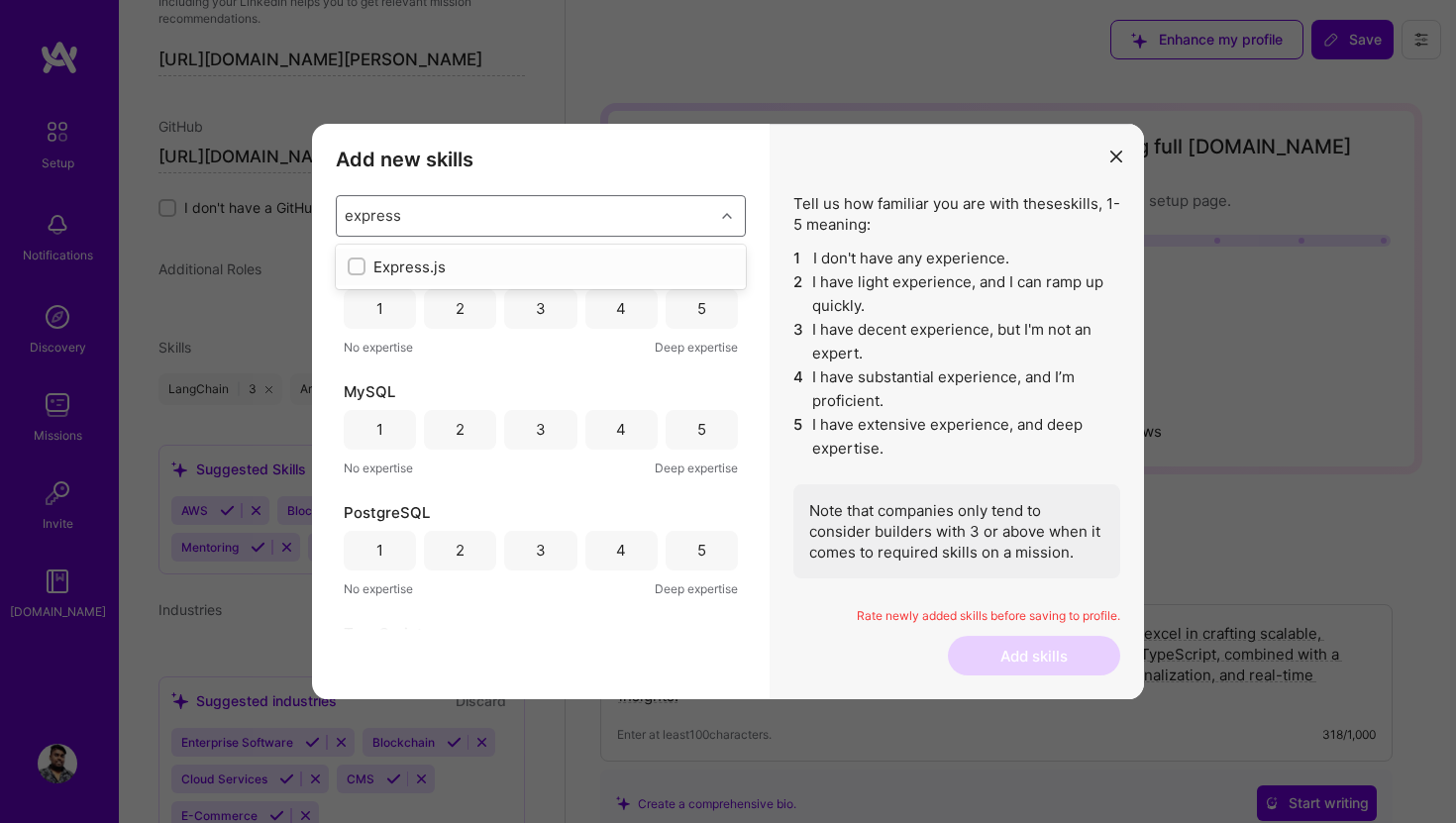 click at bounding box center [359, 267] 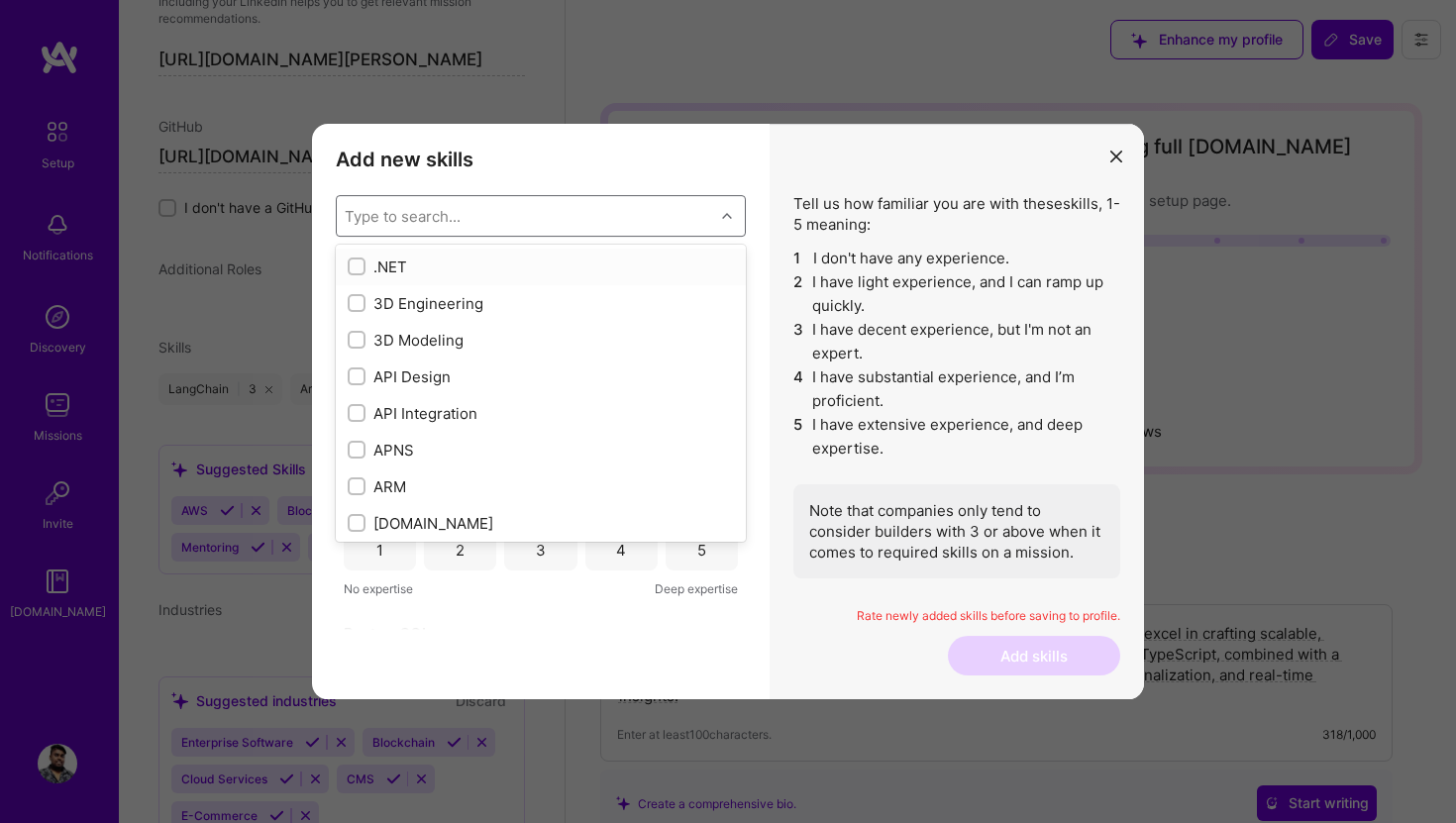 type on "n" 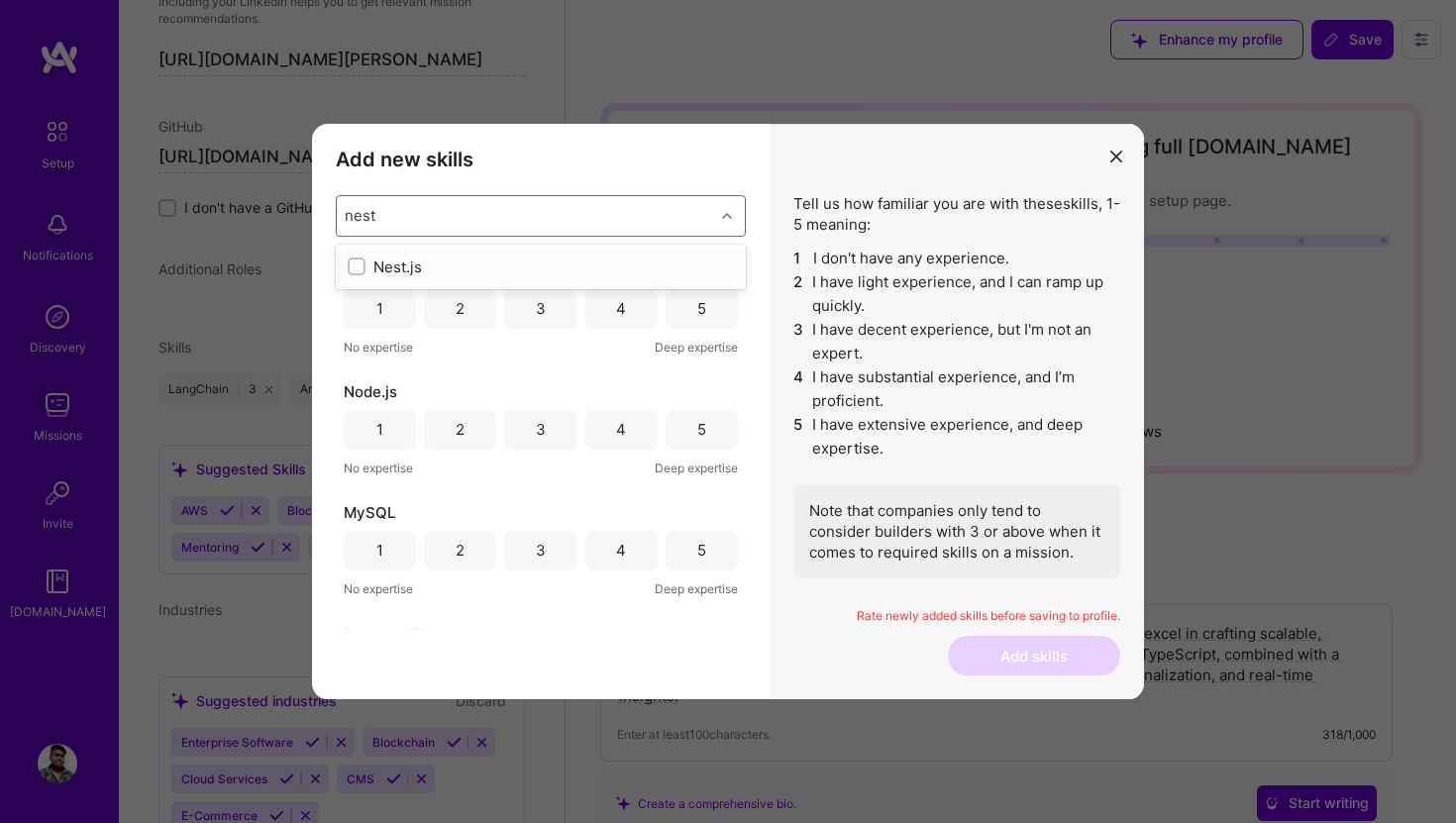 type on "nest" 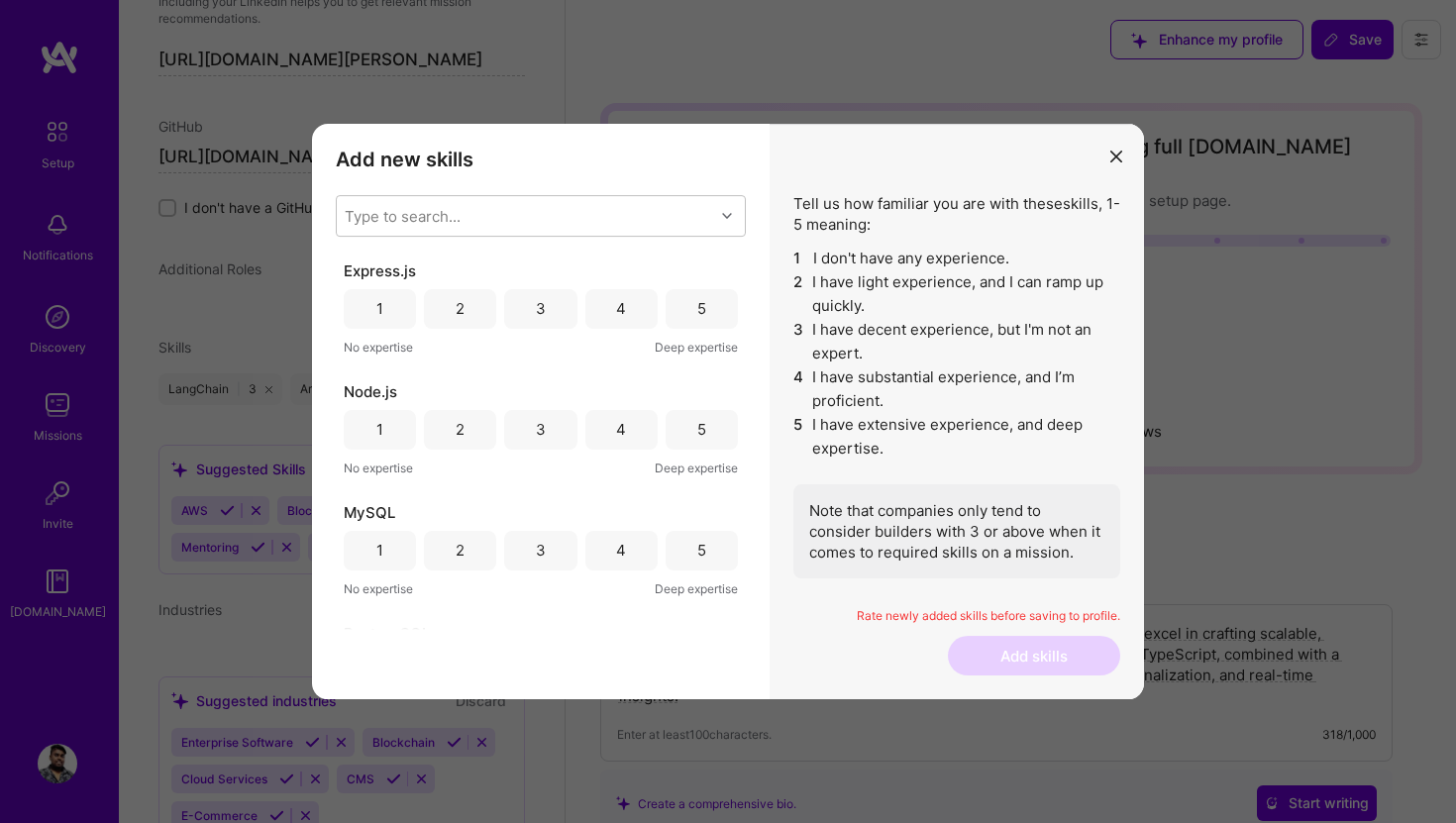 click on "1" at bounding box center (379, 309) 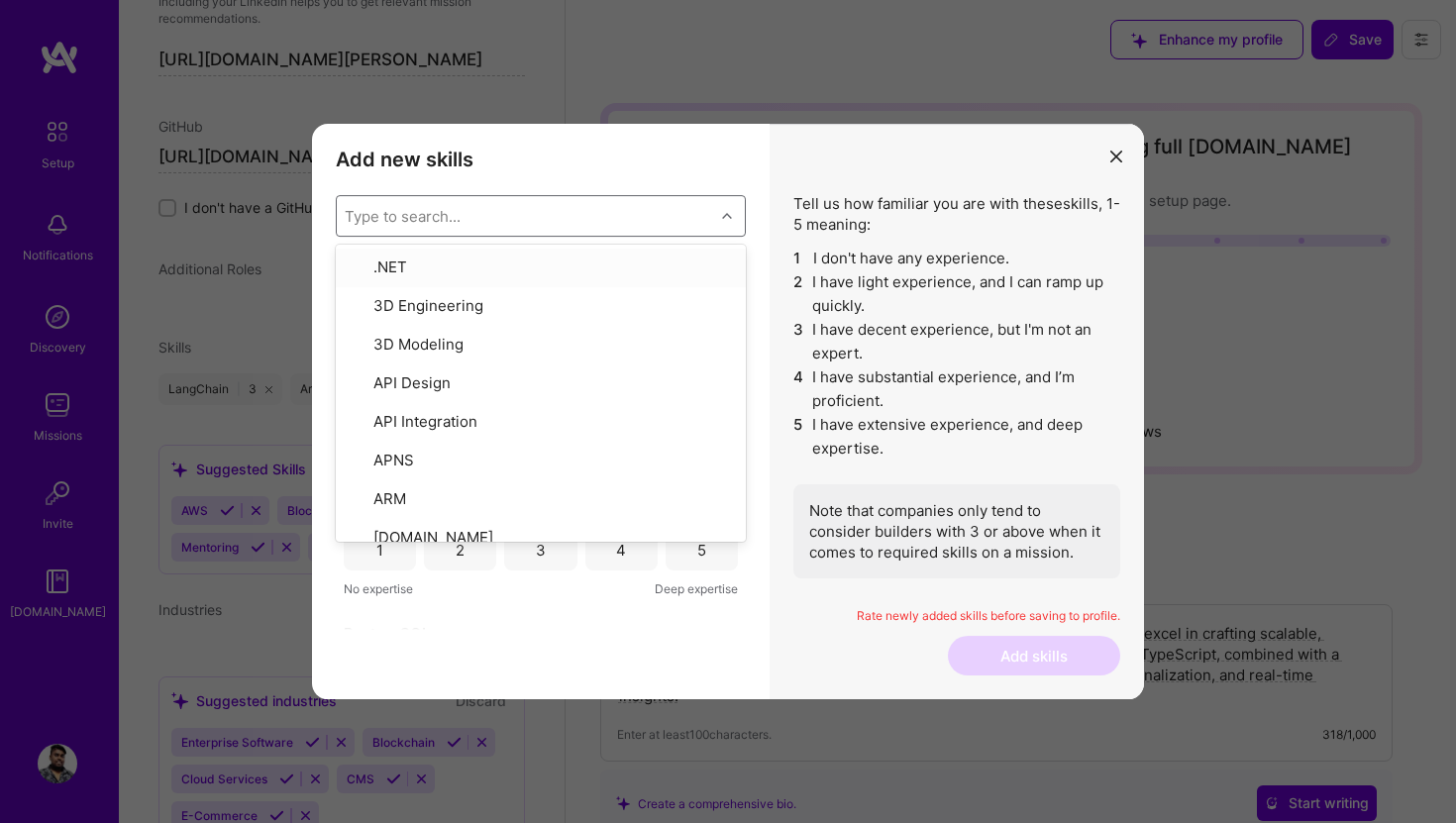 click on "Type to search..." at bounding box center (402, 215) 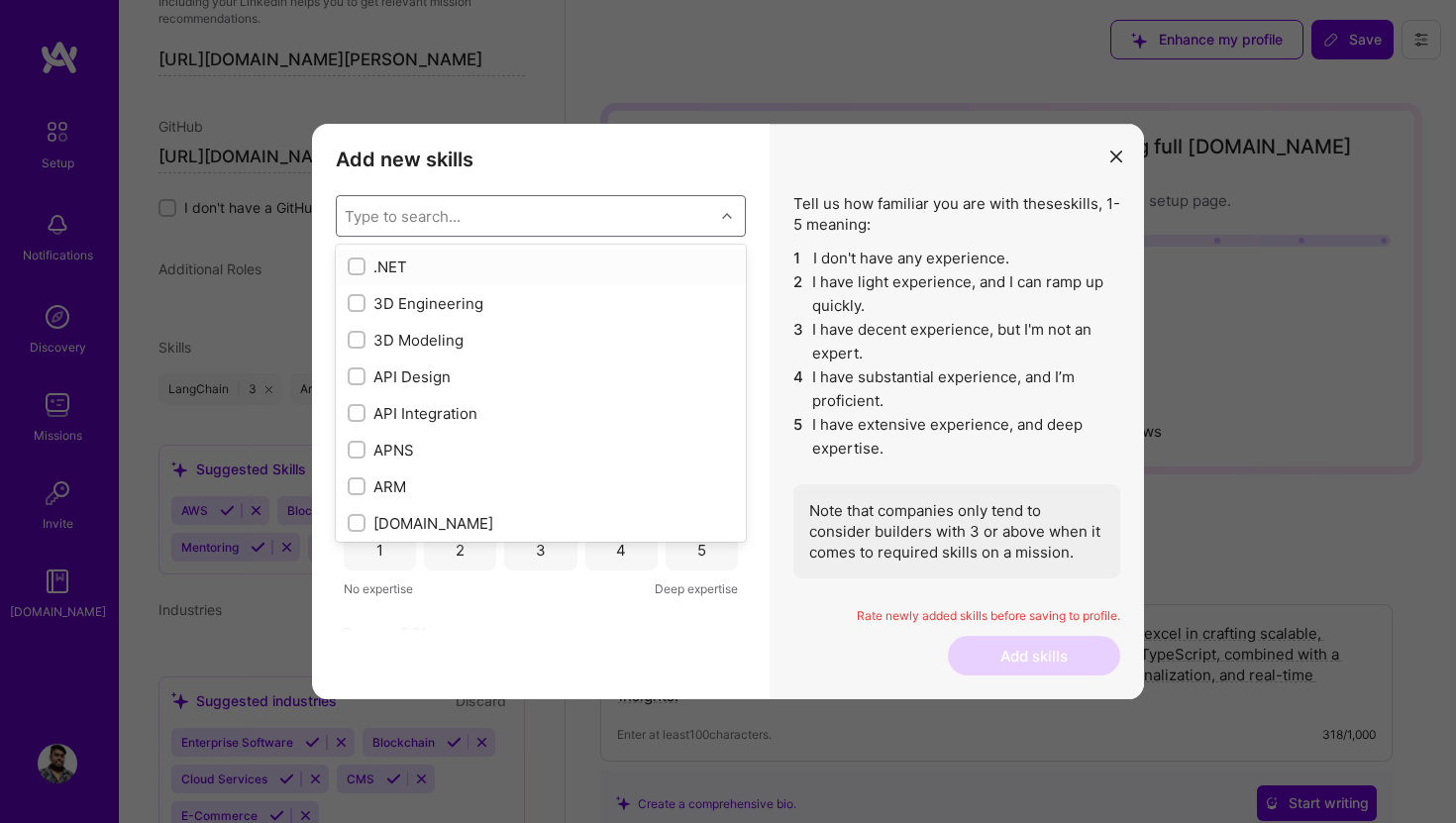 type on "n" 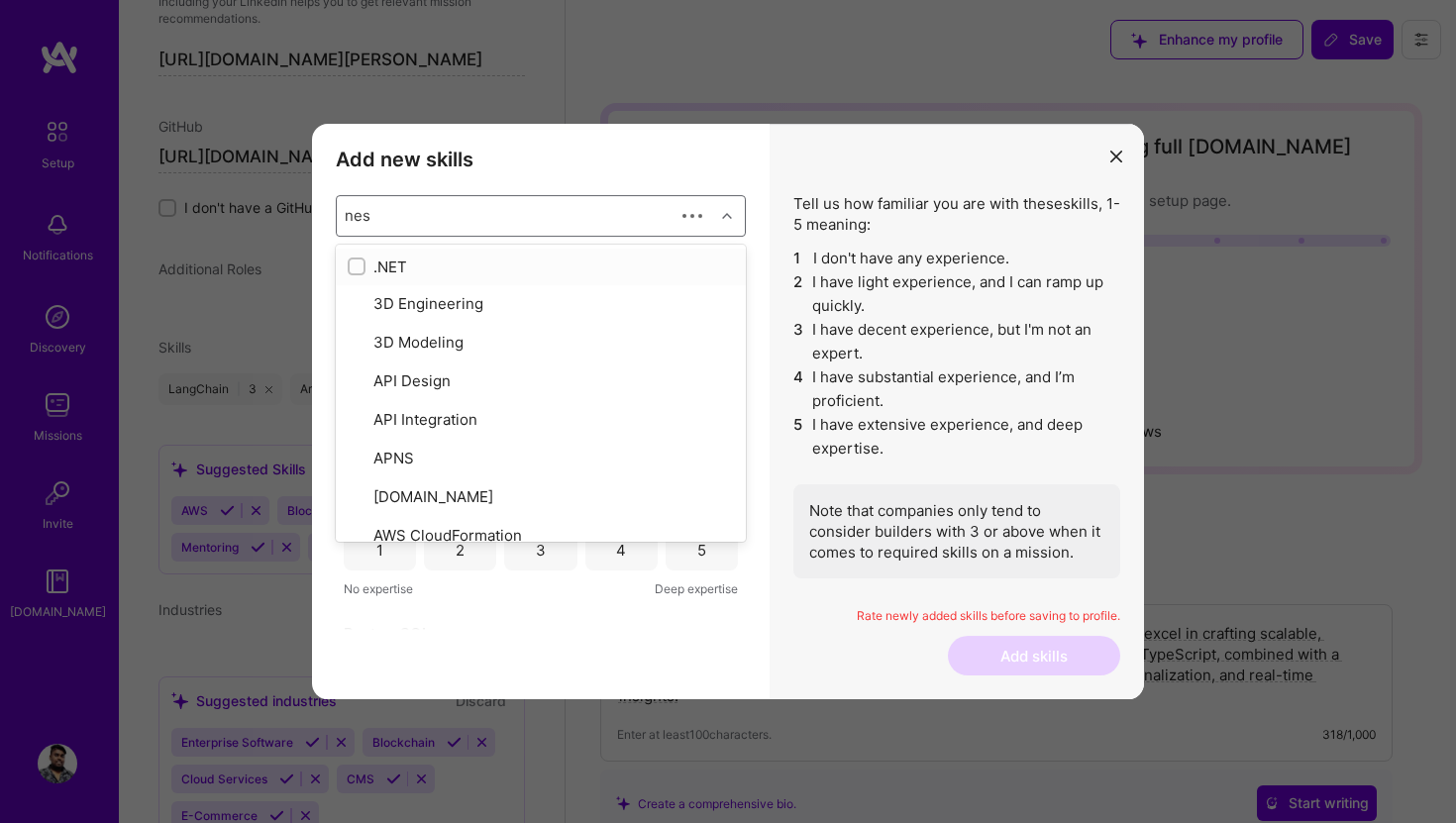type on "nest" 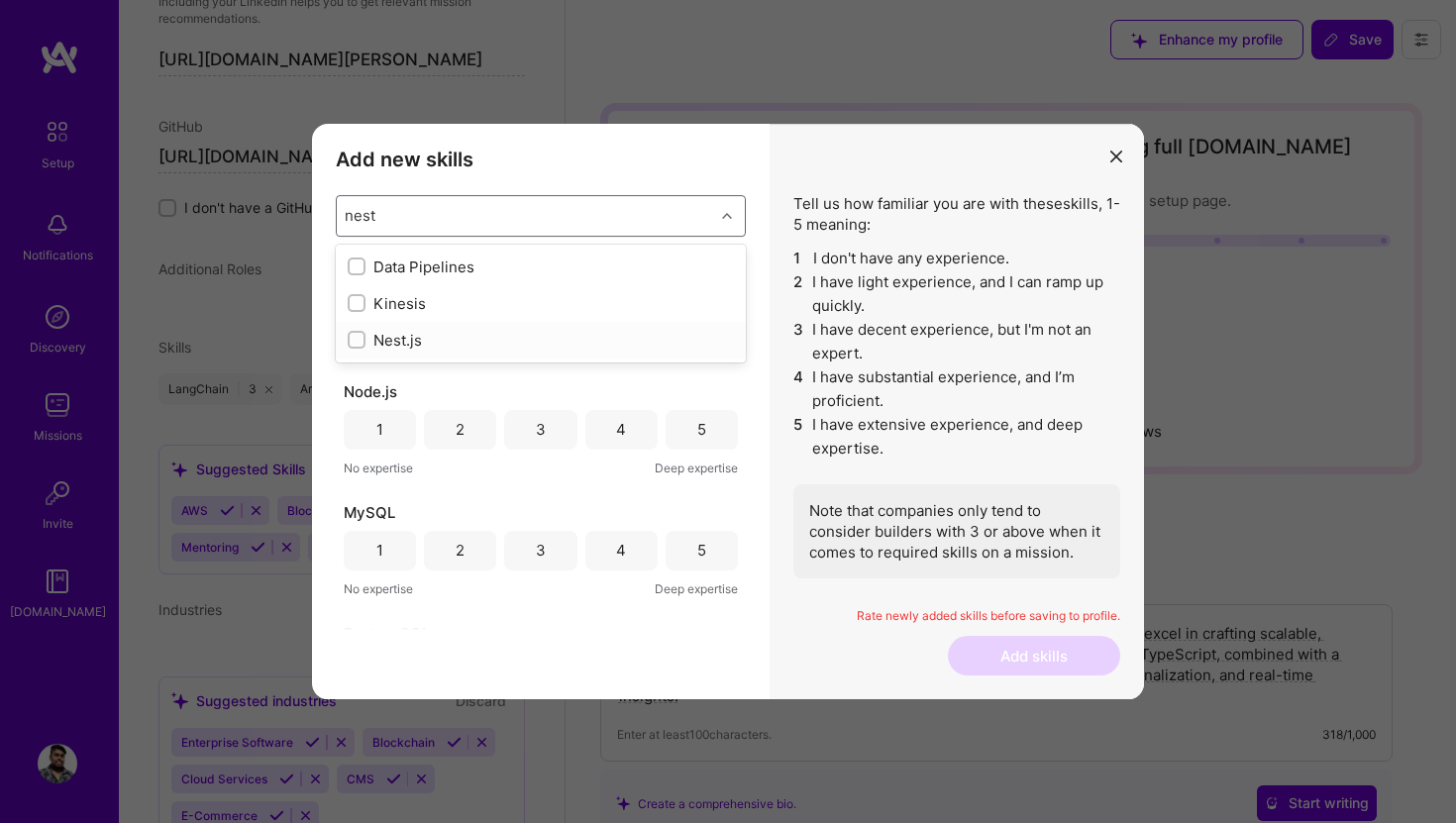 click at bounding box center (359, 341) 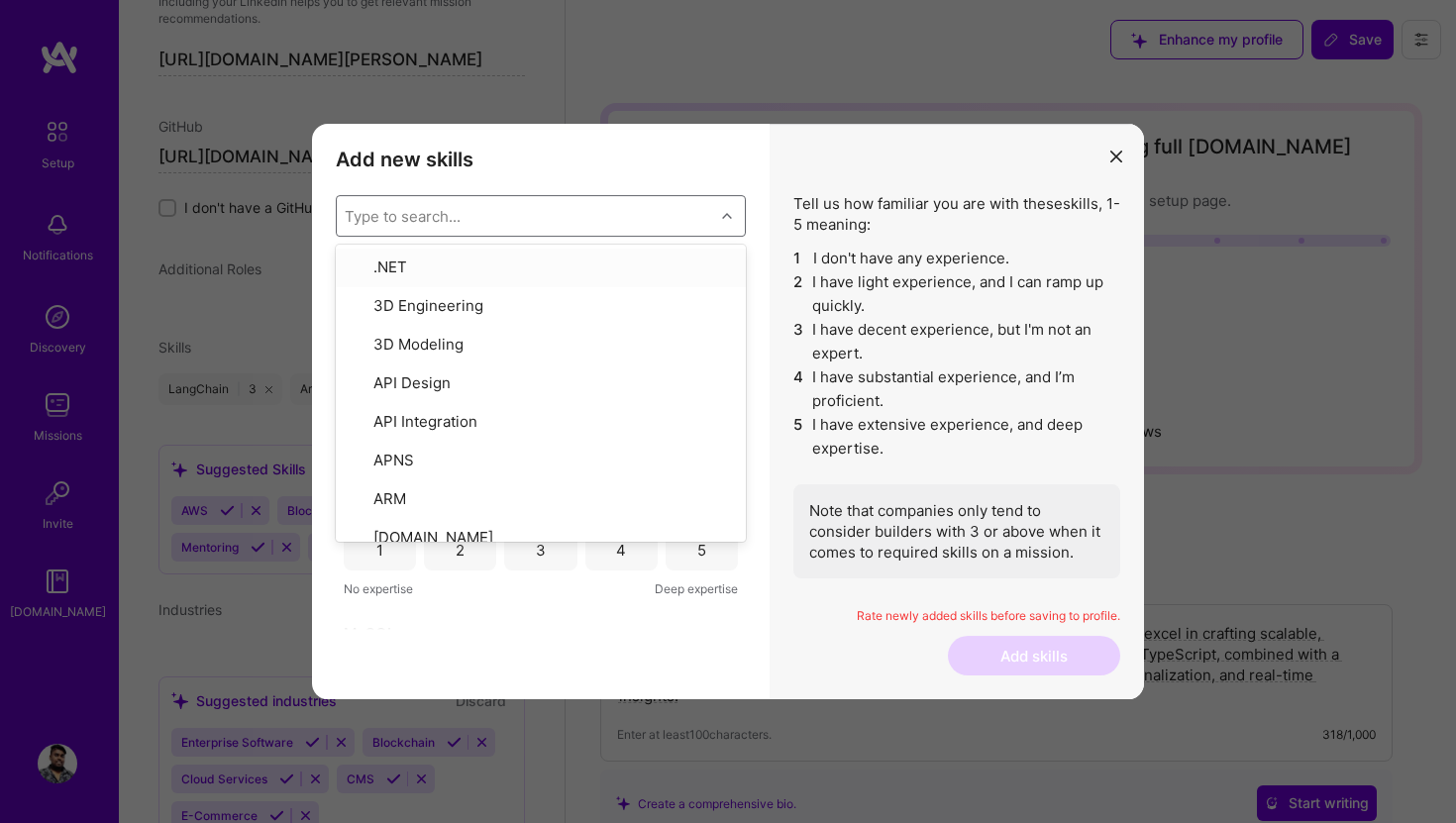 click on "Type to search..." at bounding box center (402, 215) 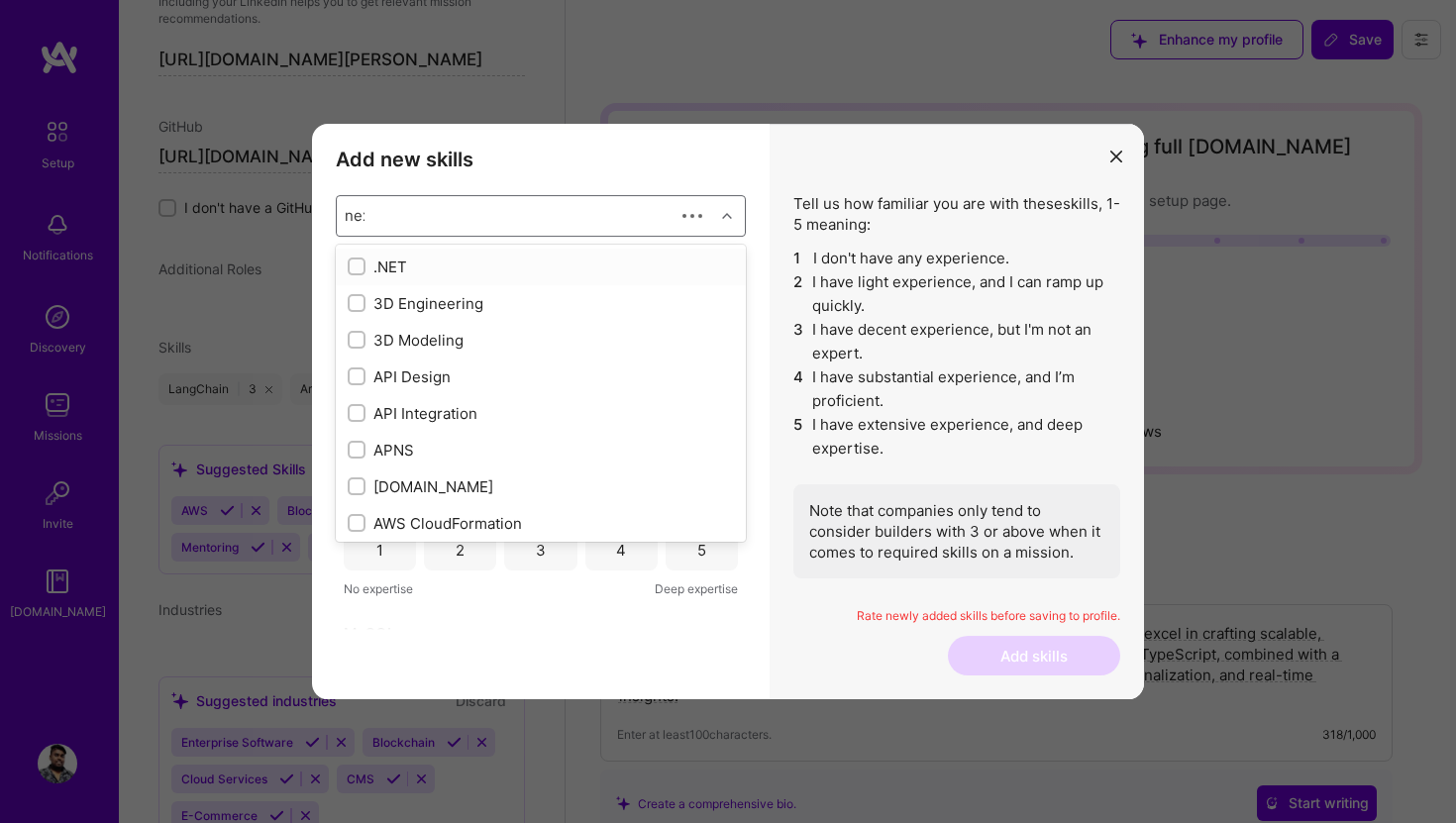 type on "next" 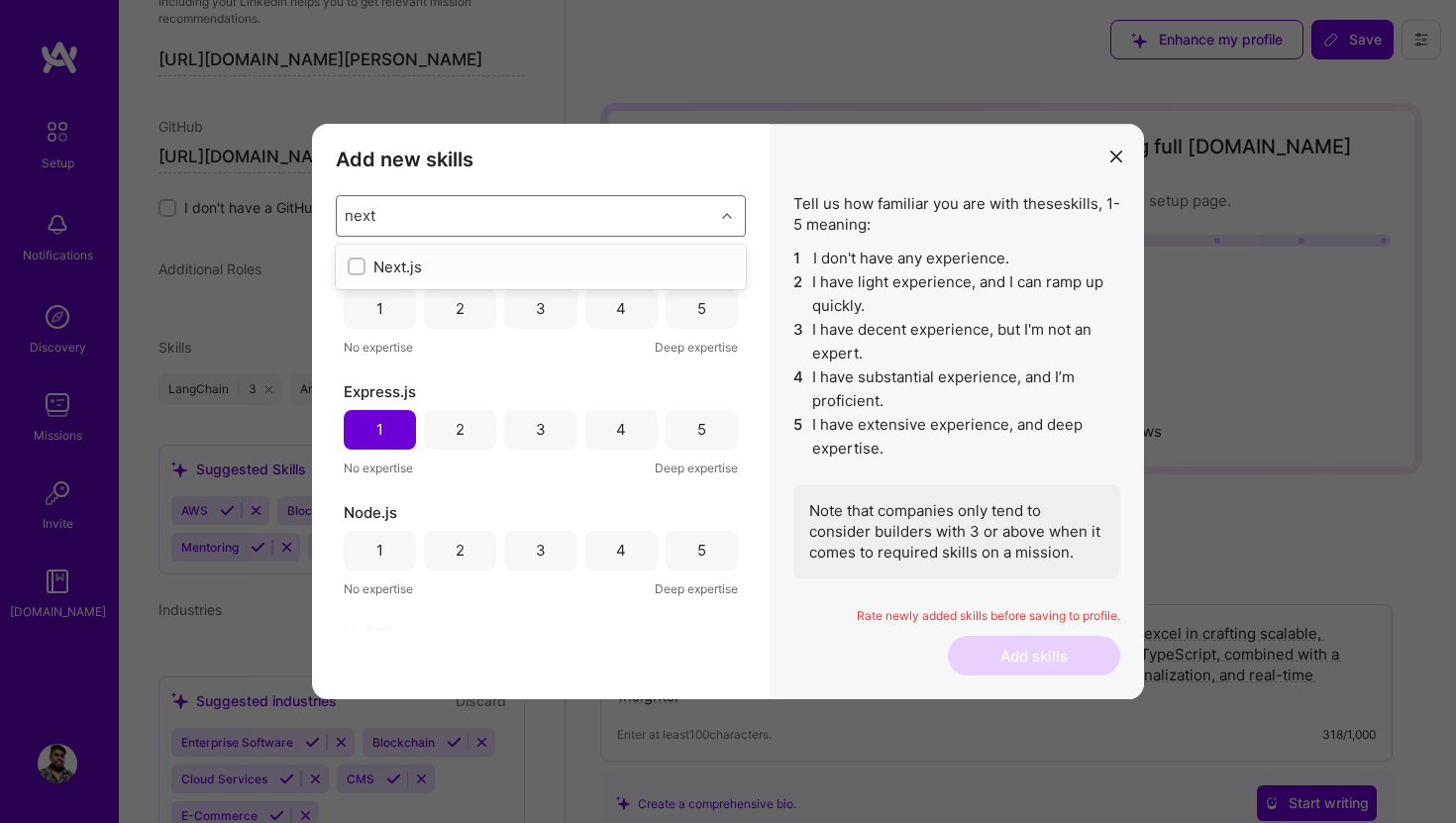 click at bounding box center (359, 267) 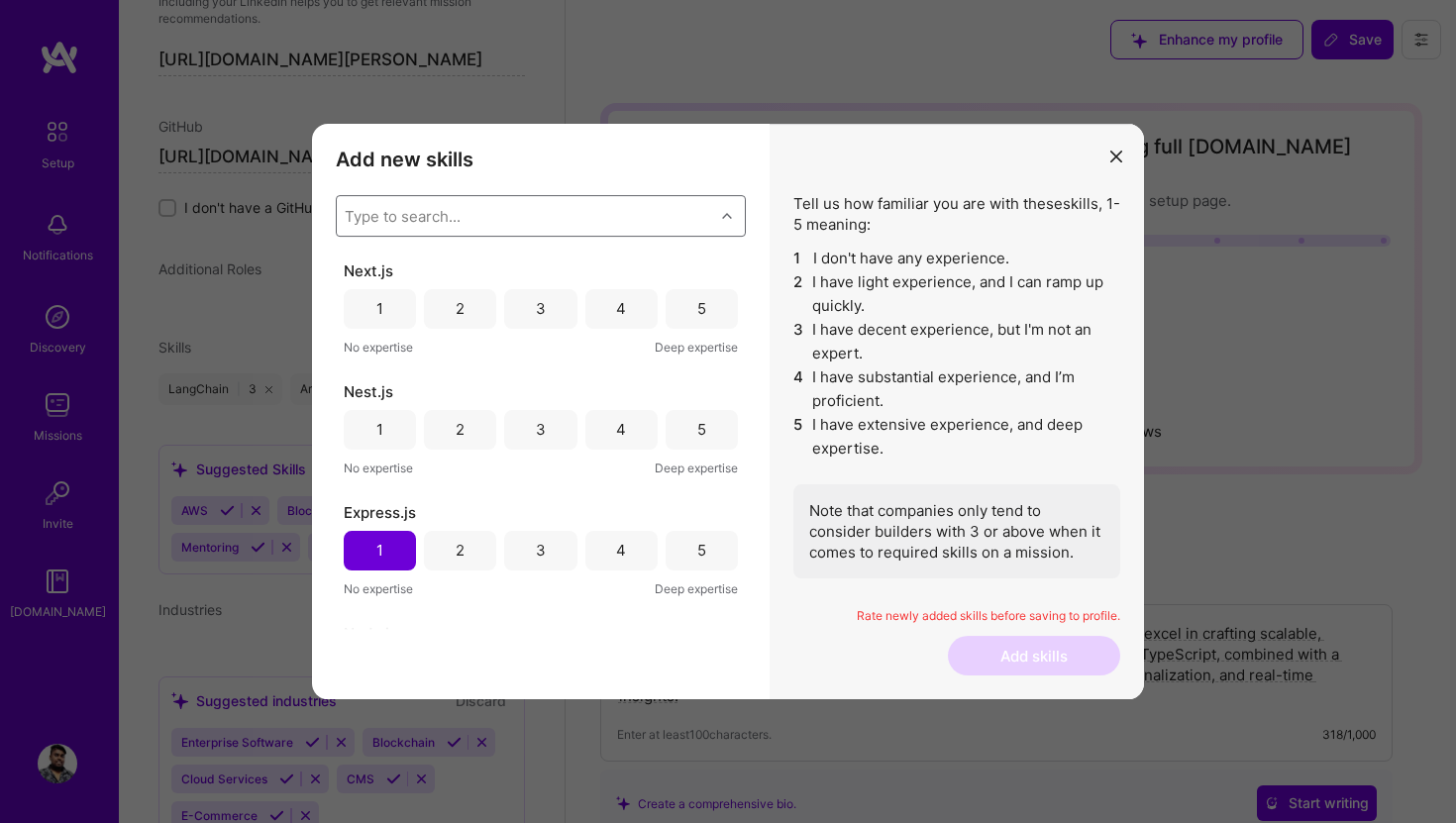 click on "Type to search..." at bounding box center [402, 215] 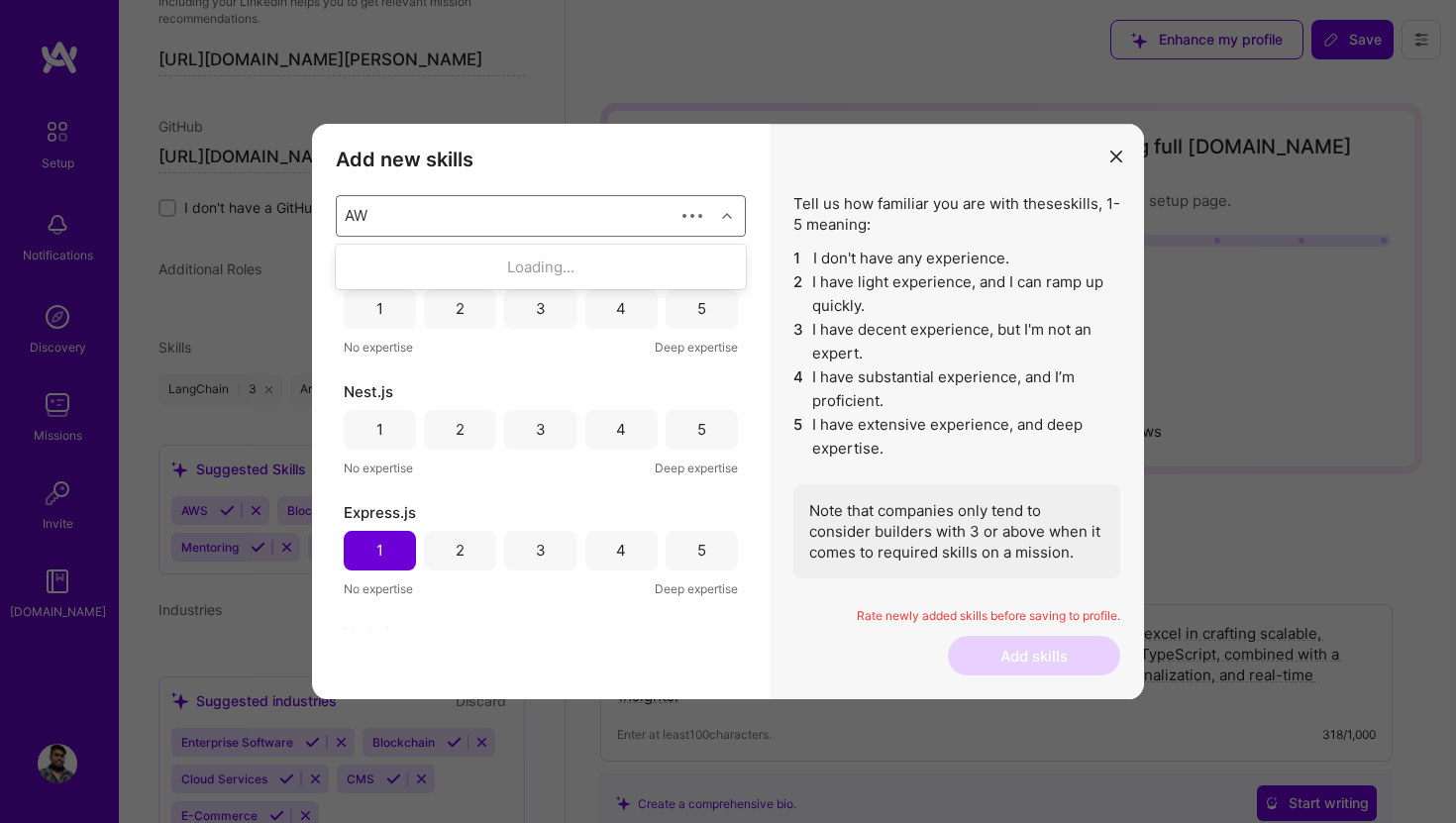 type on "AWS" 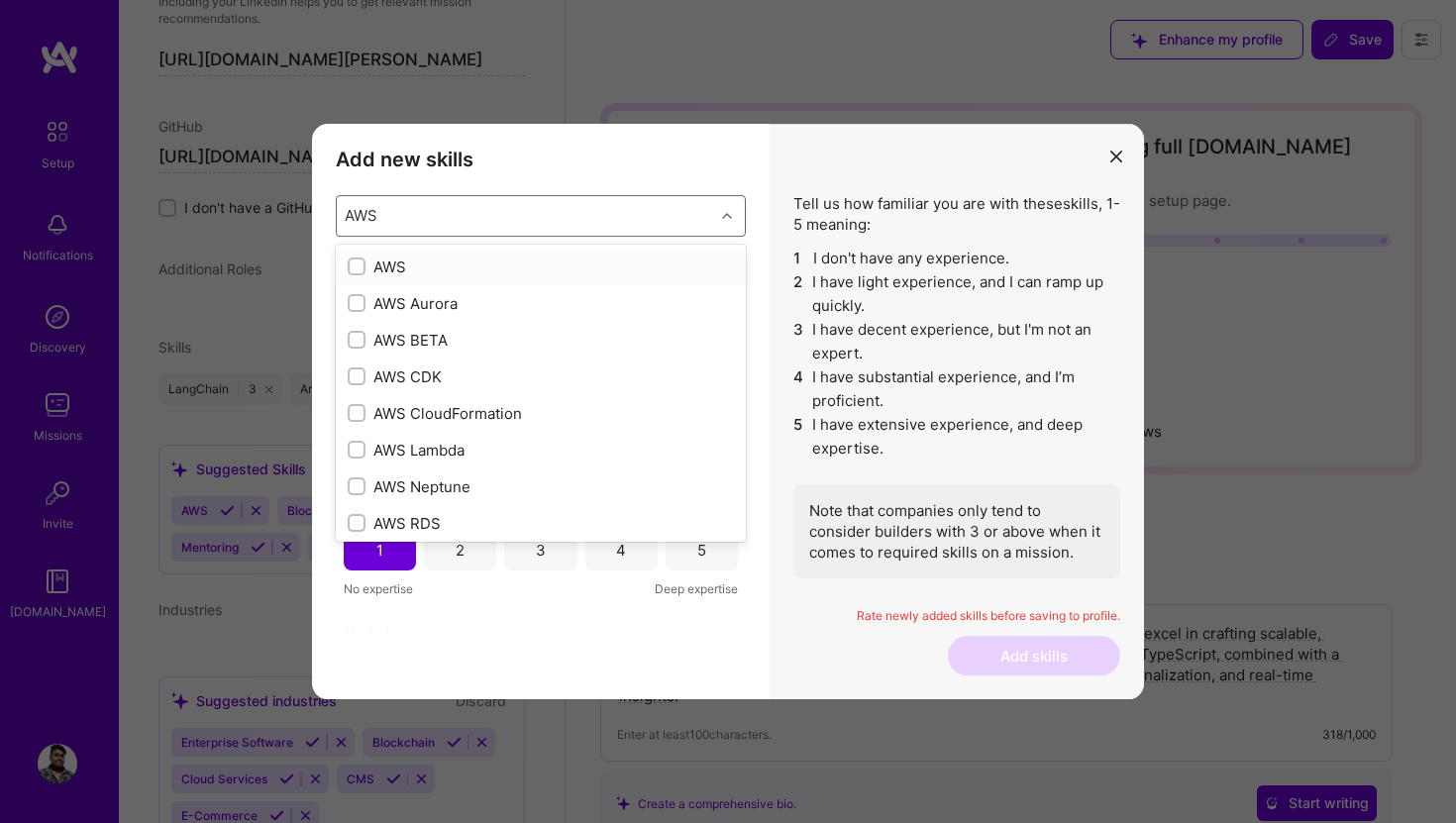 click at bounding box center [359, 267] 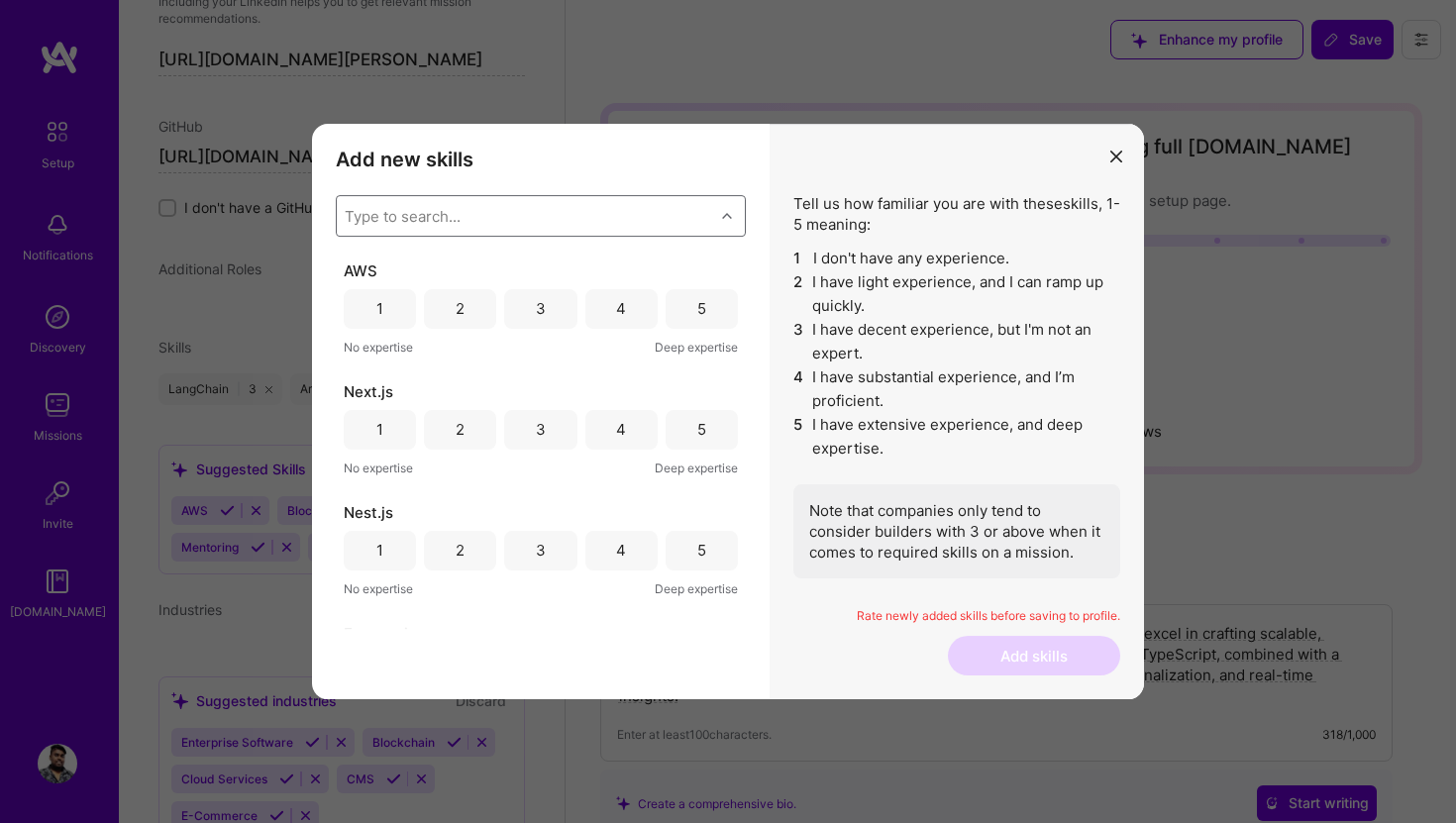 click on "Type to search..." at bounding box center (402, 215) 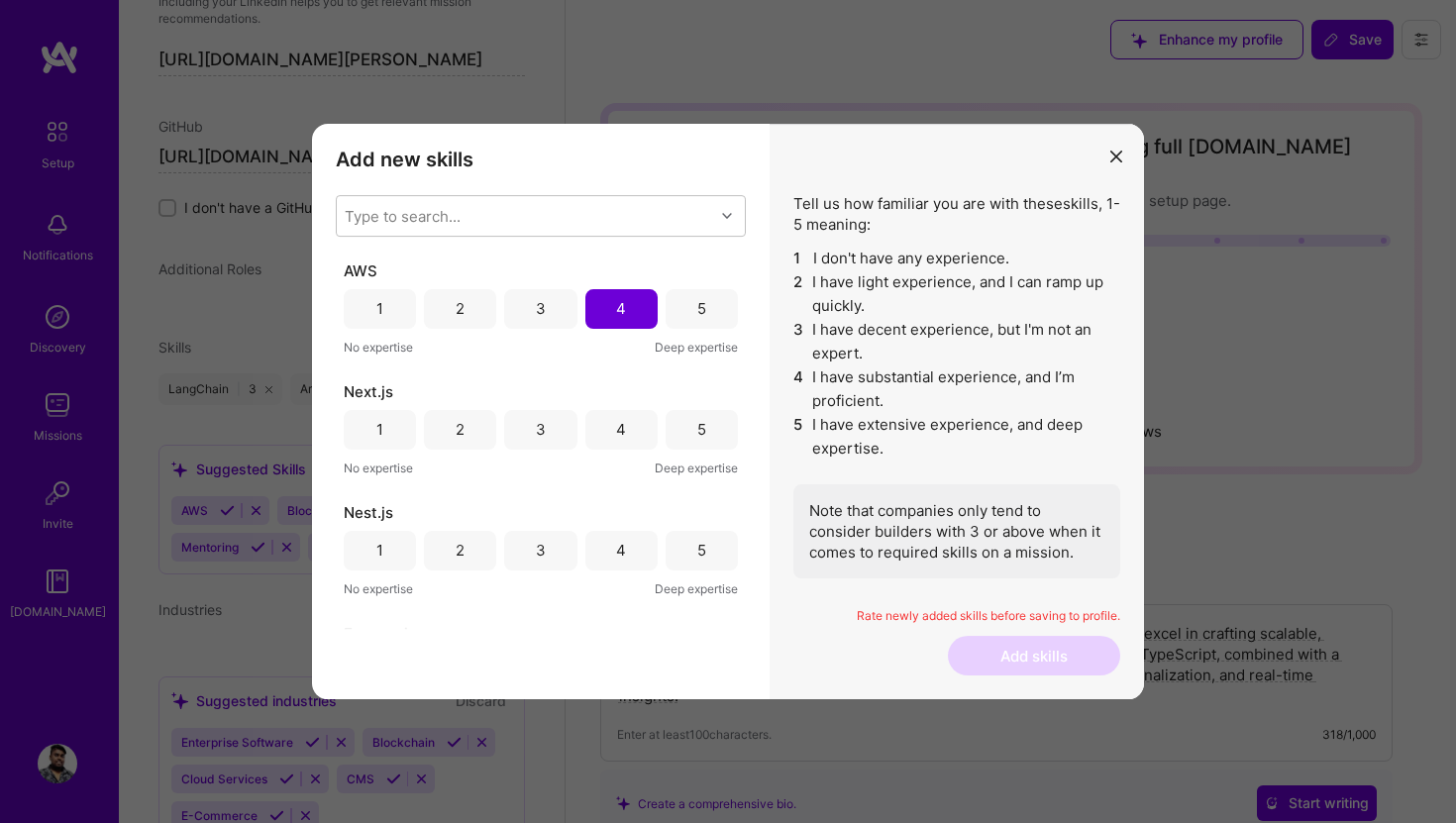 click on "4" at bounding box center [621, 430] 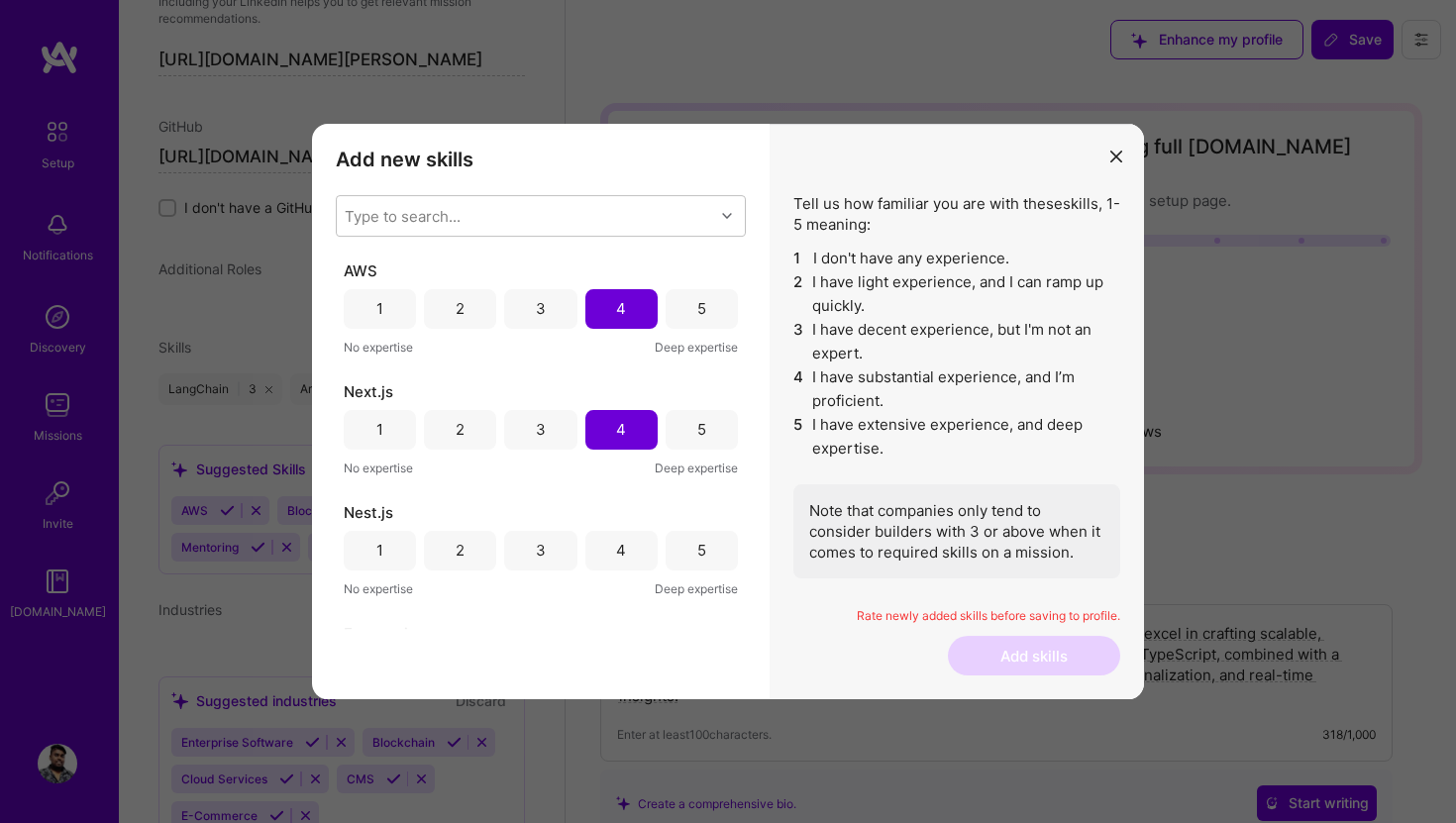 scroll, scrollTop: 213, scrollLeft: 0, axis: vertical 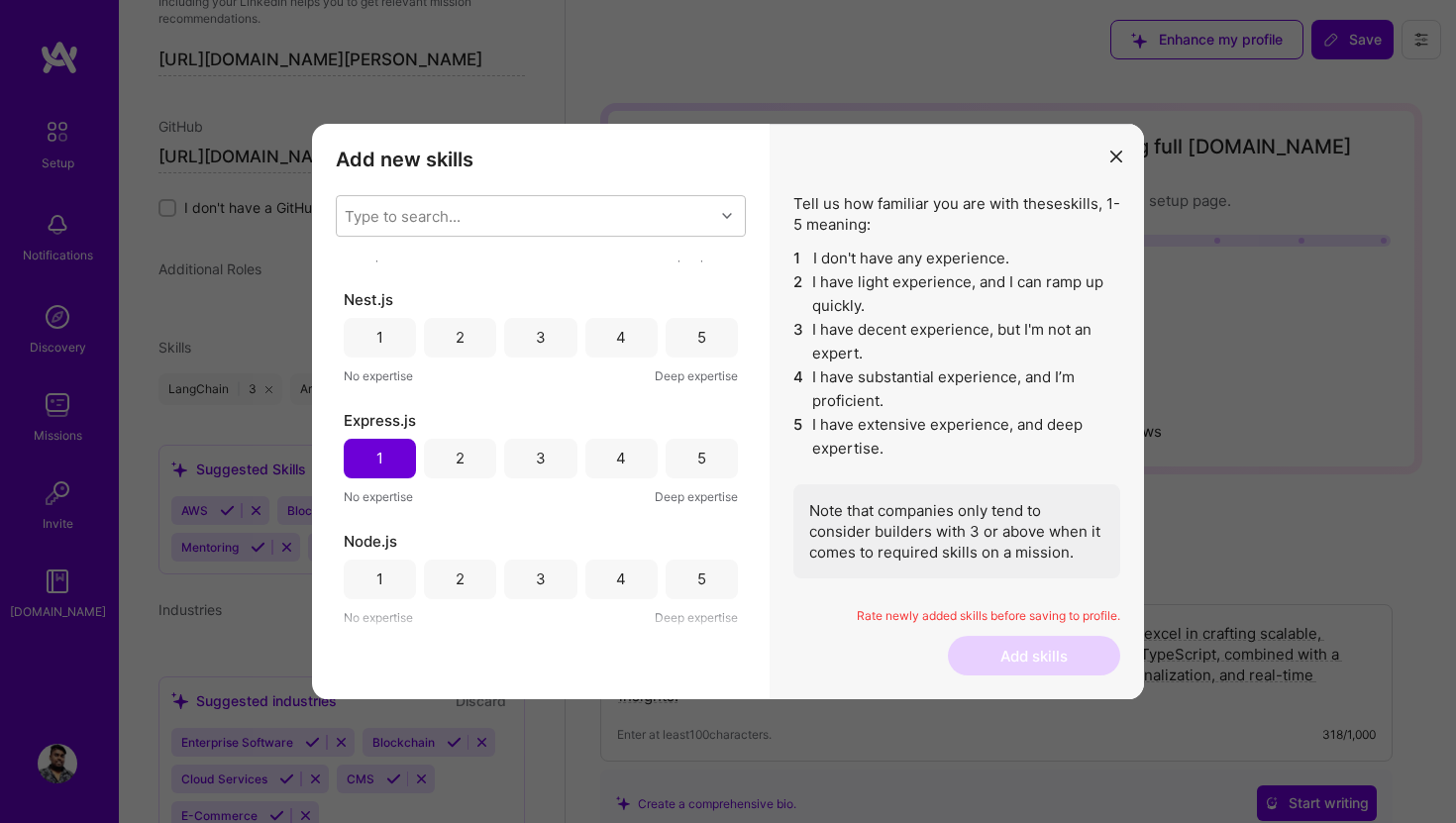 click on "4" at bounding box center [621, 337] 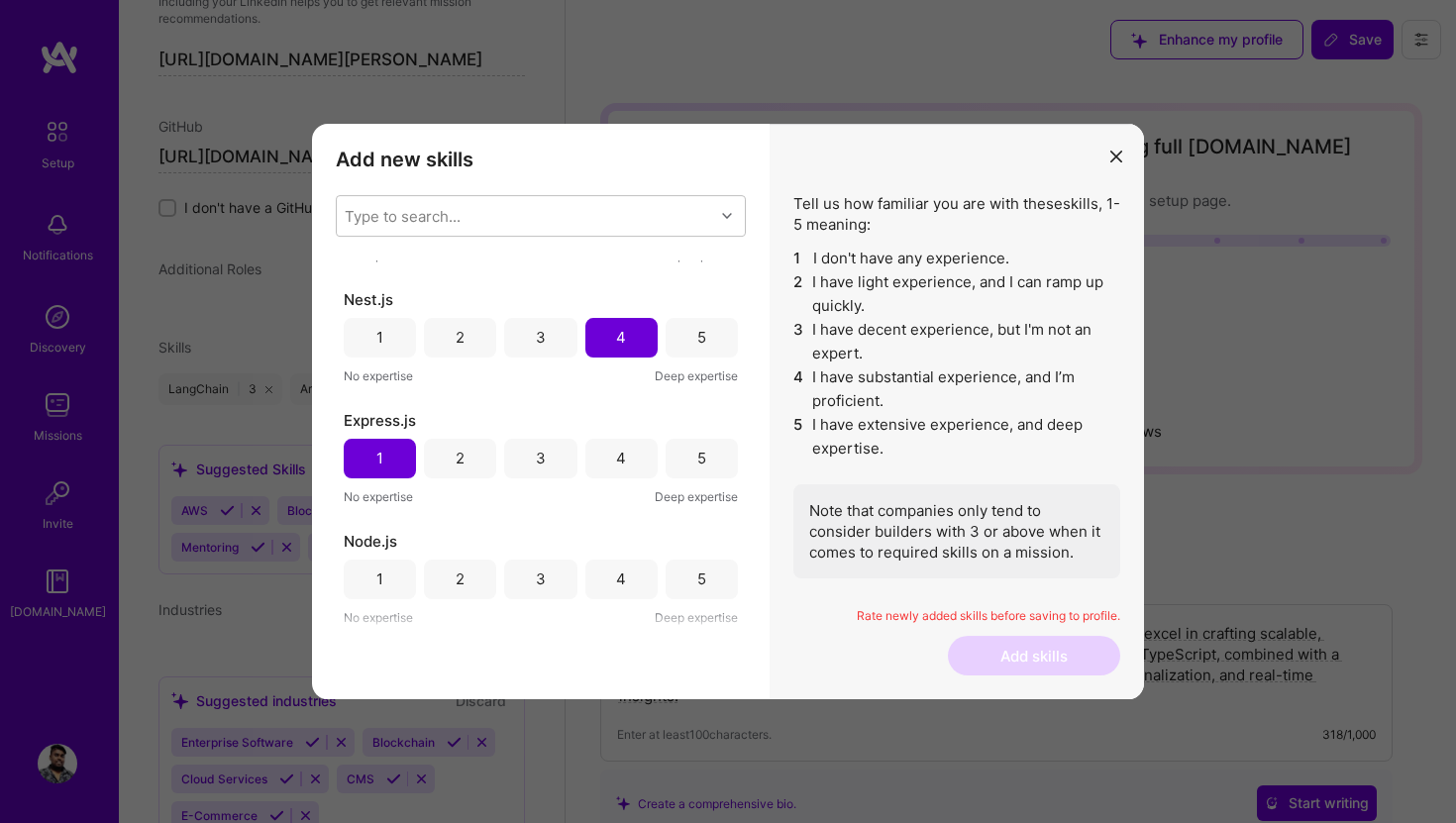 click on "5" at bounding box center [701, 459] 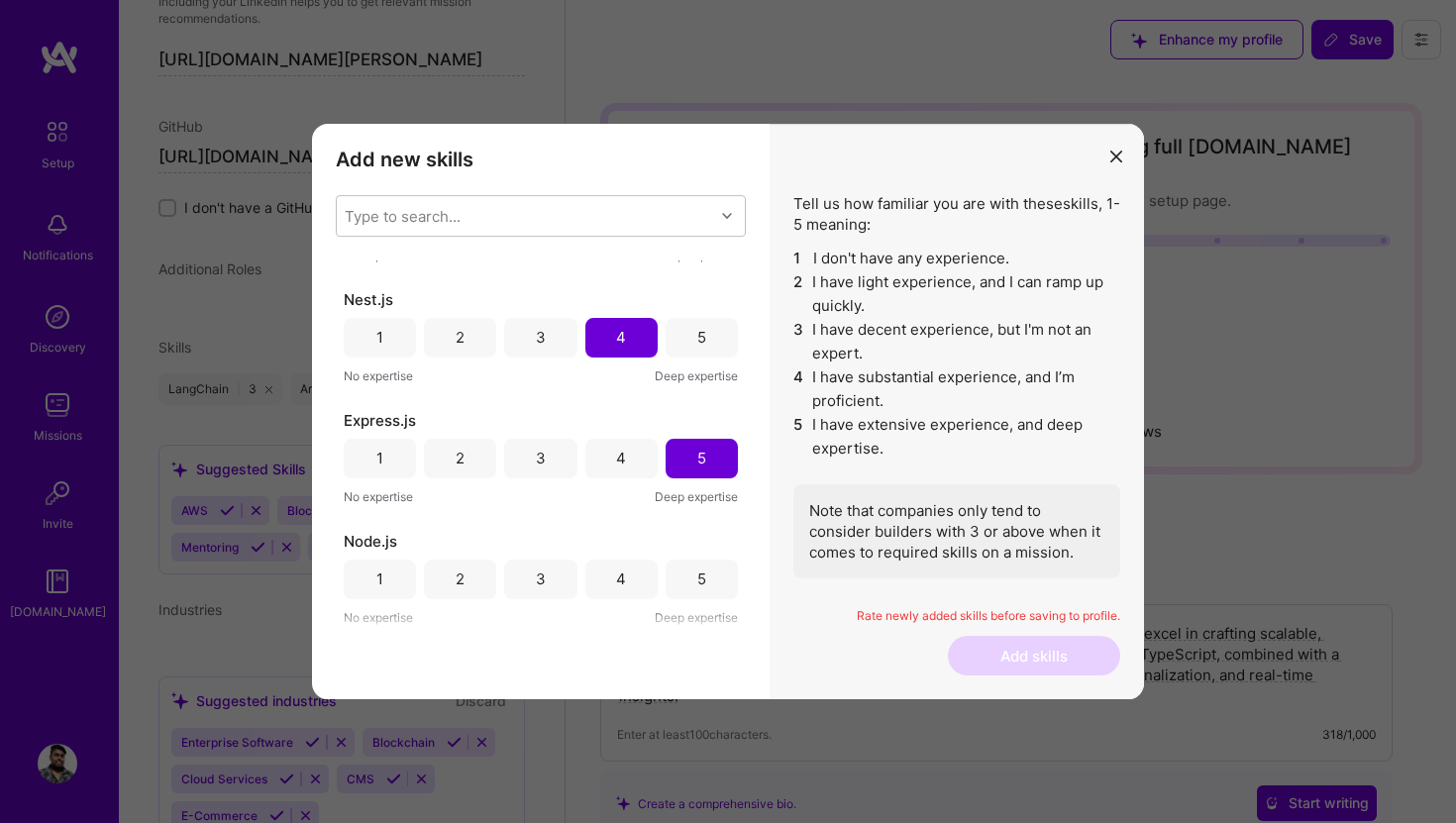 scroll, scrollTop: 373, scrollLeft: 0, axis: vertical 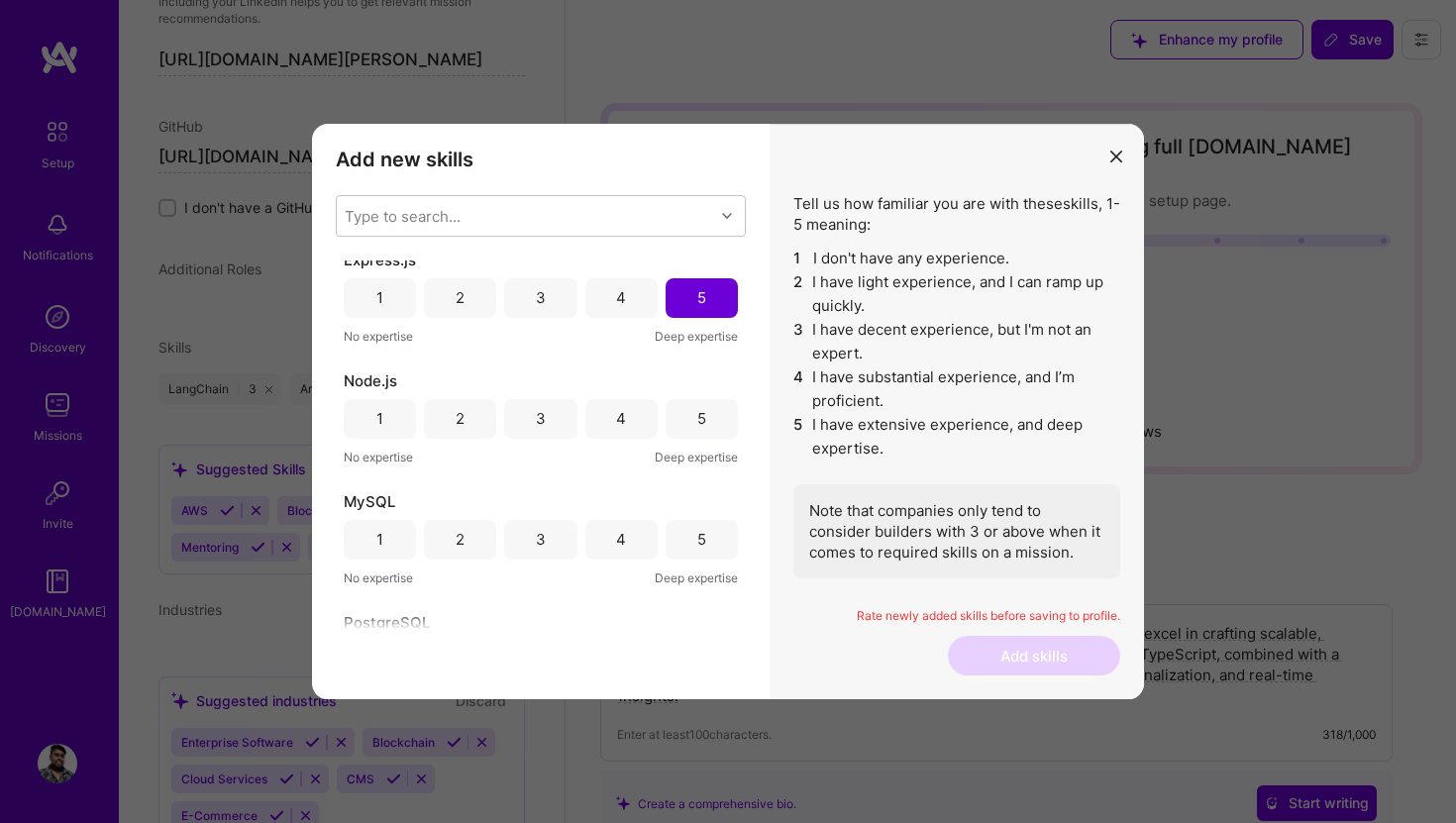 click on "5" at bounding box center (701, 419) 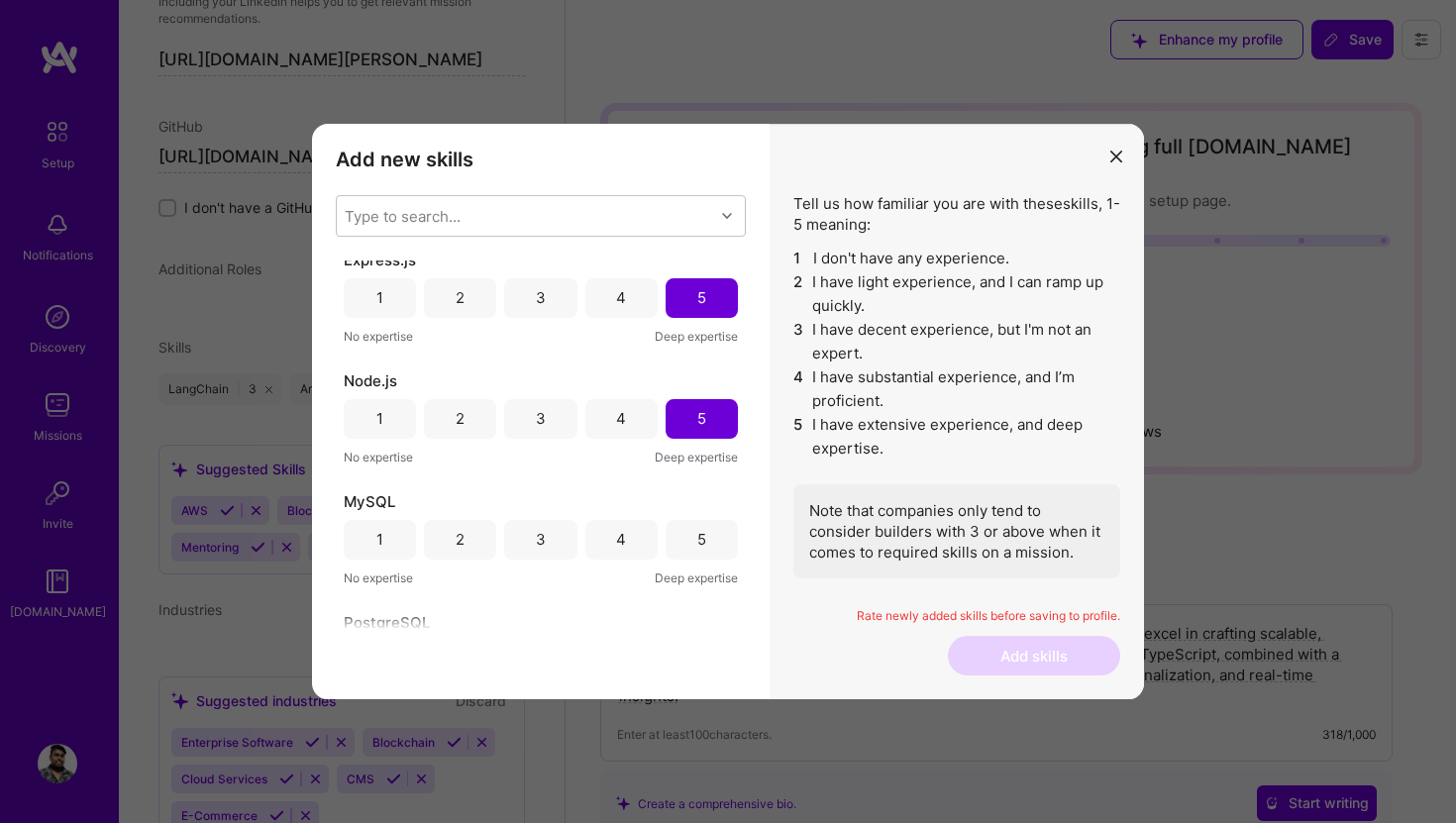 scroll, scrollTop: 432, scrollLeft: 0, axis: vertical 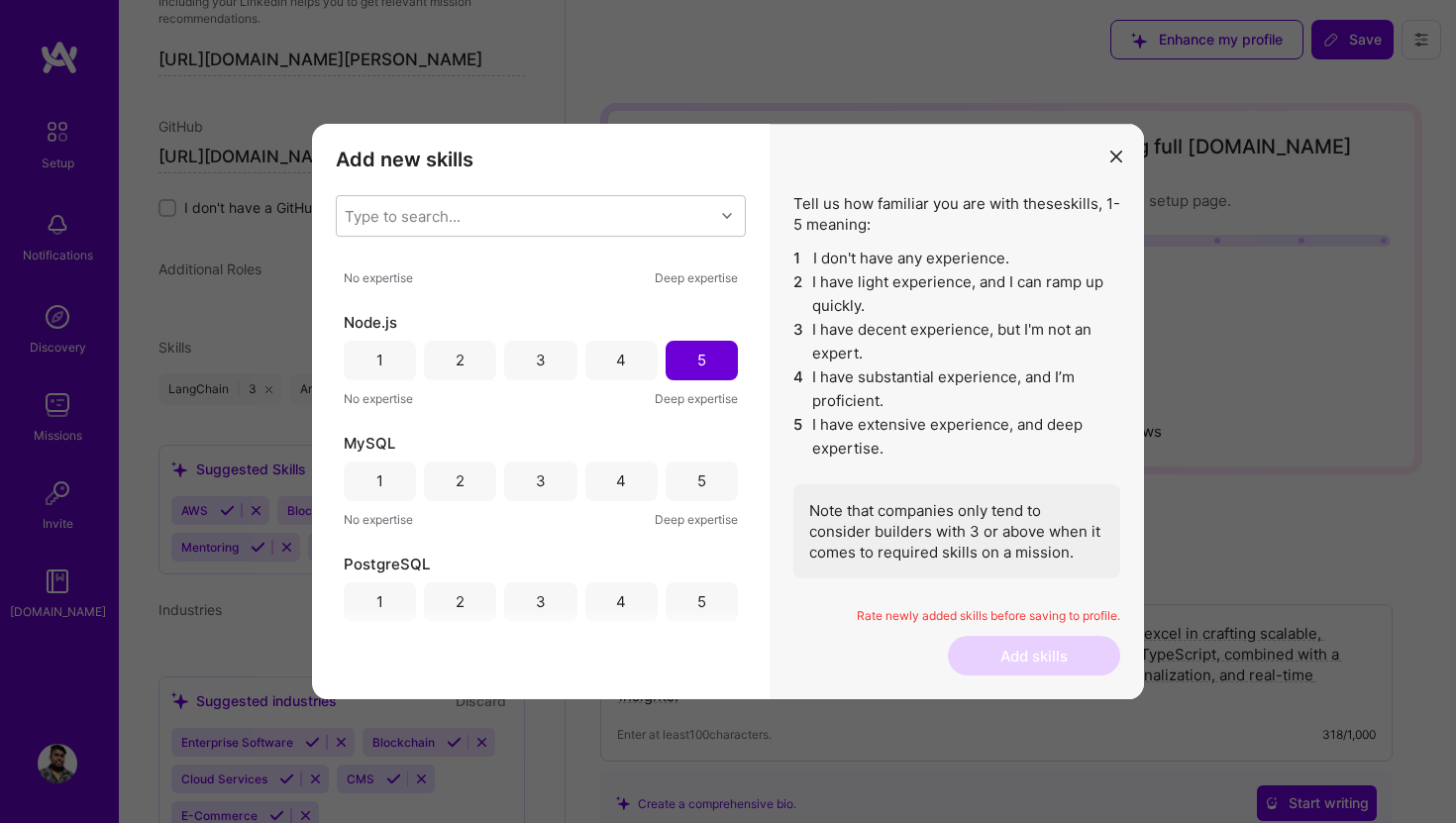 click on "4" at bounding box center [621, 481] 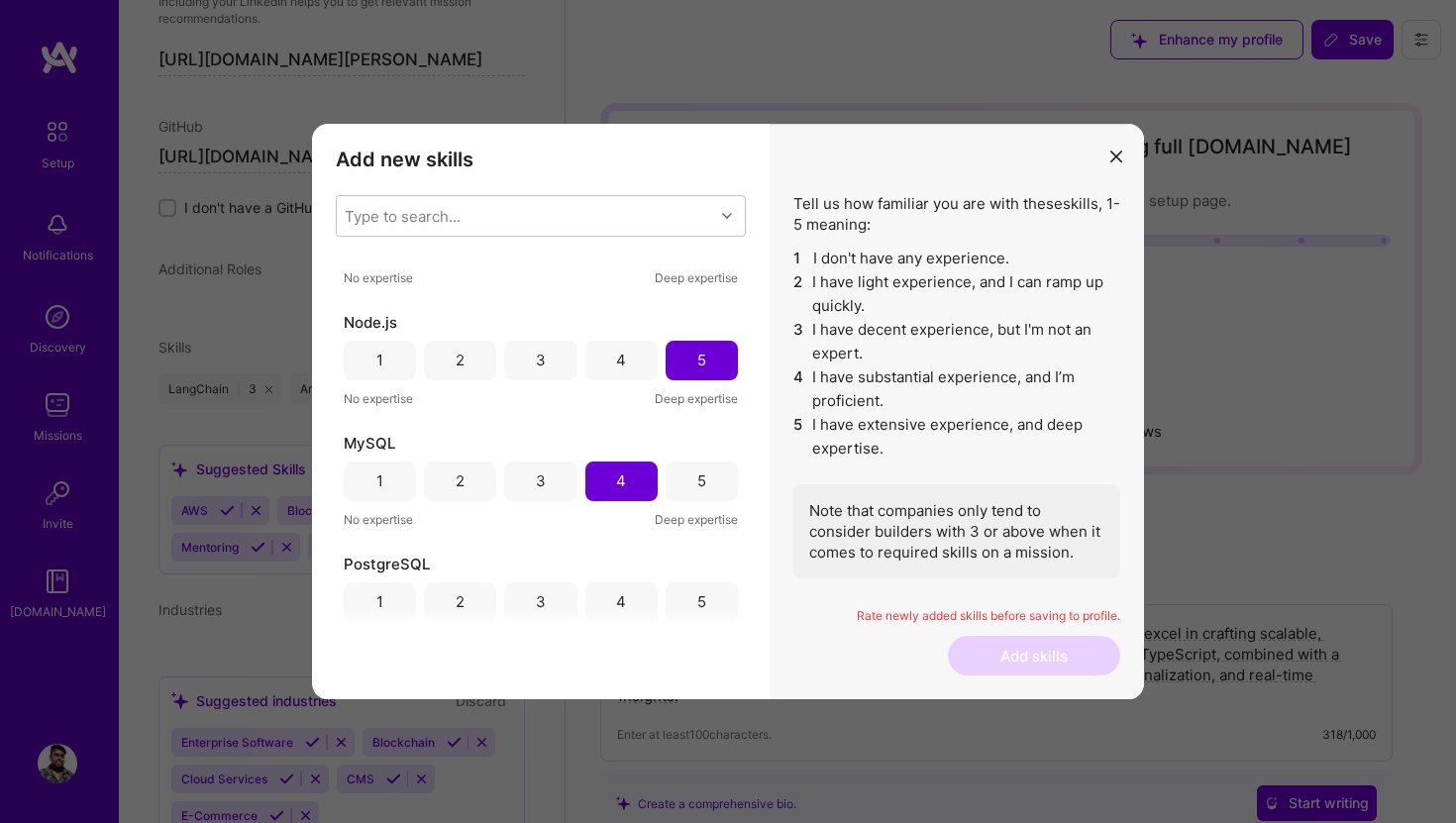 click on "4" at bounding box center [621, 601] 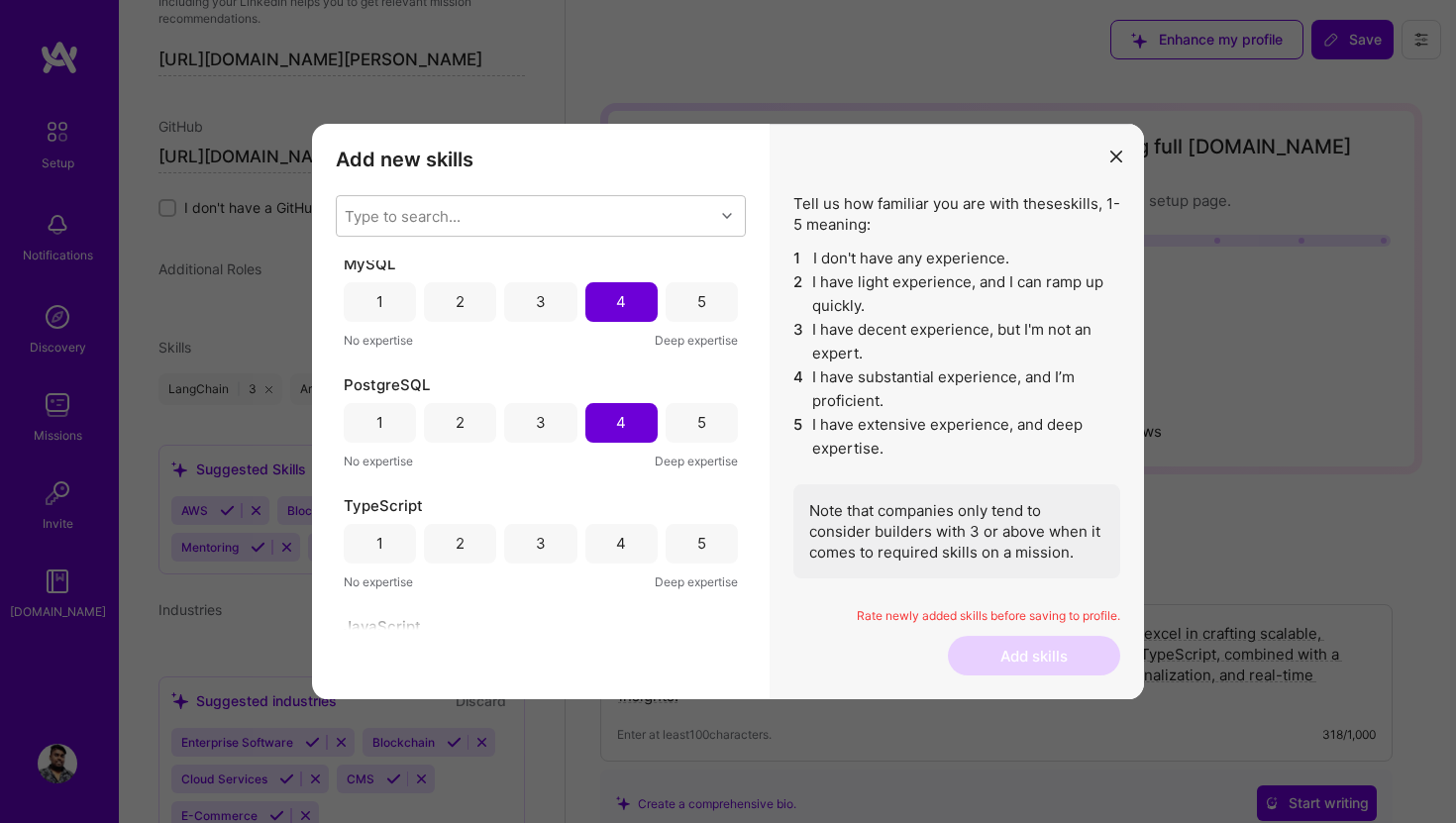 scroll, scrollTop: 656, scrollLeft: 0, axis: vertical 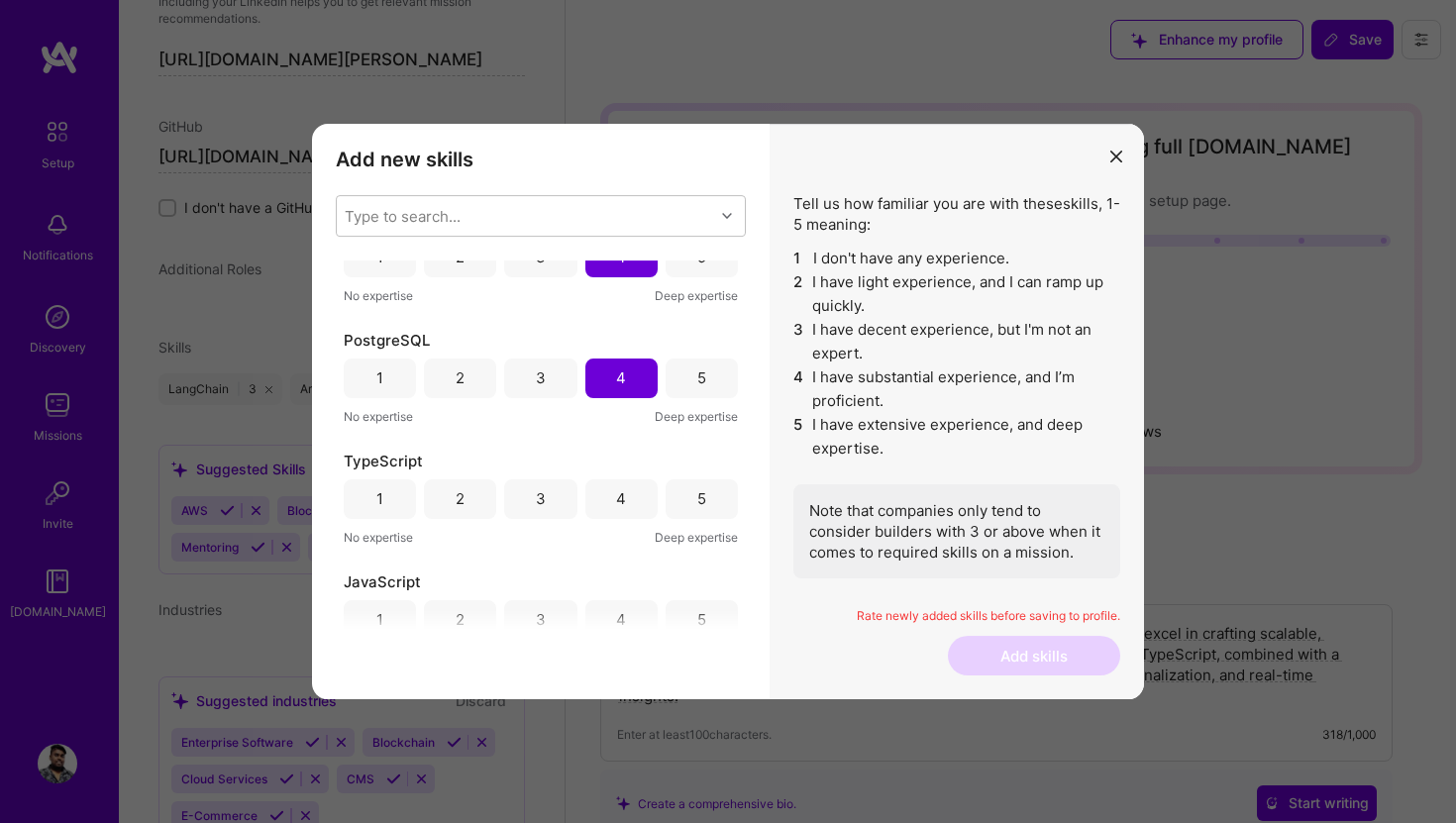 click on "4" at bounding box center (621, 499) 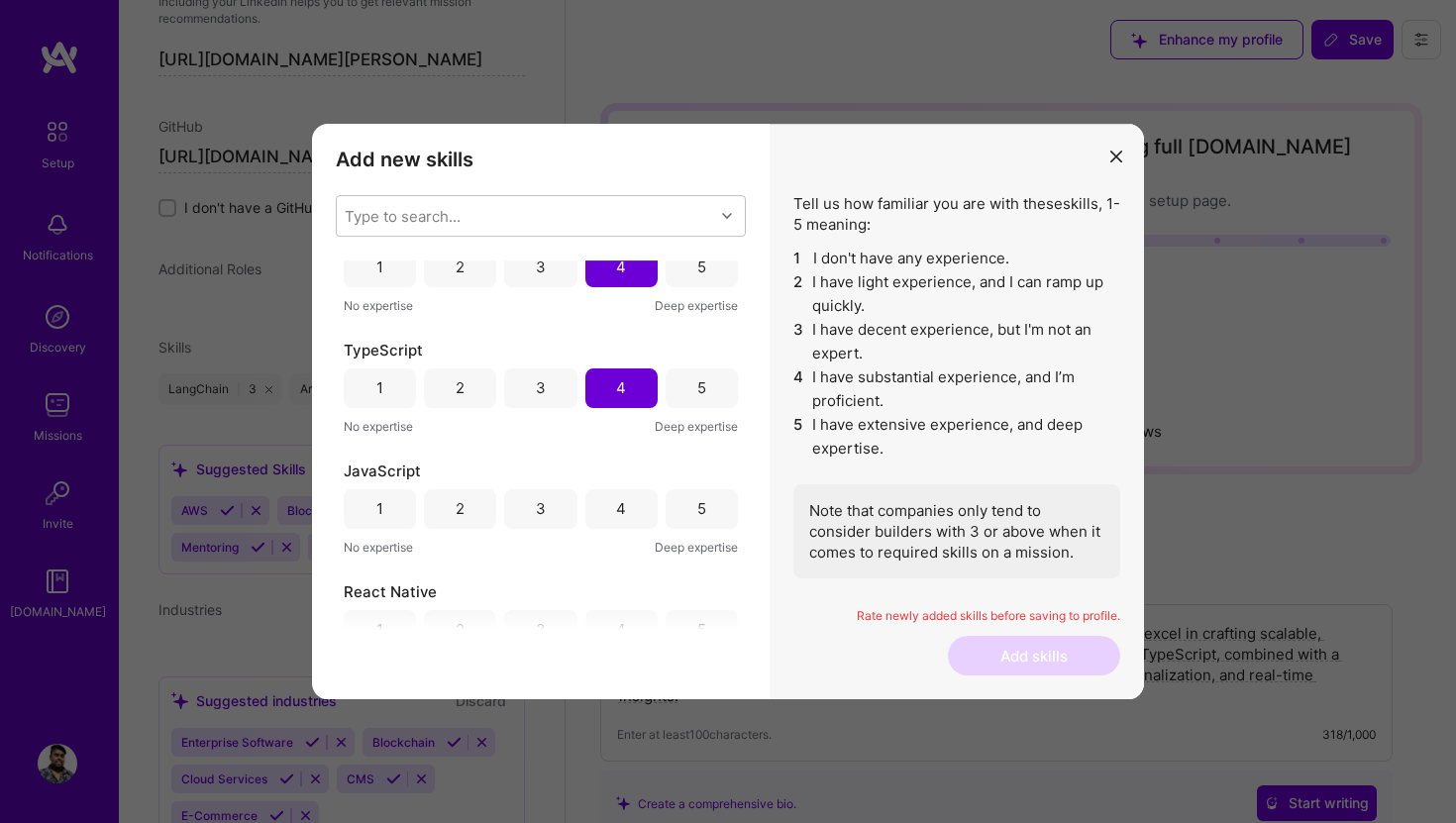 scroll, scrollTop: 870, scrollLeft: 0, axis: vertical 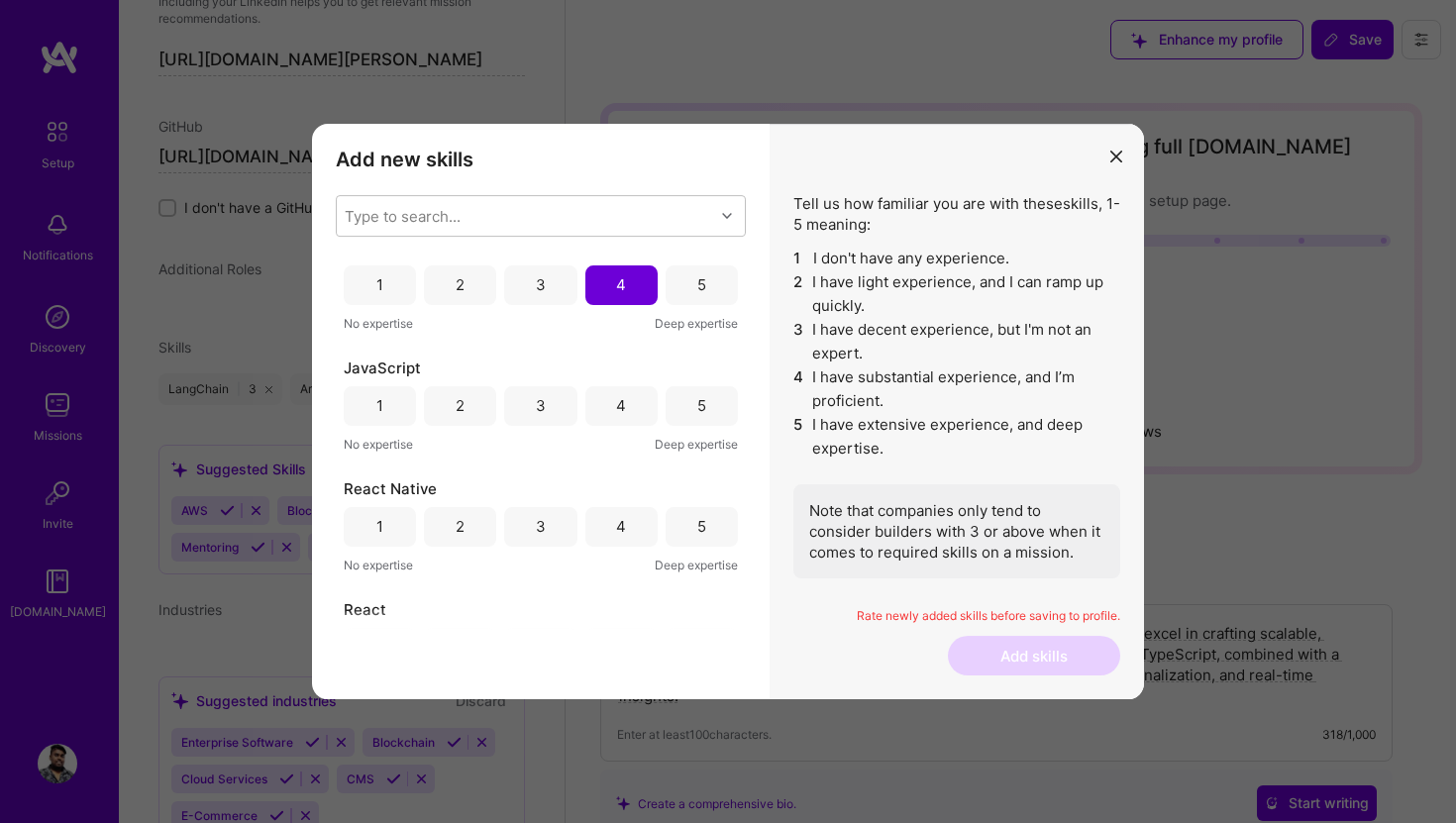 click on "4" at bounding box center [621, 405] 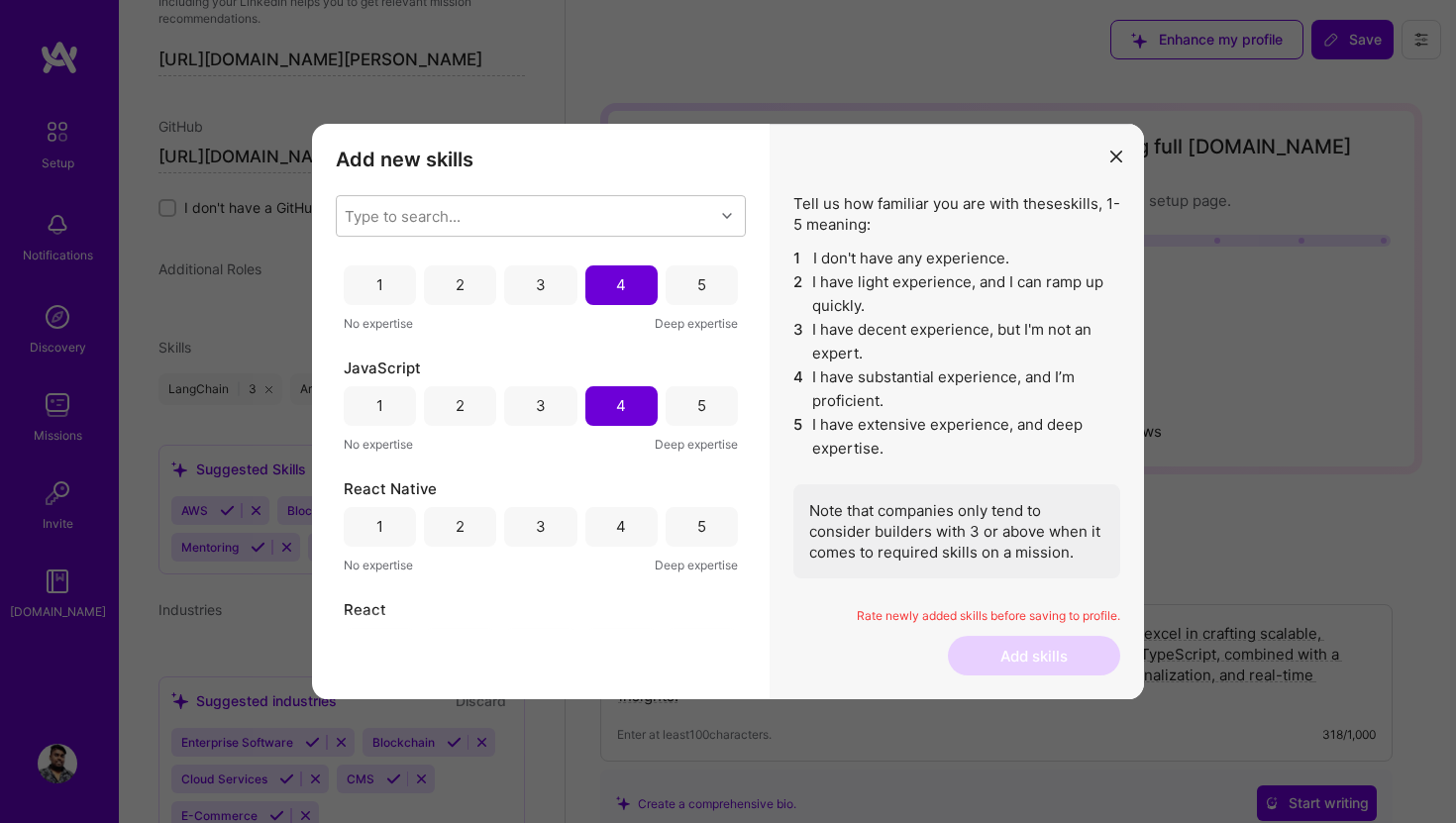 click on "3" at bounding box center [540, 527] 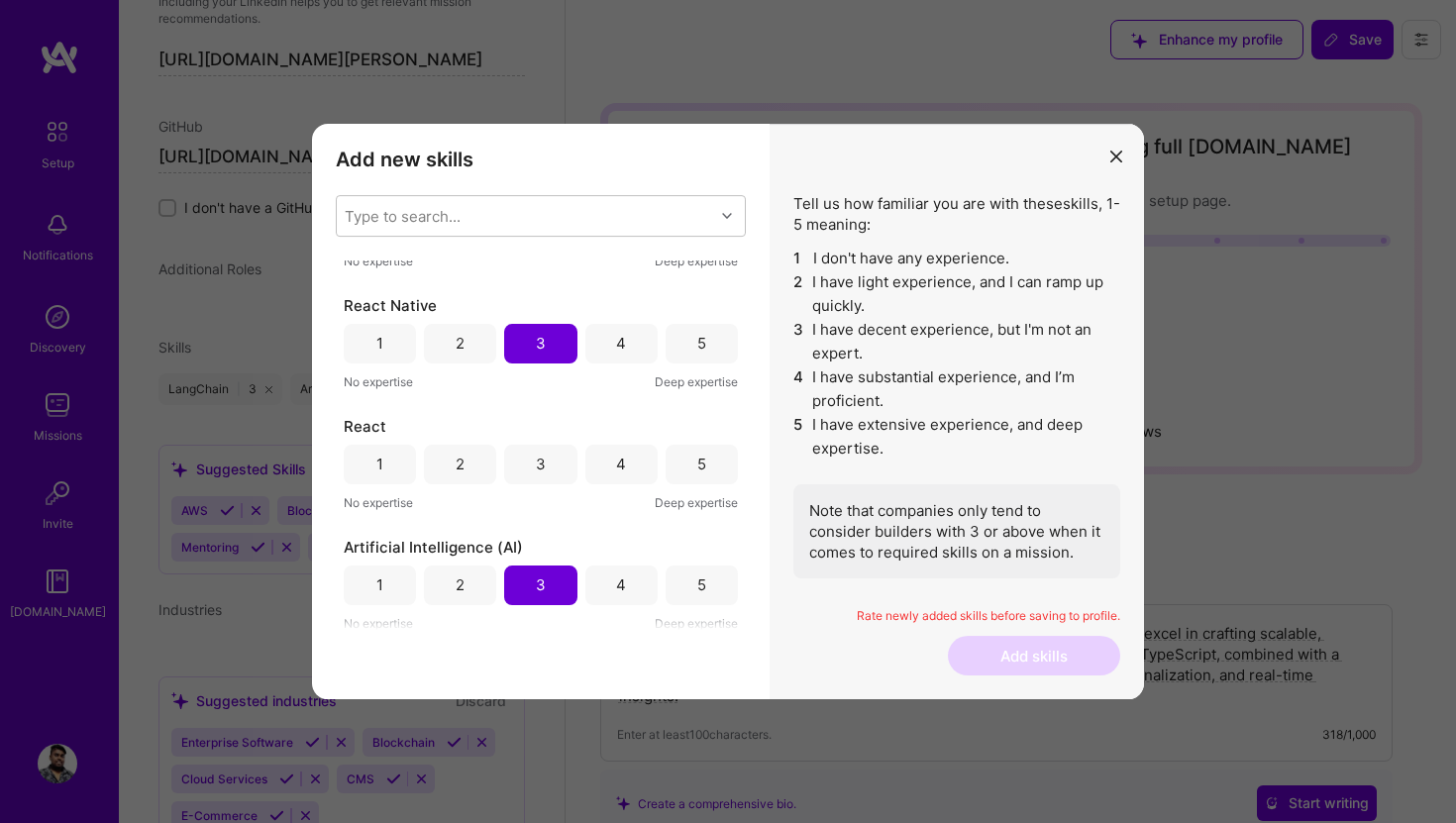 scroll, scrollTop: 1177, scrollLeft: 0, axis: vertical 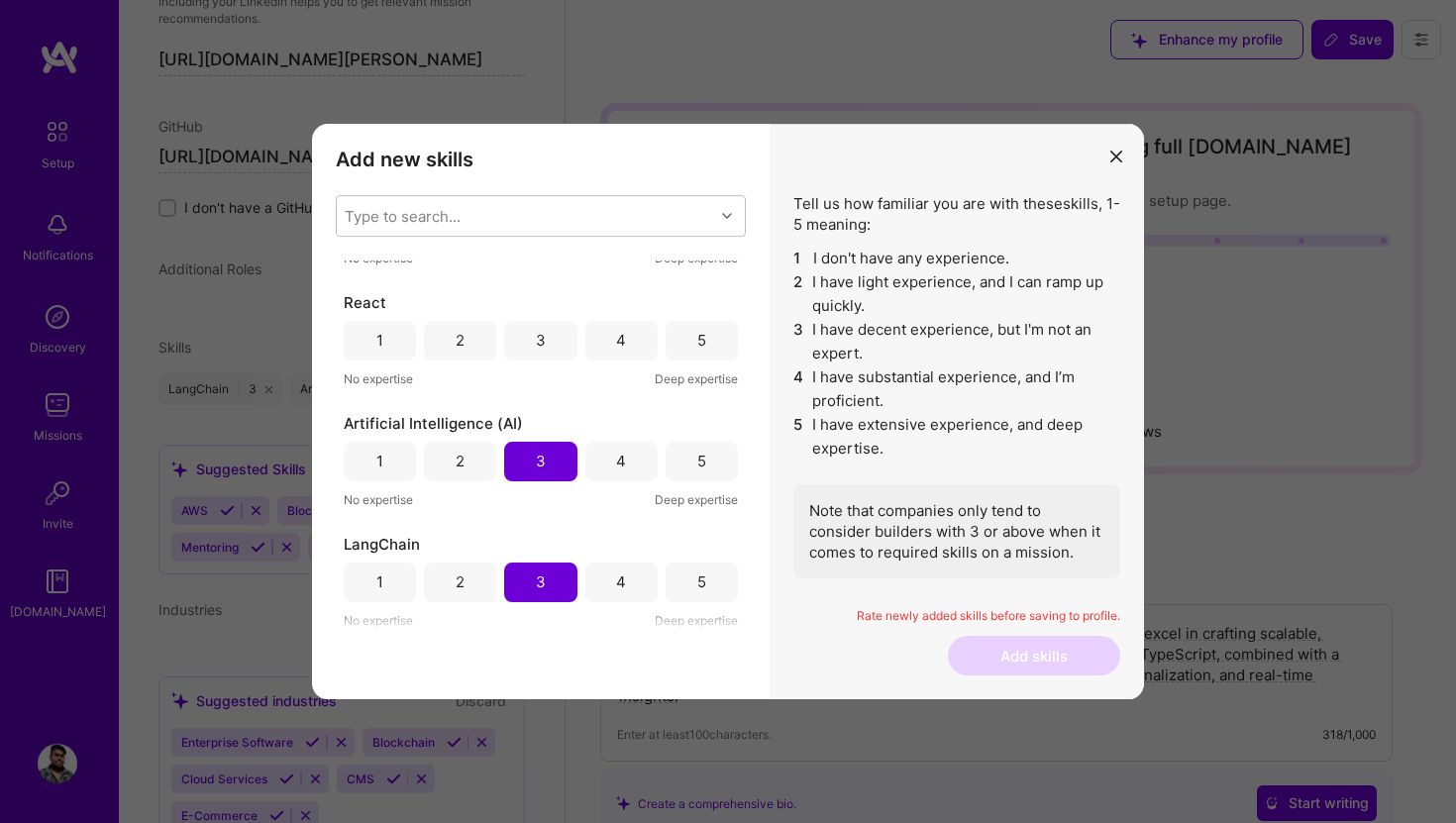 click on "5" at bounding box center (701, 341) 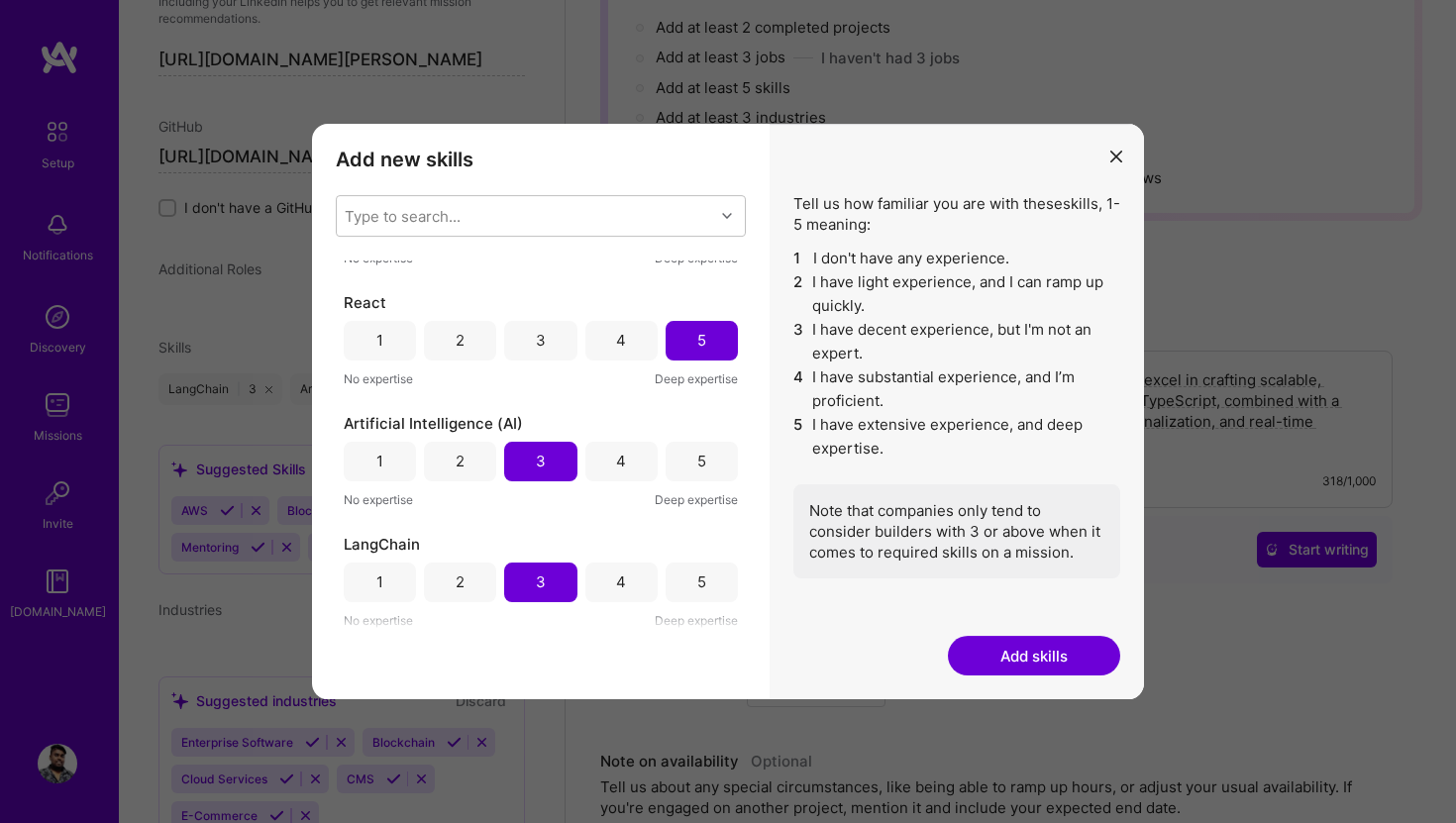 scroll, scrollTop: 471, scrollLeft: 0, axis: vertical 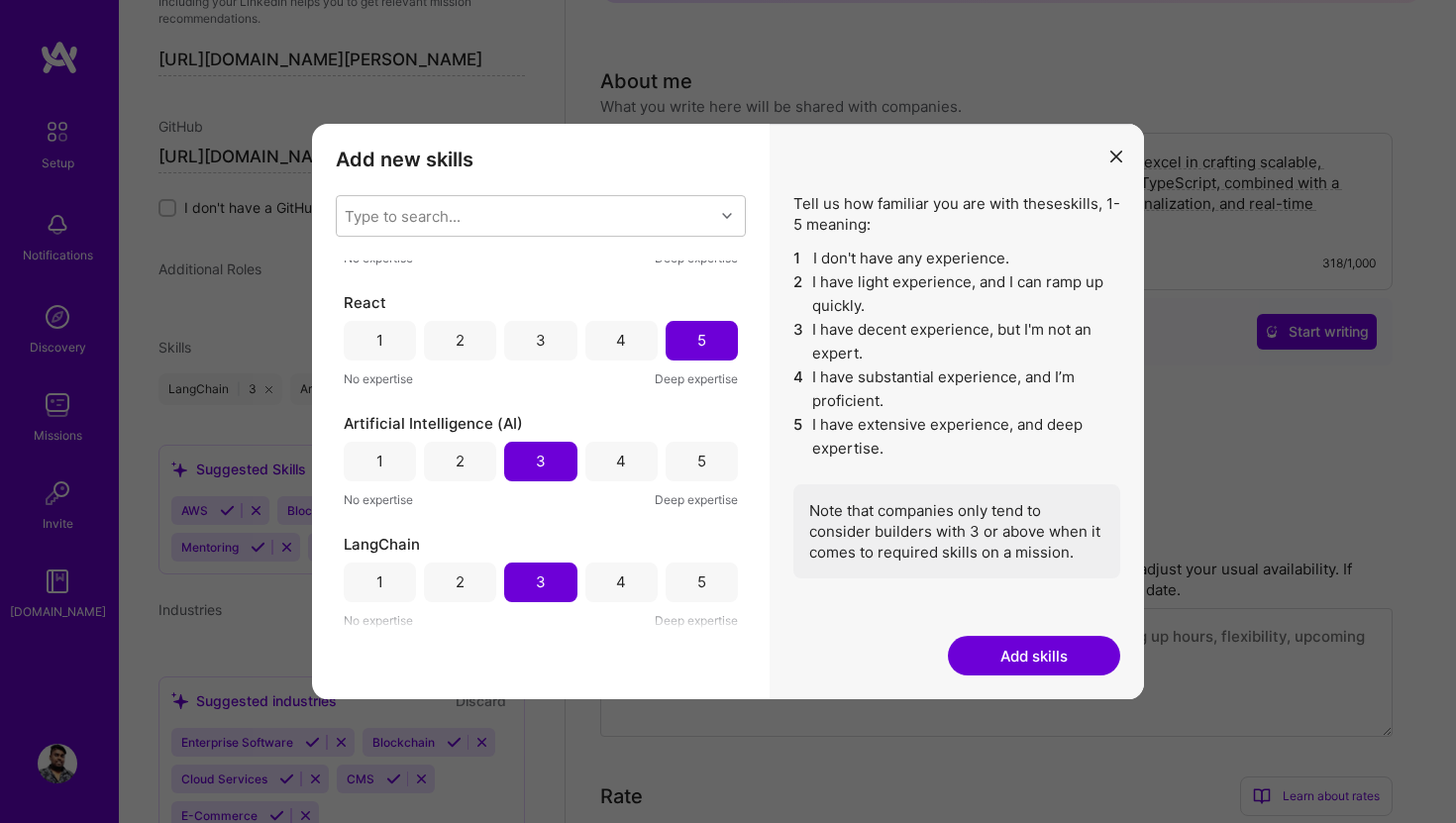 click on "Add skills" at bounding box center [1034, 656] 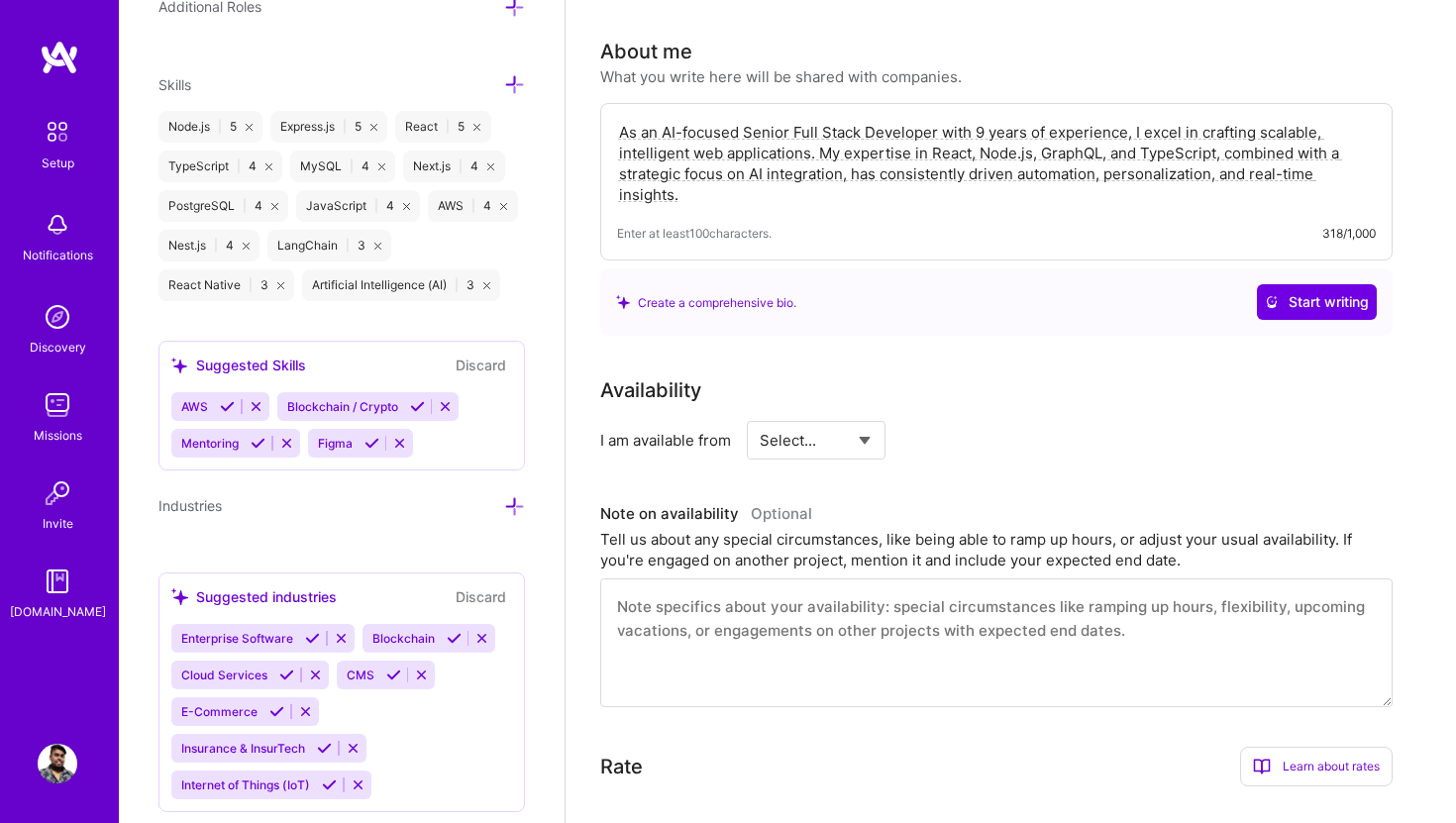 scroll, scrollTop: 1566, scrollLeft: 0, axis: vertical 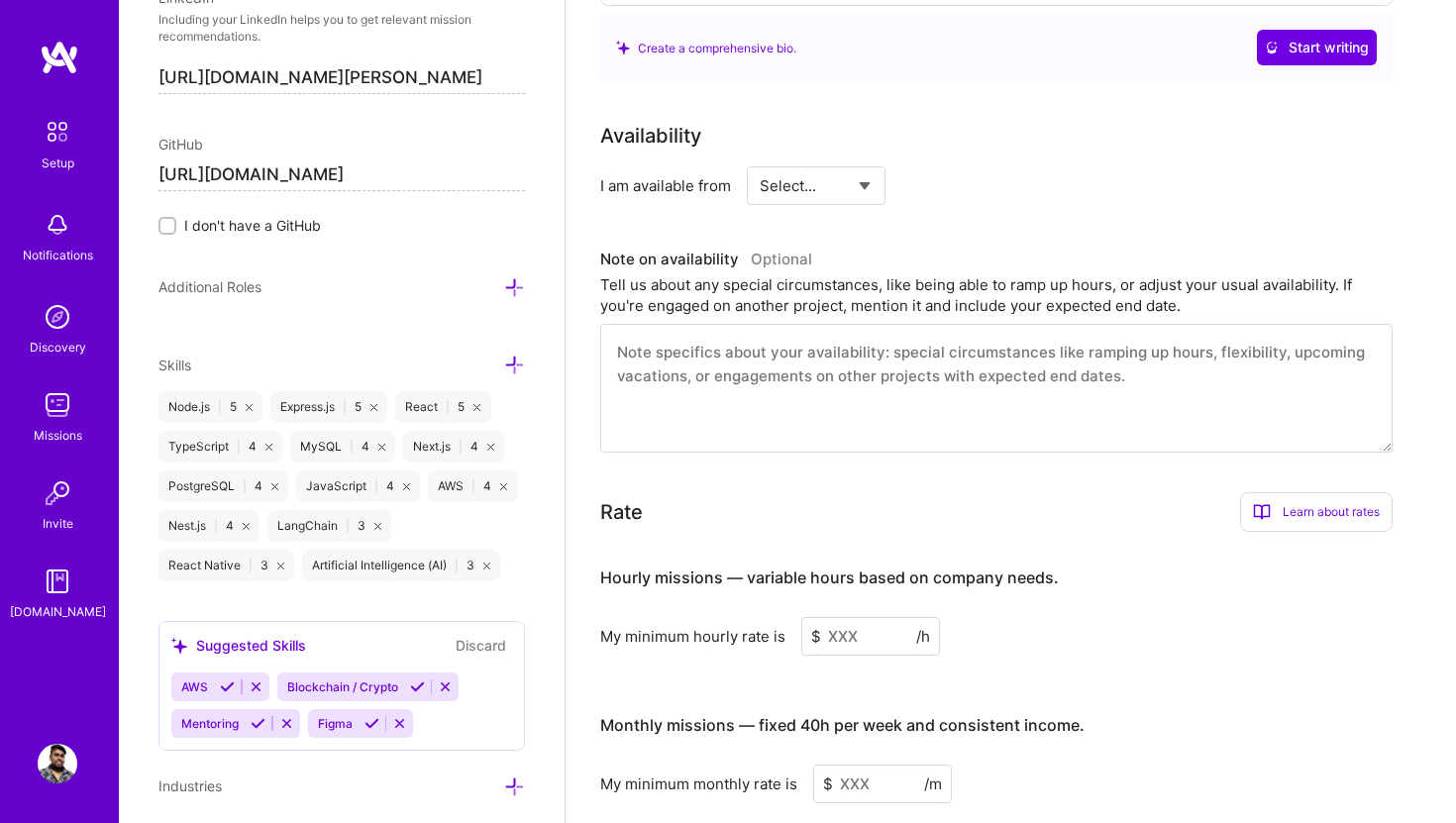 click at bounding box center (514, 364) 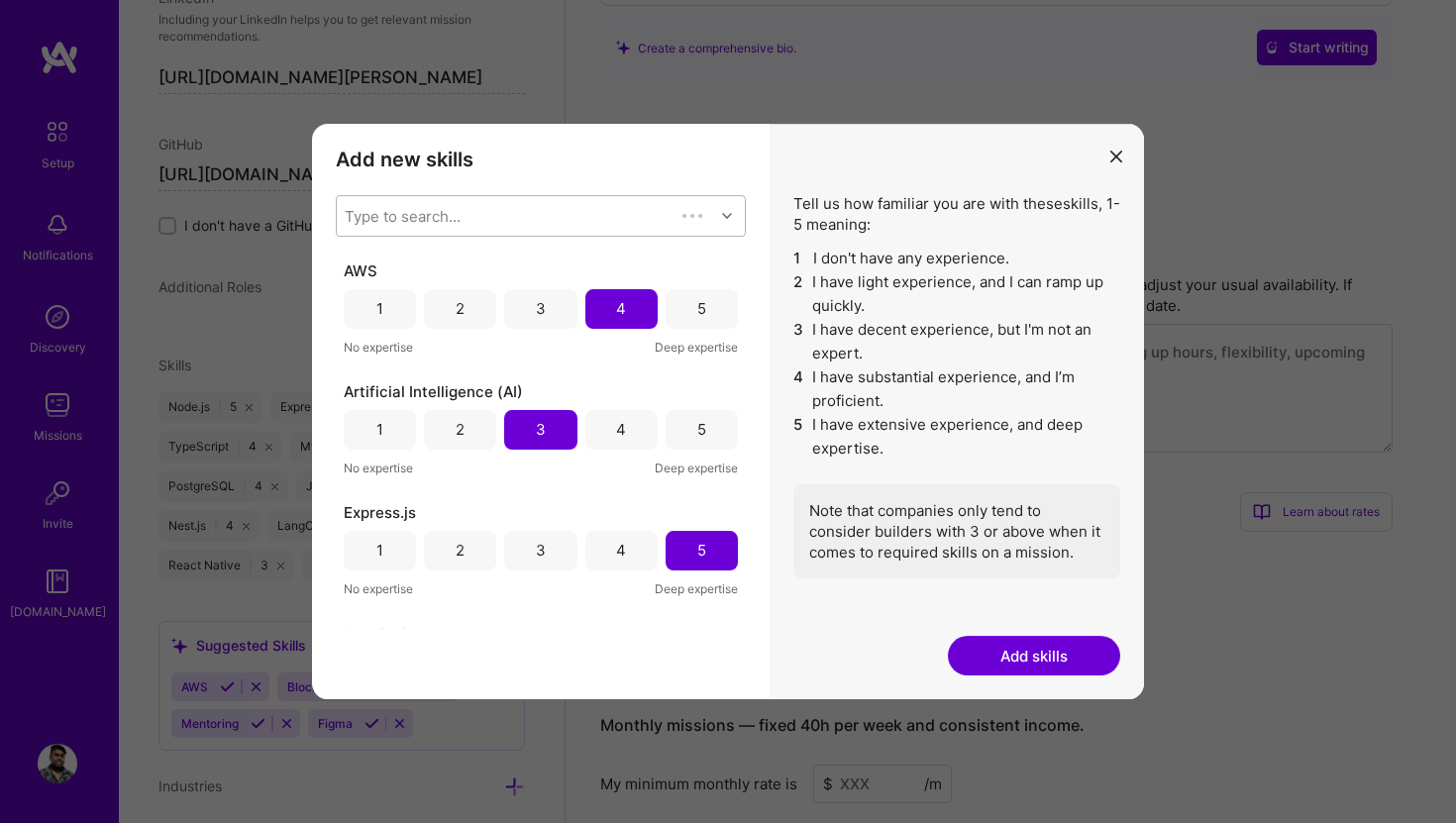 click on "Type to search..." at bounding box center (505, 216) 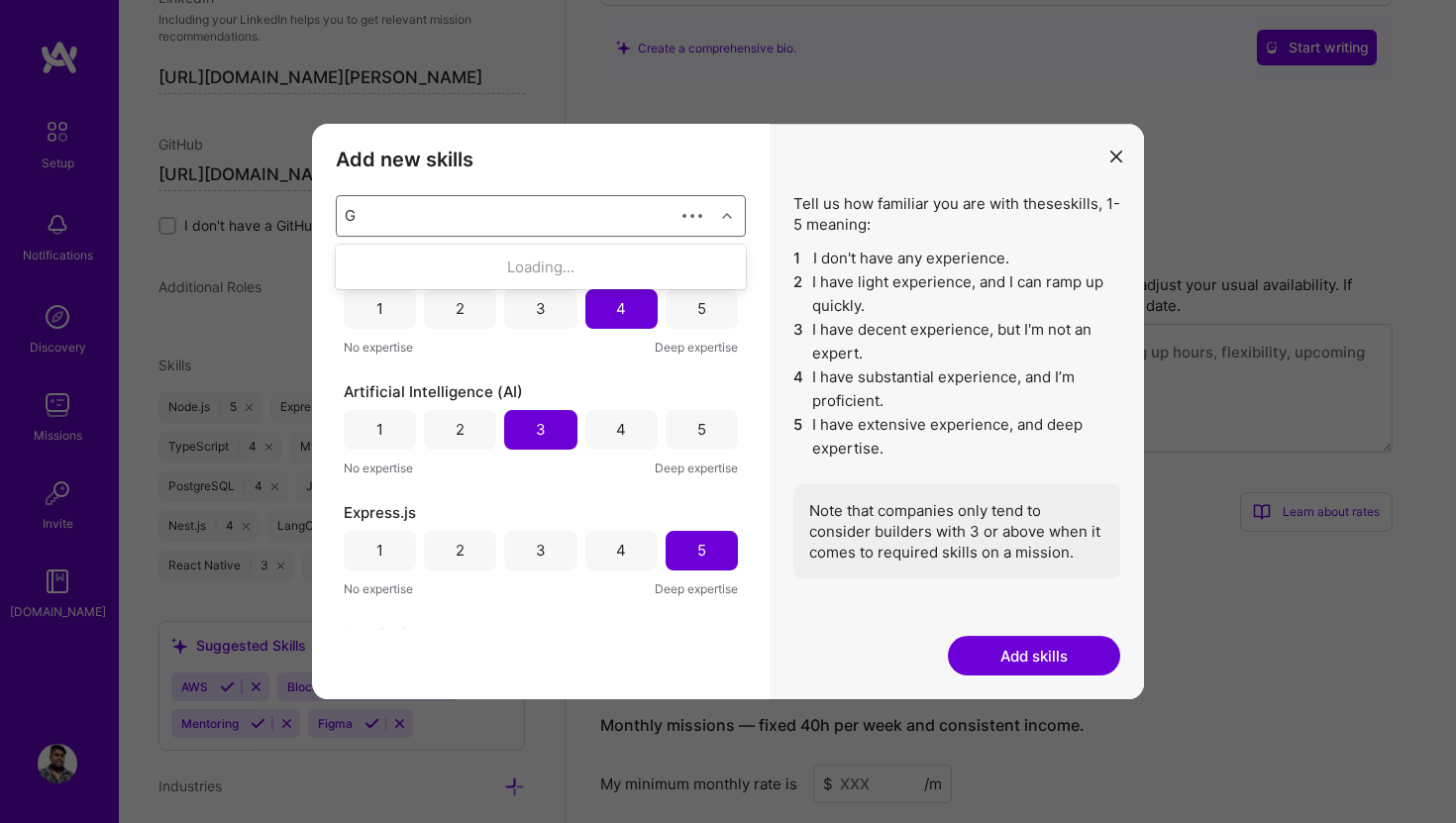 type on "Go" 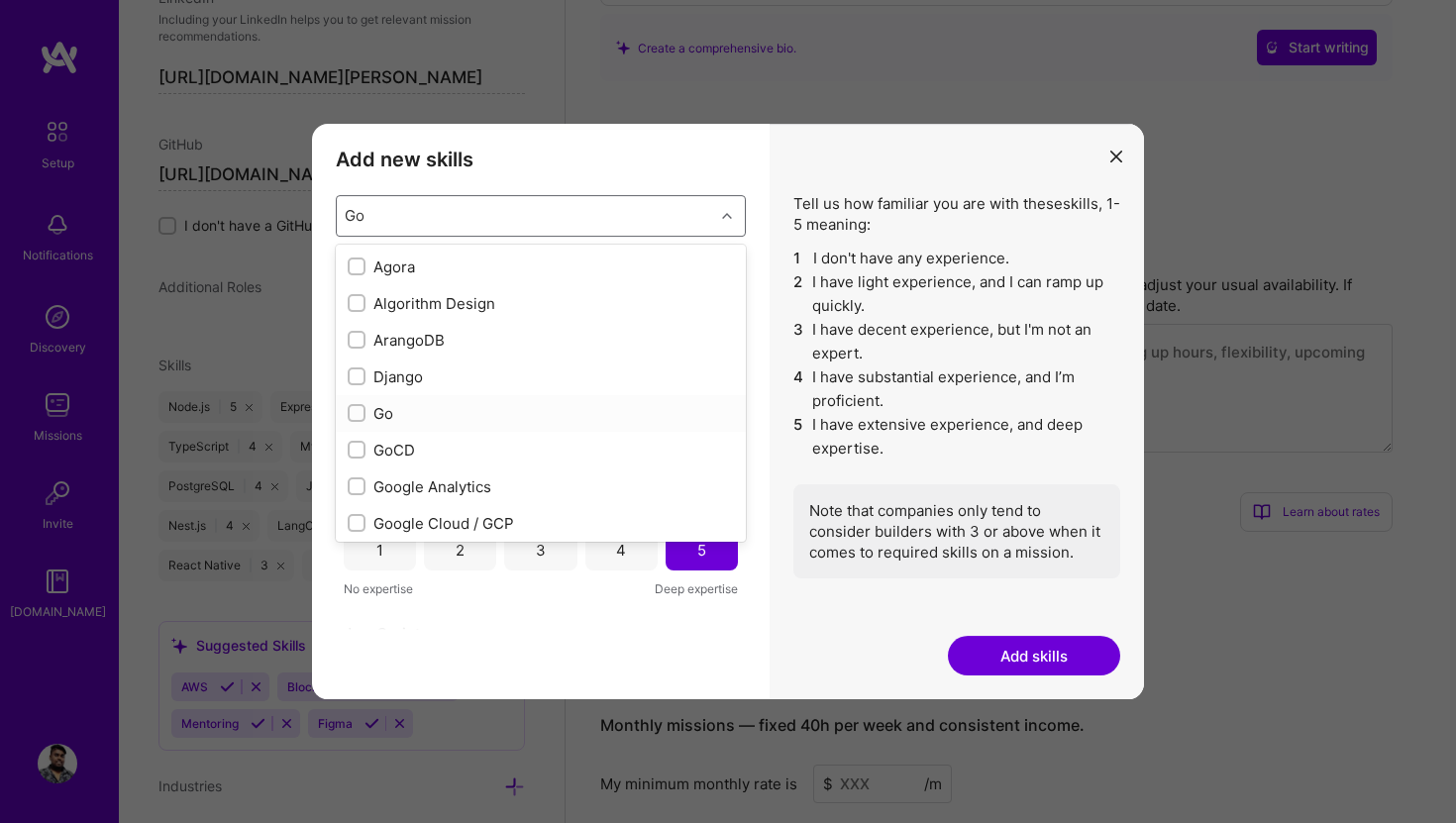 click at bounding box center [359, 414] 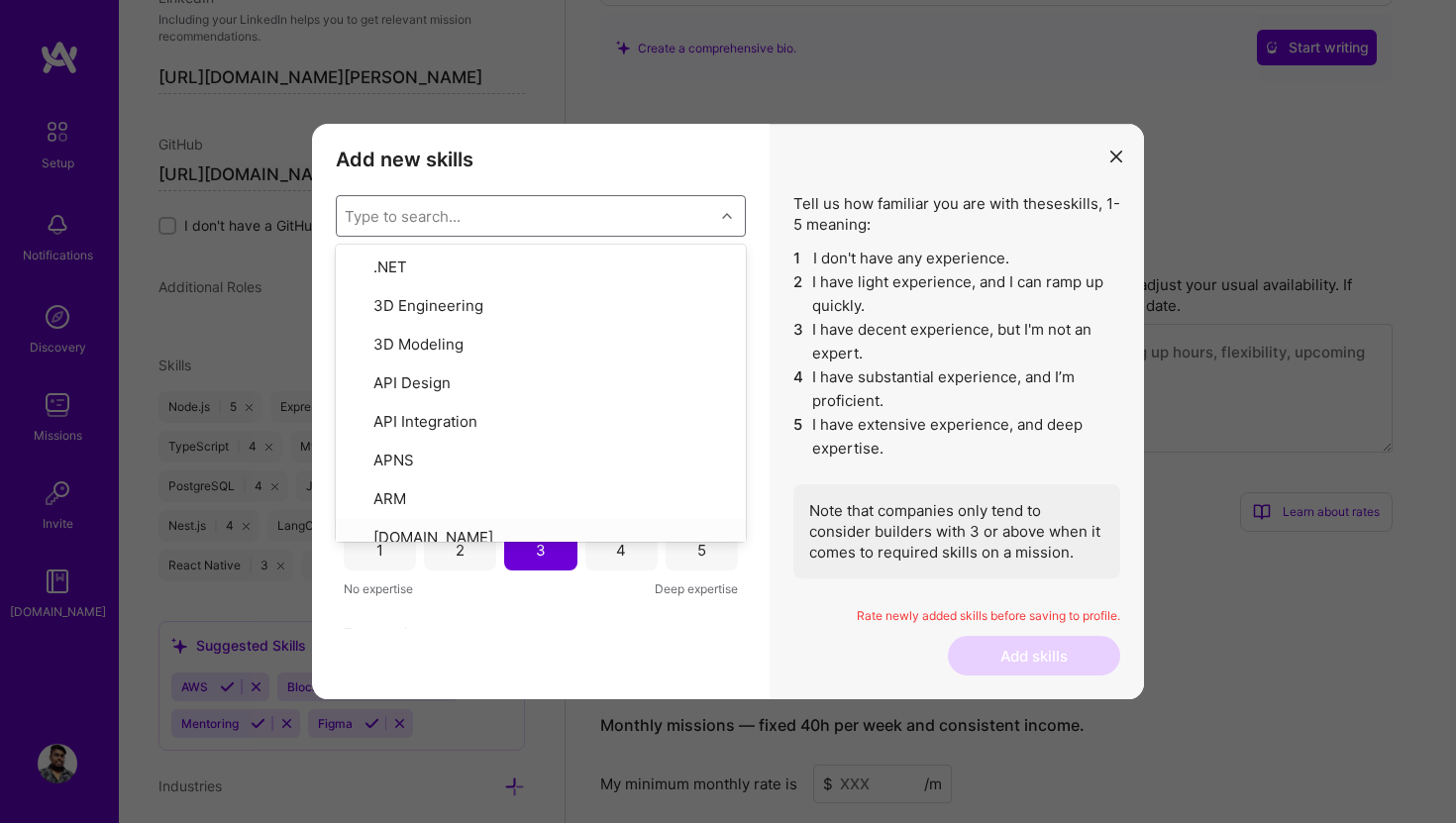 click on "Add new skills Tell us how familiar you are with given skills, using between 1 (No experience) and 5 (Expert). option Go, selected. option [DOMAIN_NAME] focused, 8 of 378. 378 results available. Use Up and Down to choose options, press Enter to select the currently focused option, press Escape to exit the menu, press Tab to select the option and exit the menu. Type to search... .NET 3D Engineering 3D Modeling API Design API Integration APNS ARM [DOMAIN_NAME] AWS AWS Aurora AWS BETA AWS CDK AWS CloudFormation AWS Lambda AWS Neptune AWS RDS Ada Adobe Creative Cloud Adobe Experience Manager Affiliate Marketing Agile Agora Airflow Airtable Algorithm Design Amazon Athena Amplitude Analytics Android Angular Angular.js Ansible Apache [PERSON_NAME] Apex (Salesforce) Apollo App Clip (iOS) ArangoDB Artifactory Artificial Intelligence (AI) Assembly [DOMAIN_NAME] [PERSON_NAME] Authentication Automated Testing Azure BLE (Bluetooth) Babylon.js Backbone.js Backlog Prioritization BigQuery Blockchain / Crypto Blog Bloomreach Bootstrap JS Boto3 C C# C++ CMS" at bounding box center (541, 412) 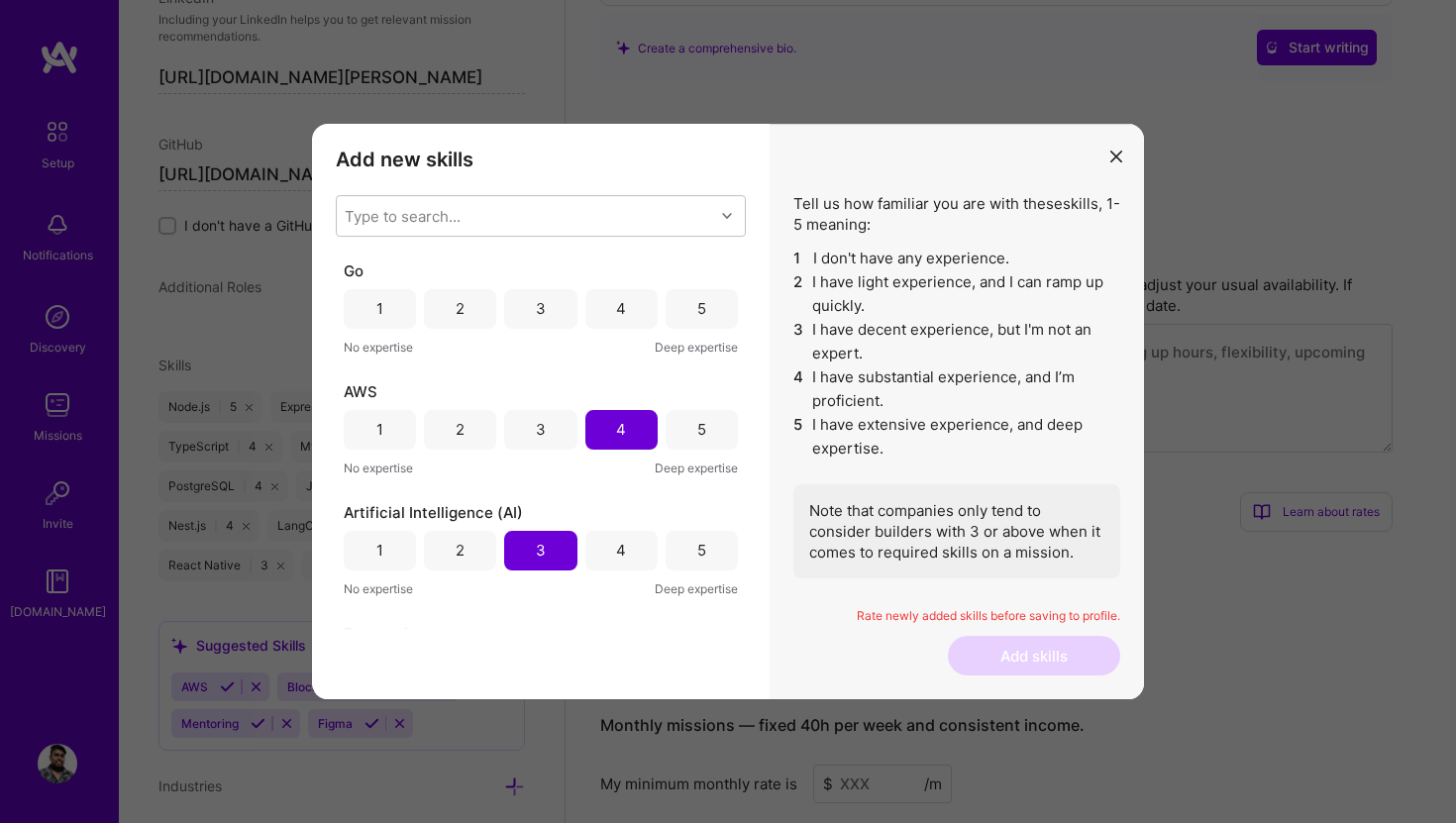 click on "2" at bounding box center (460, 309) 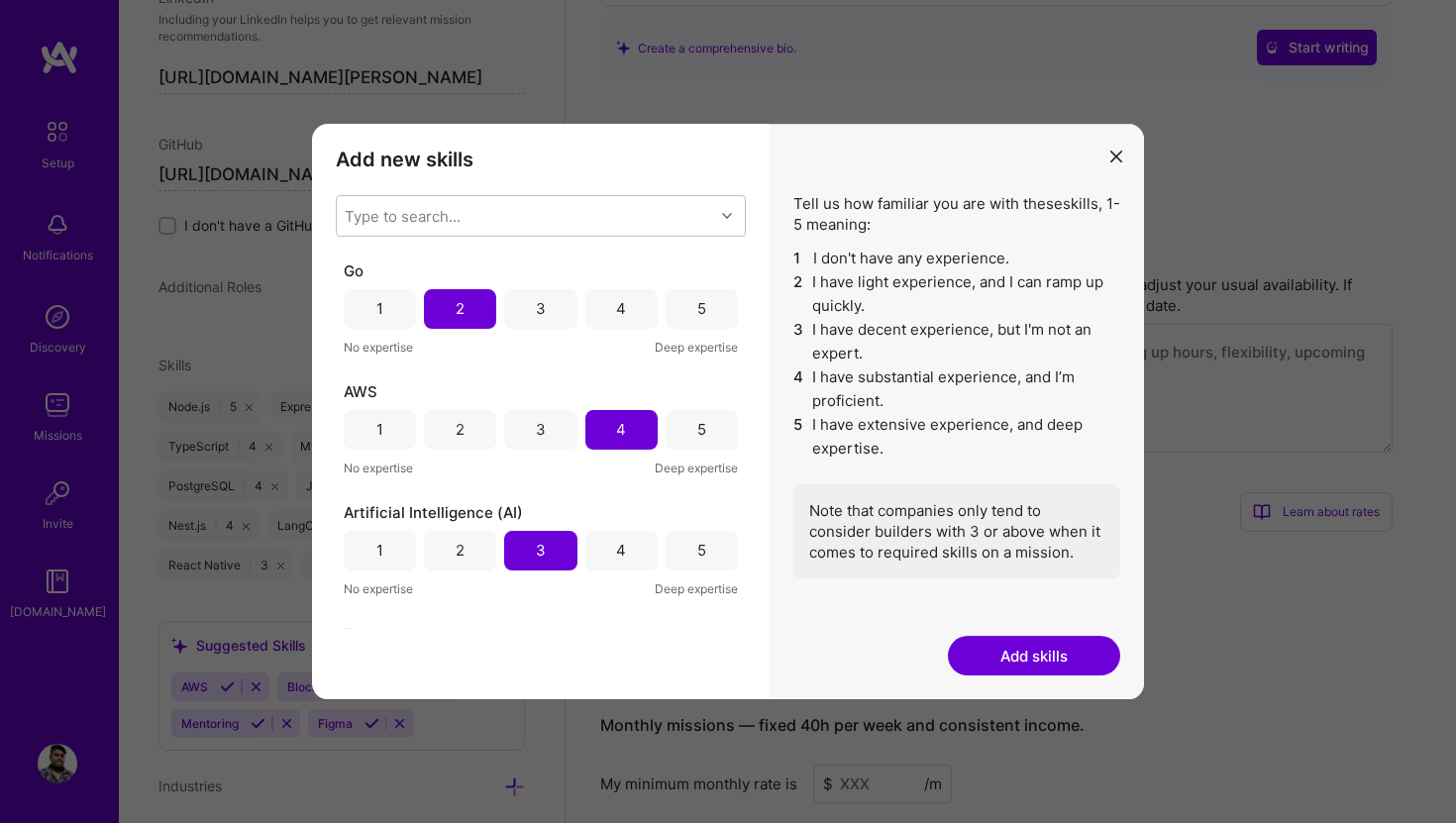 click on "Add skills" at bounding box center (1034, 656) 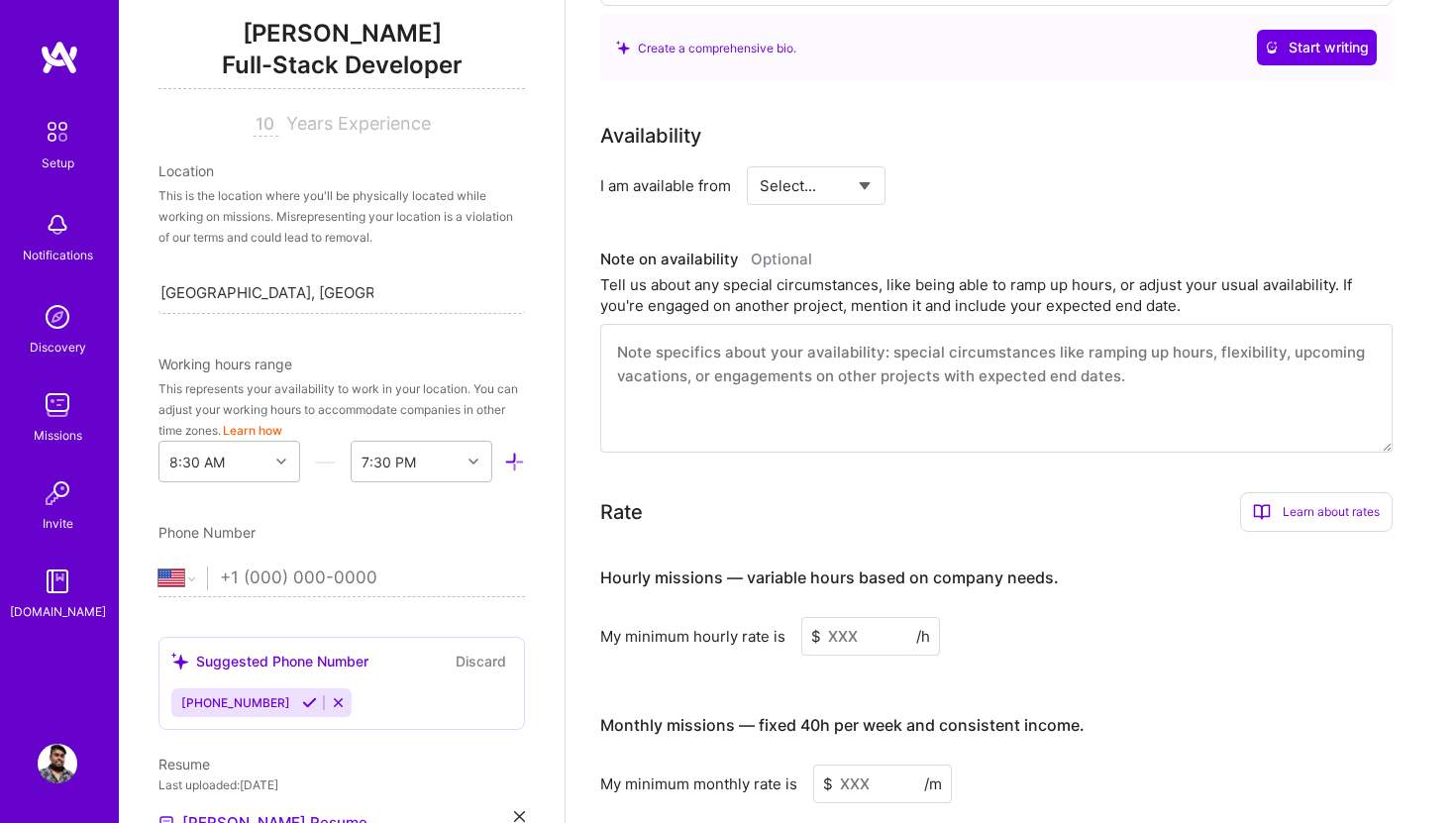 scroll, scrollTop: 615, scrollLeft: 0, axis: vertical 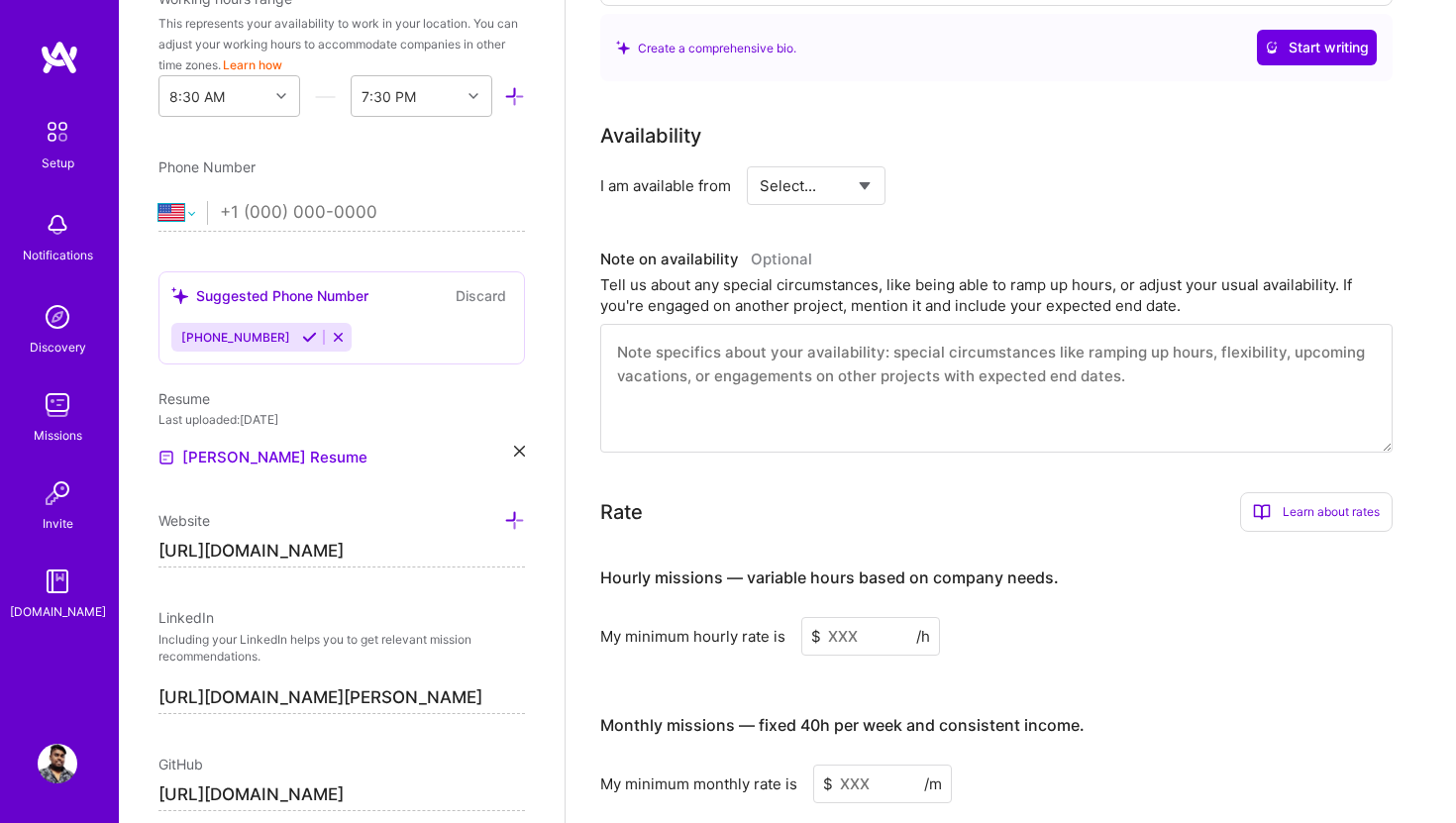 click on "[GEOGRAPHIC_DATA] [GEOGRAPHIC_DATA] [GEOGRAPHIC_DATA] [GEOGRAPHIC_DATA] [US_STATE] [GEOGRAPHIC_DATA] [GEOGRAPHIC_DATA] [GEOGRAPHIC_DATA] [GEOGRAPHIC_DATA] [GEOGRAPHIC_DATA] [GEOGRAPHIC_DATA] [GEOGRAPHIC_DATA] [DATE][GEOGRAPHIC_DATA] [GEOGRAPHIC_DATA] [GEOGRAPHIC_DATA] [GEOGRAPHIC_DATA] [GEOGRAPHIC_DATA] [GEOGRAPHIC_DATA] [GEOGRAPHIC_DATA] [GEOGRAPHIC_DATA] [GEOGRAPHIC_DATA] [GEOGRAPHIC_DATA] [GEOGRAPHIC_DATA] [GEOGRAPHIC_DATA] [GEOGRAPHIC_DATA] [GEOGRAPHIC_DATA] [GEOGRAPHIC_DATA] [GEOGRAPHIC_DATA], [GEOGRAPHIC_DATA] [GEOGRAPHIC_DATA] [GEOGRAPHIC_DATA] [GEOGRAPHIC_DATA] [GEOGRAPHIC_DATA] [GEOGRAPHIC_DATA] [GEOGRAPHIC_DATA] [GEOGRAPHIC_DATA] [GEOGRAPHIC_DATA] [GEOGRAPHIC_DATA] [GEOGRAPHIC_DATA] [GEOGRAPHIC_DATA] [GEOGRAPHIC_DATA] [GEOGRAPHIC_DATA] [GEOGRAPHIC_DATA] [GEOGRAPHIC_DATA] [GEOGRAPHIC_DATA] [GEOGRAPHIC_DATA] [GEOGRAPHIC_DATA] [GEOGRAPHIC_DATA] [GEOGRAPHIC_DATA] [GEOGRAPHIC_DATA] [GEOGRAPHIC_DATA] [GEOGRAPHIC_DATA], [GEOGRAPHIC_DATA] [GEOGRAPHIC_DATA] [GEOGRAPHIC_DATA] d'Ivoire [GEOGRAPHIC_DATA] [GEOGRAPHIC_DATA] [GEOGRAPHIC_DATA] [GEOGRAPHIC_DATA] [GEOGRAPHIC_DATA] [GEOGRAPHIC_DATA] [GEOGRAPHIC_DATA] [GEOGRAPHIC_DATA] [GEOGRAPHIC_DATA] [GEOGRAPHIC_DATA] [GEOGRAPHIC_DATA] [GEOGRAPHIC_DATA] [GEOGRAPHIC_DATA] [GEOGRAPHIC_DATA] [GEOGRAPHIC_DATA] [GEOGRAPHIC_DATA] [GEOGRAPHIC_DATA] [GEOGRAPHIC_DATA] [US_STATE] [GEOGRAPHIC_DATA] [GEOGRAPHIC_DATA] [GEOGRAPHIC_DATA] [GEOGRAPHIC_DATA] [GEOGRAPHIC_DATA] [GEOGRAPHIC_DATA] [GEOGRAPHIC_DATA] [US_STATE] [GEOGRAPHIC_DATA] [GEOGRAPHIC_DATA] [GEOGRAPHIC_DATA] [GEOGRAPHIC_DATA] [GEOGRAPHIC_DATA] [GEOGRAPHIC_DATA] [GEOGRAPHIC_DATA] [US_STATE] [GEOGRAPHIC_DATA] [GEOGRAPHIC_DATA] [GEOGRAPHIC_DATA]" at bounding box center (182, 213) 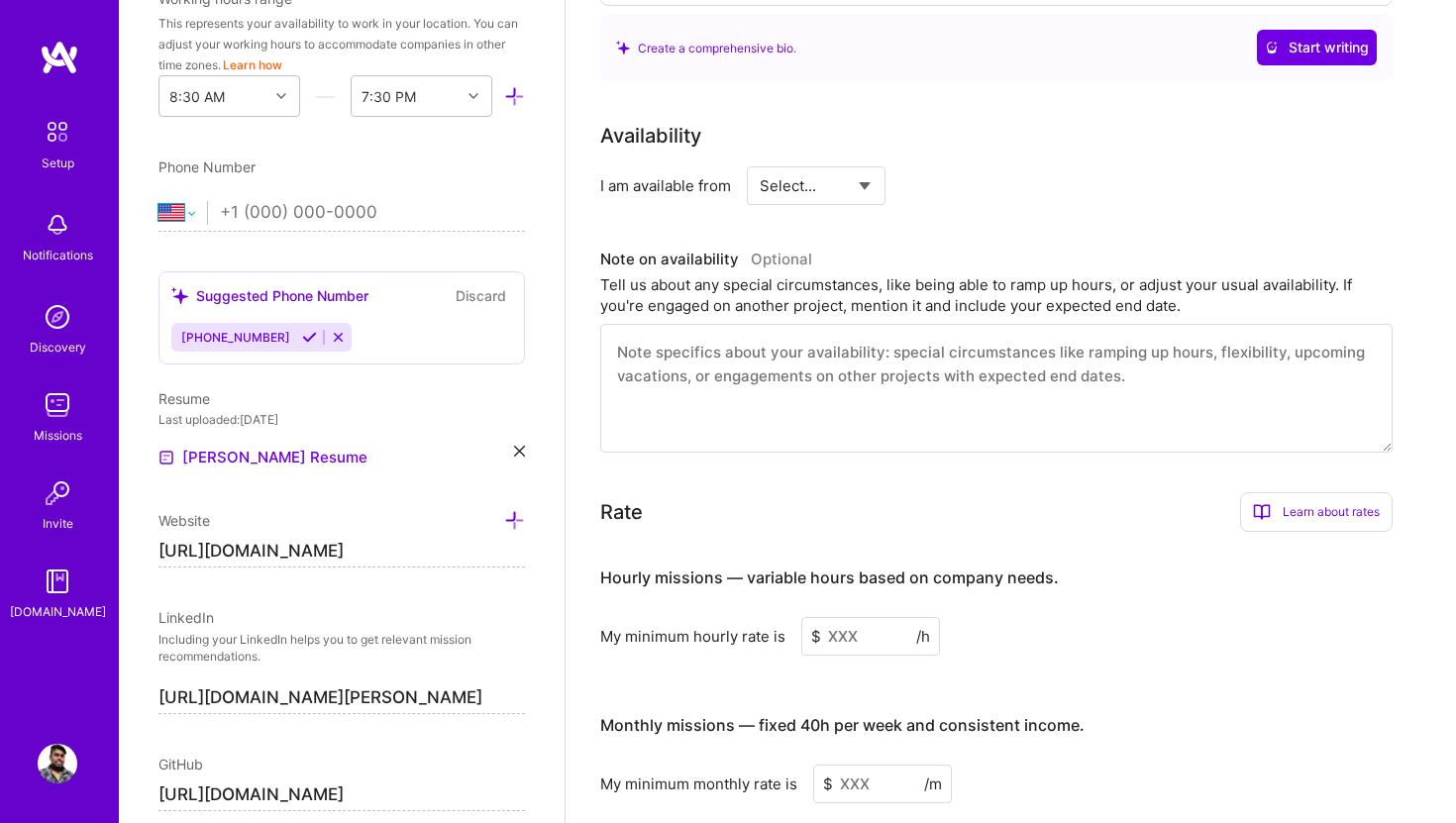 select on "SG" 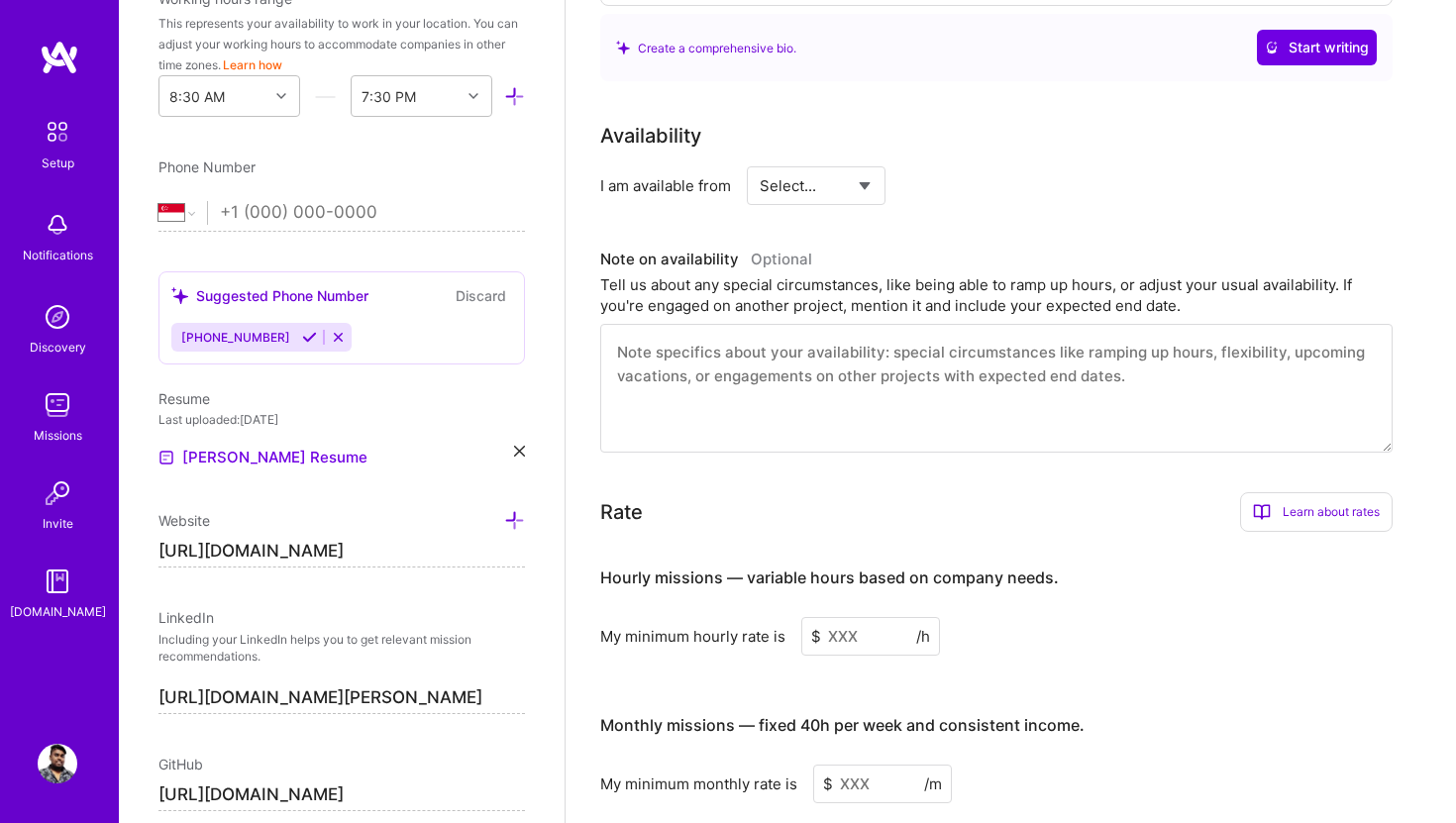 click at bounding box center (360, 213) 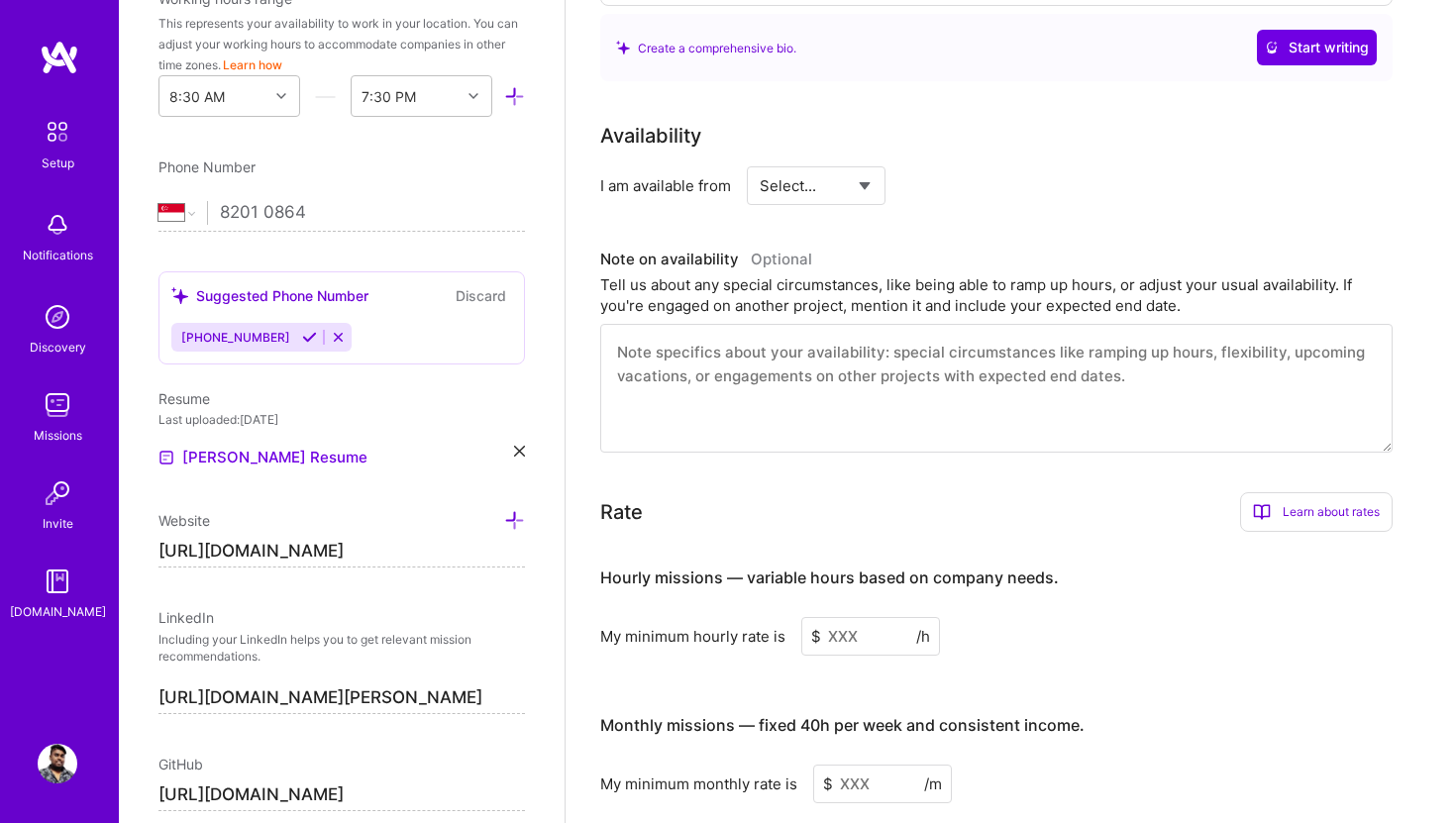 type on "8201 0864" 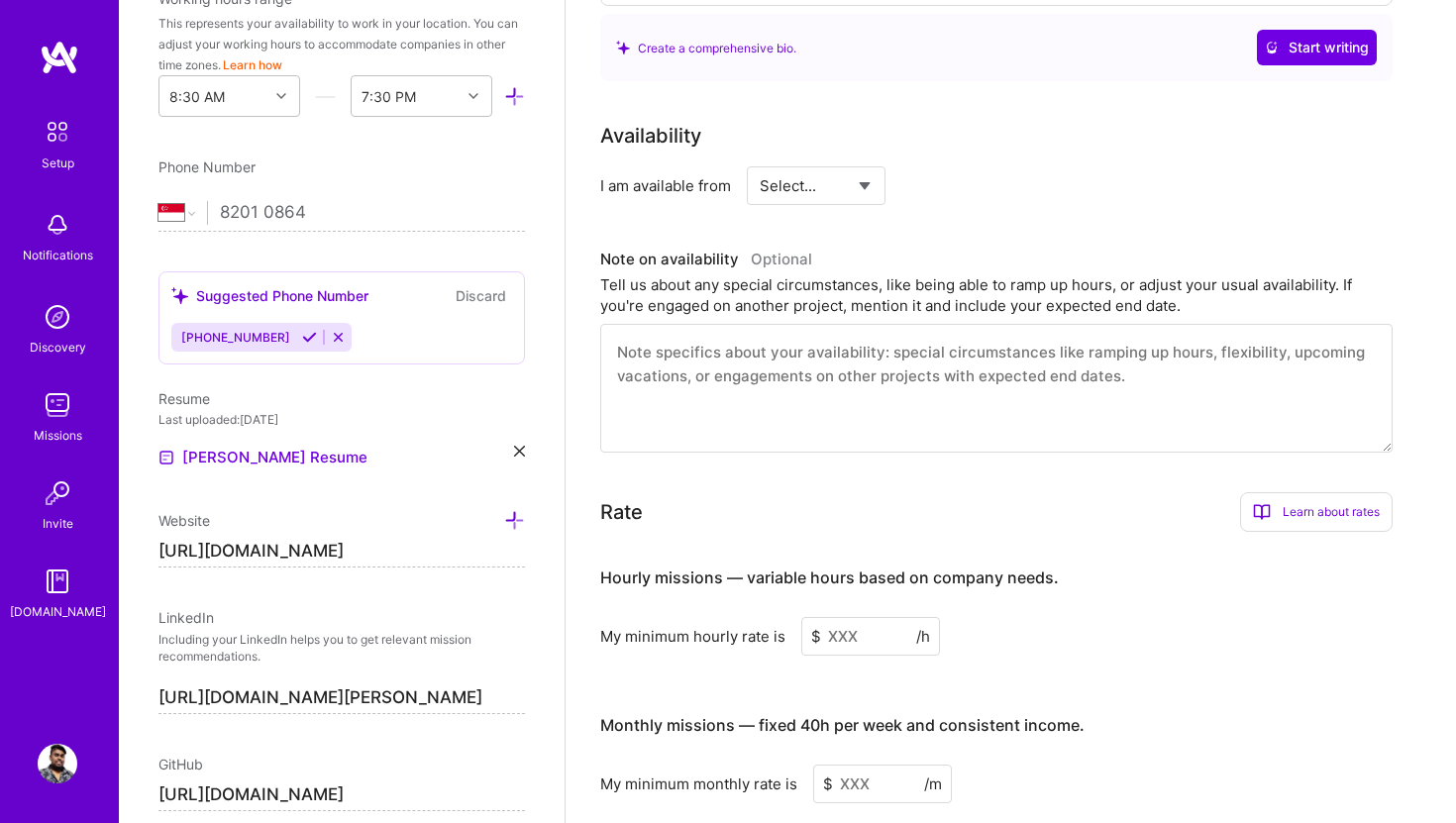 click on "Resume" at bounding box center [342, 398] 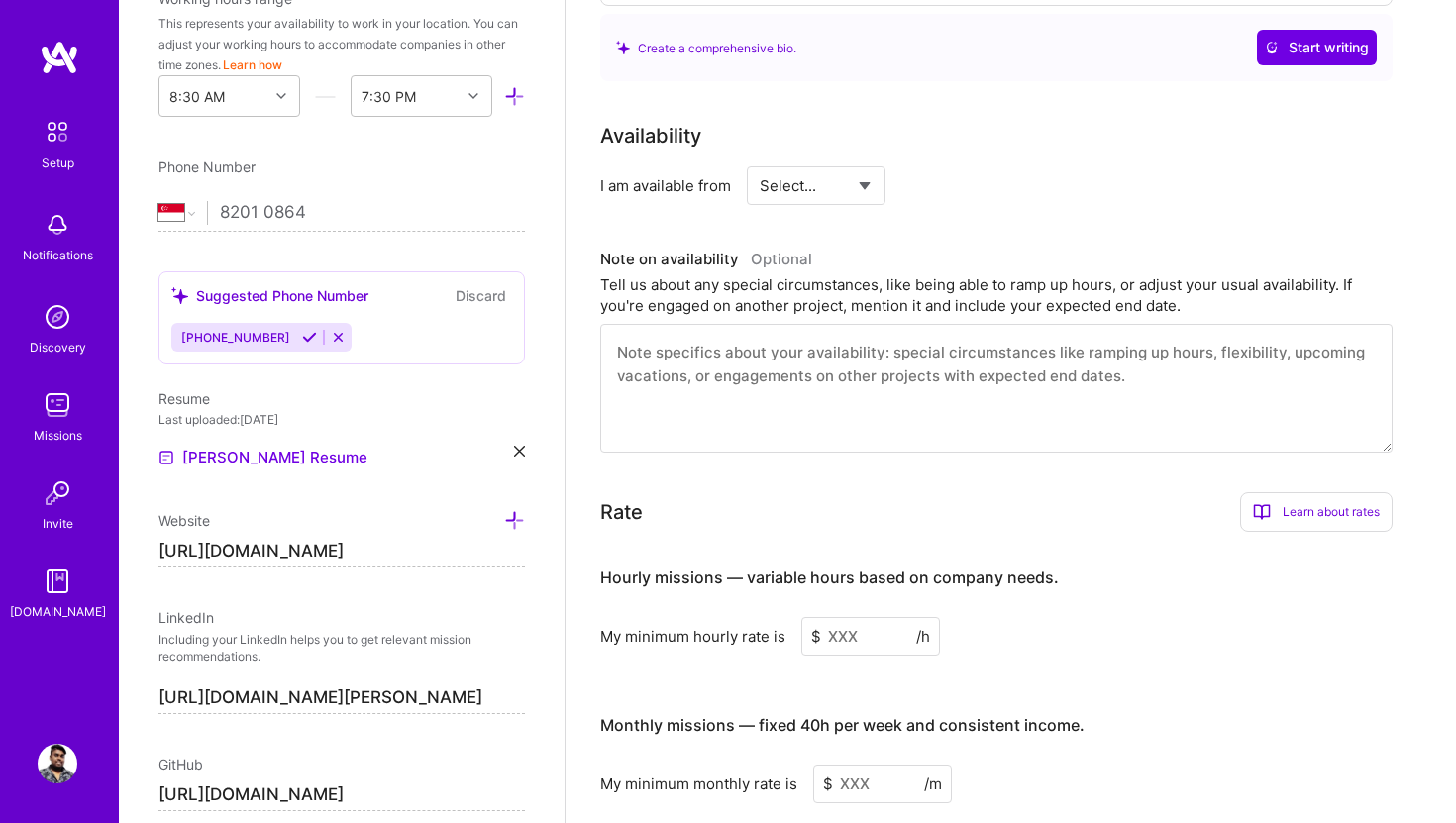 click at bounding box center [309, 337] 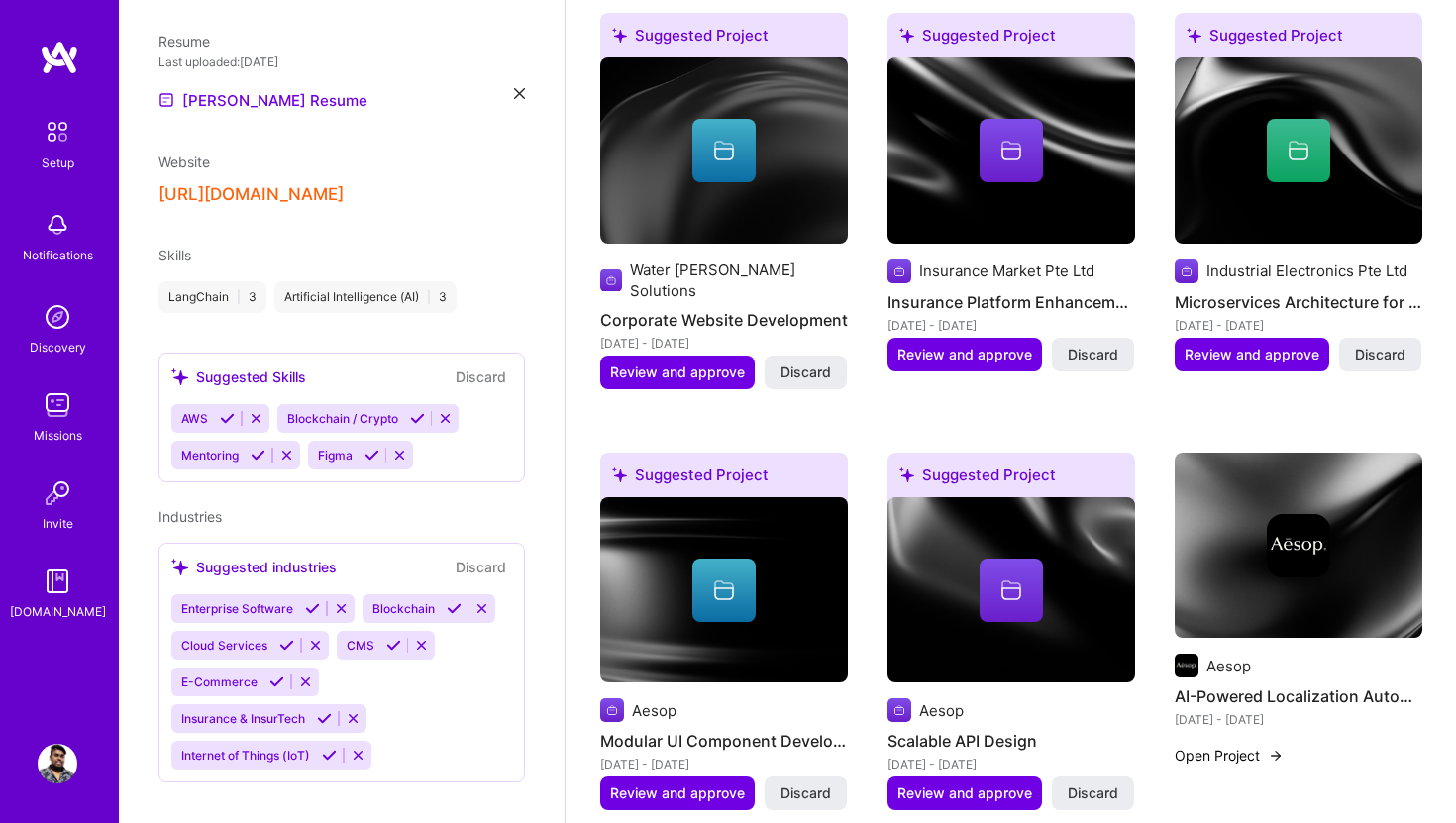 scroll, scrollTop: 410, scrollLeft: 0, axis: vertical 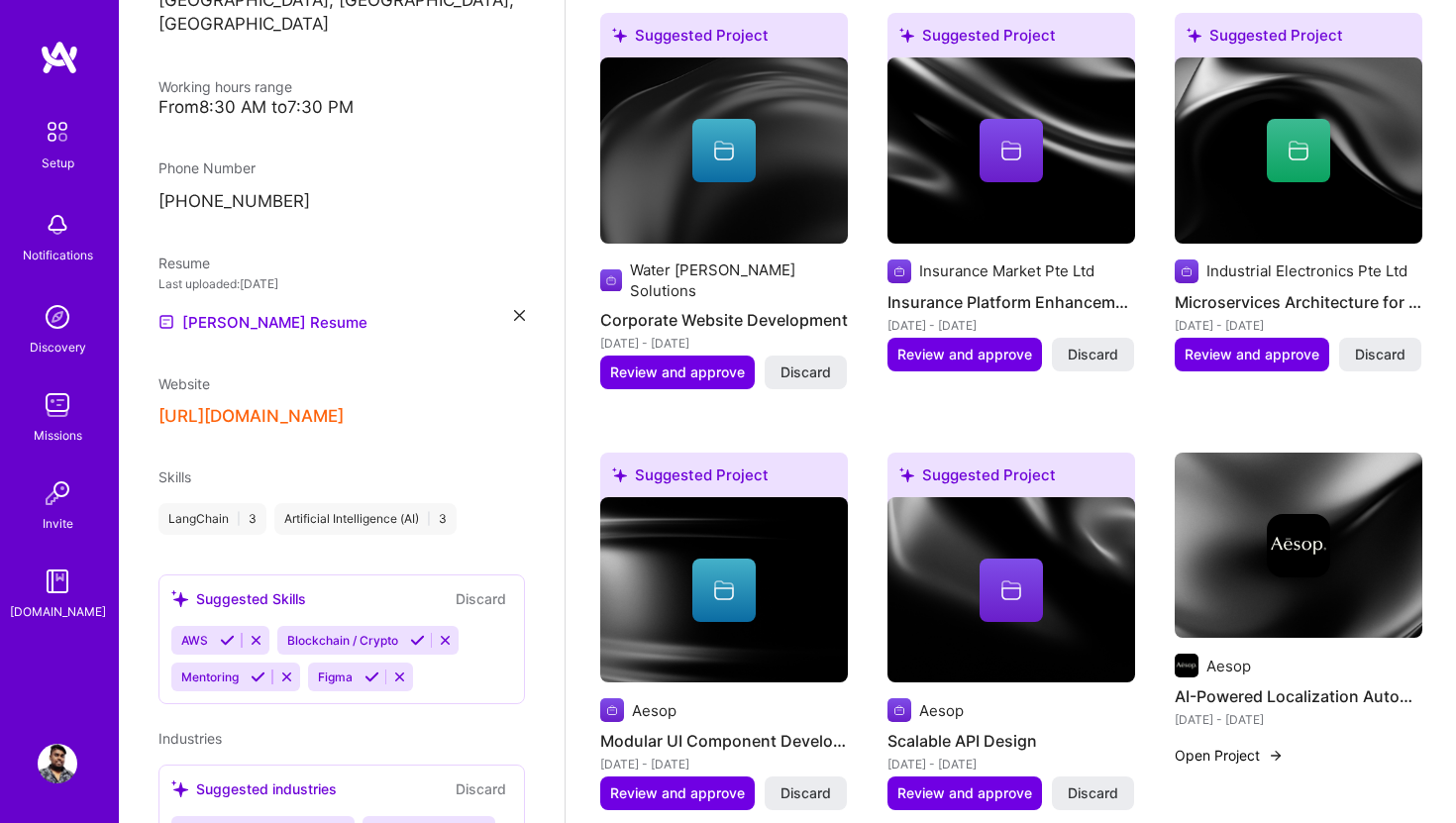 click on "Skills" at bounding box center [342, 476] 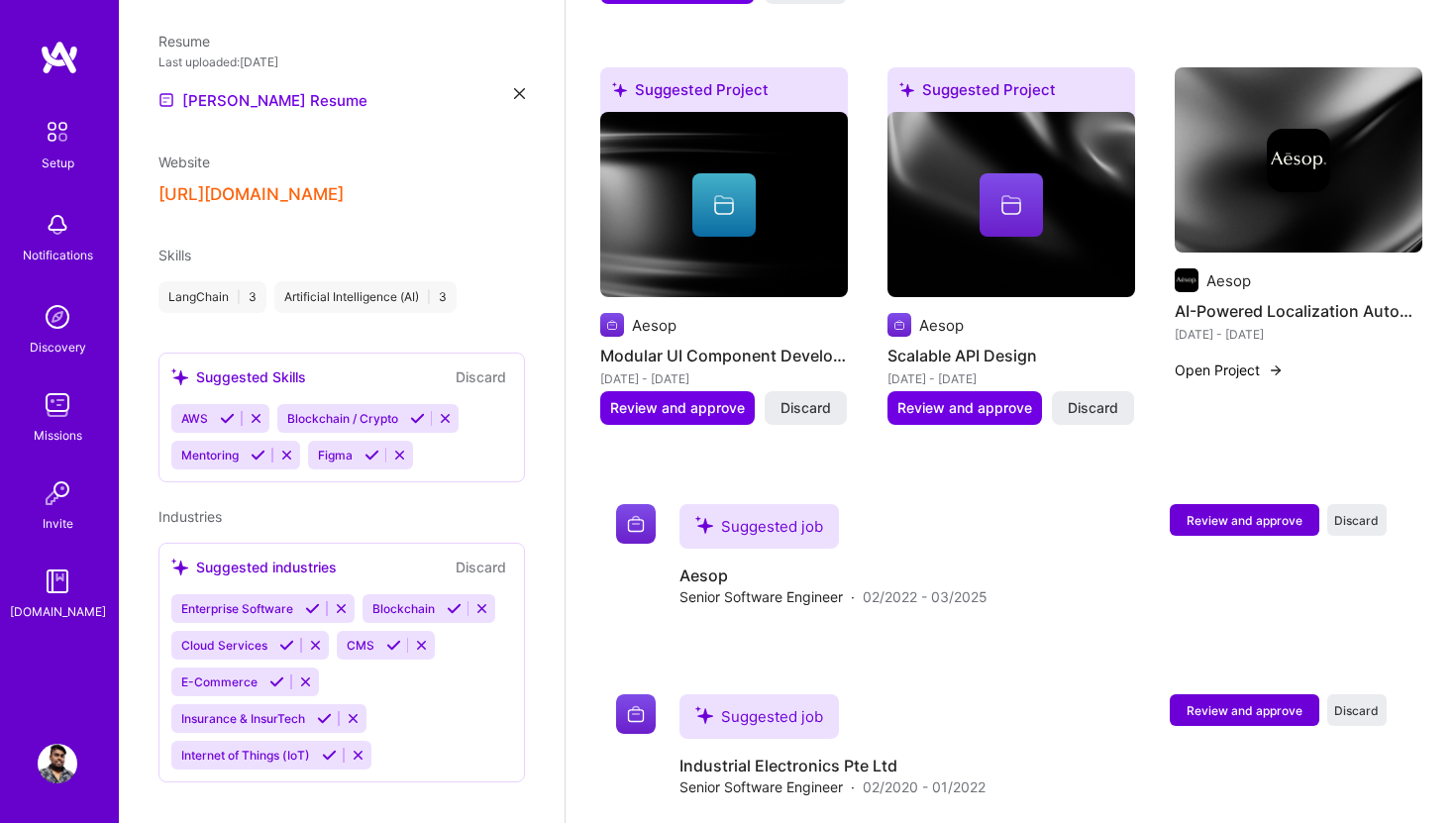 scroll, scrollTop: 1355, scrollLeft: 0, axis: vertical 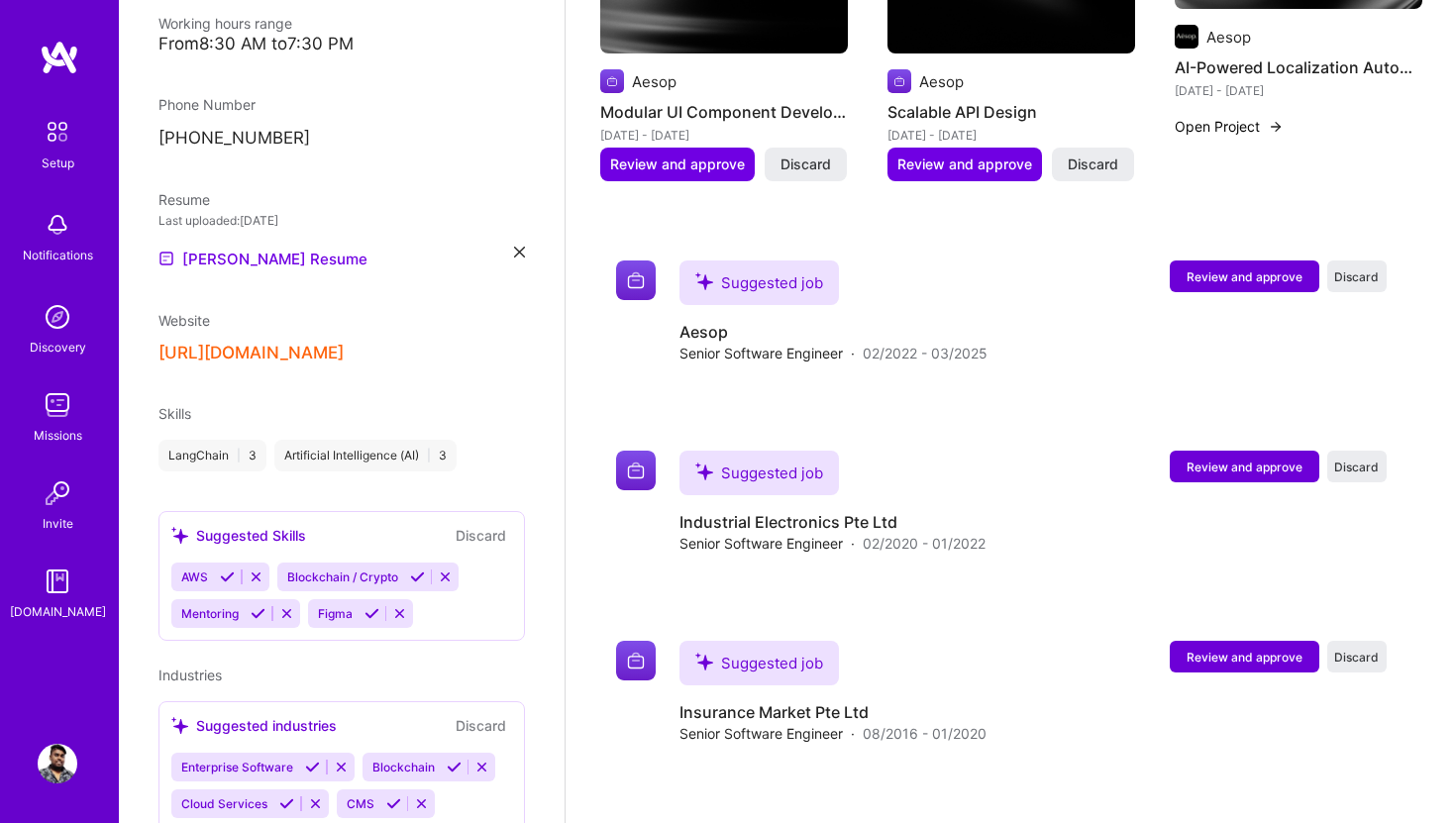 click on "Skills" at bounding box center (342, 413) 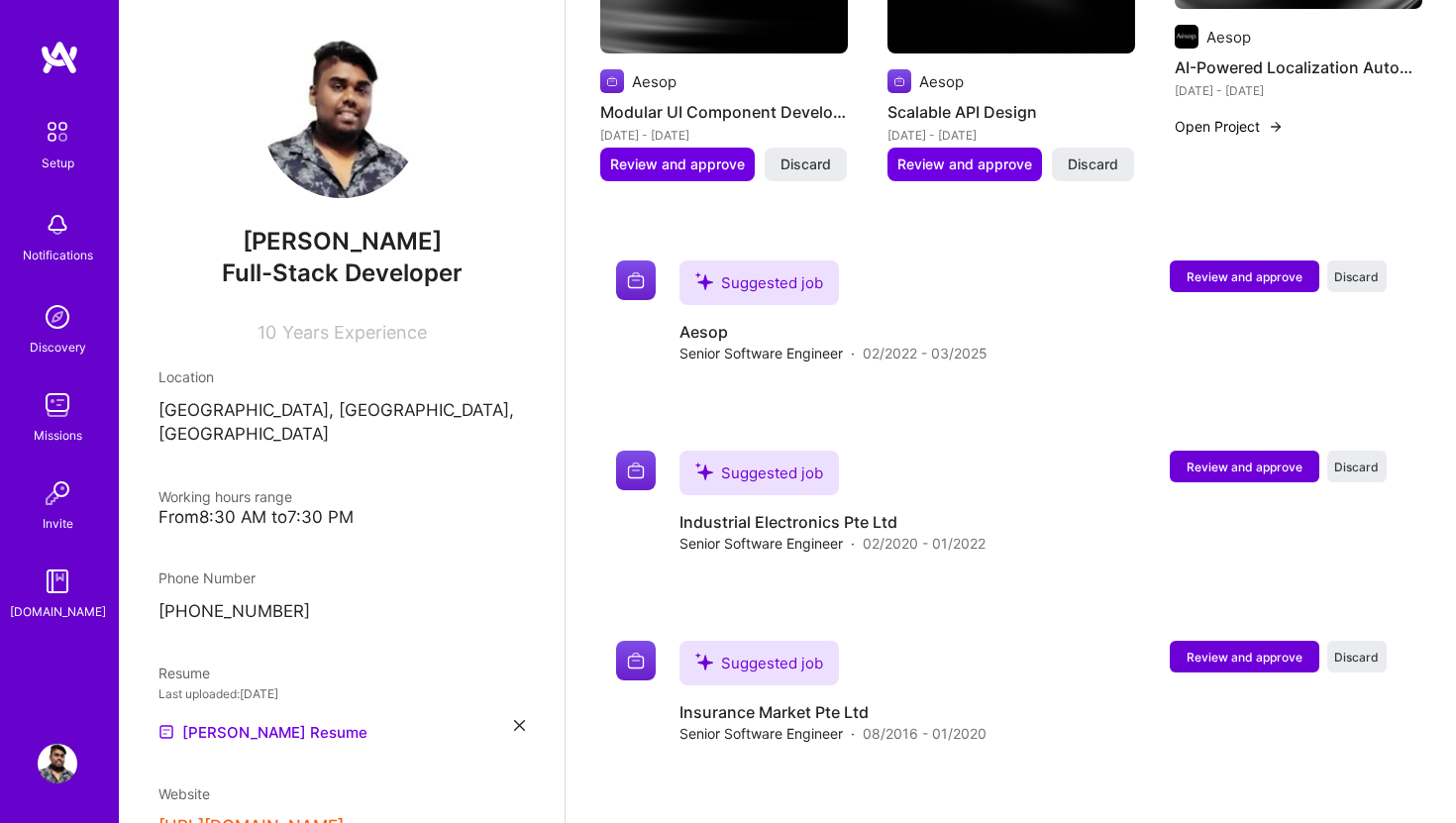 scroll, scrollTop: 556, scrollLeft: 0, axis: vertical 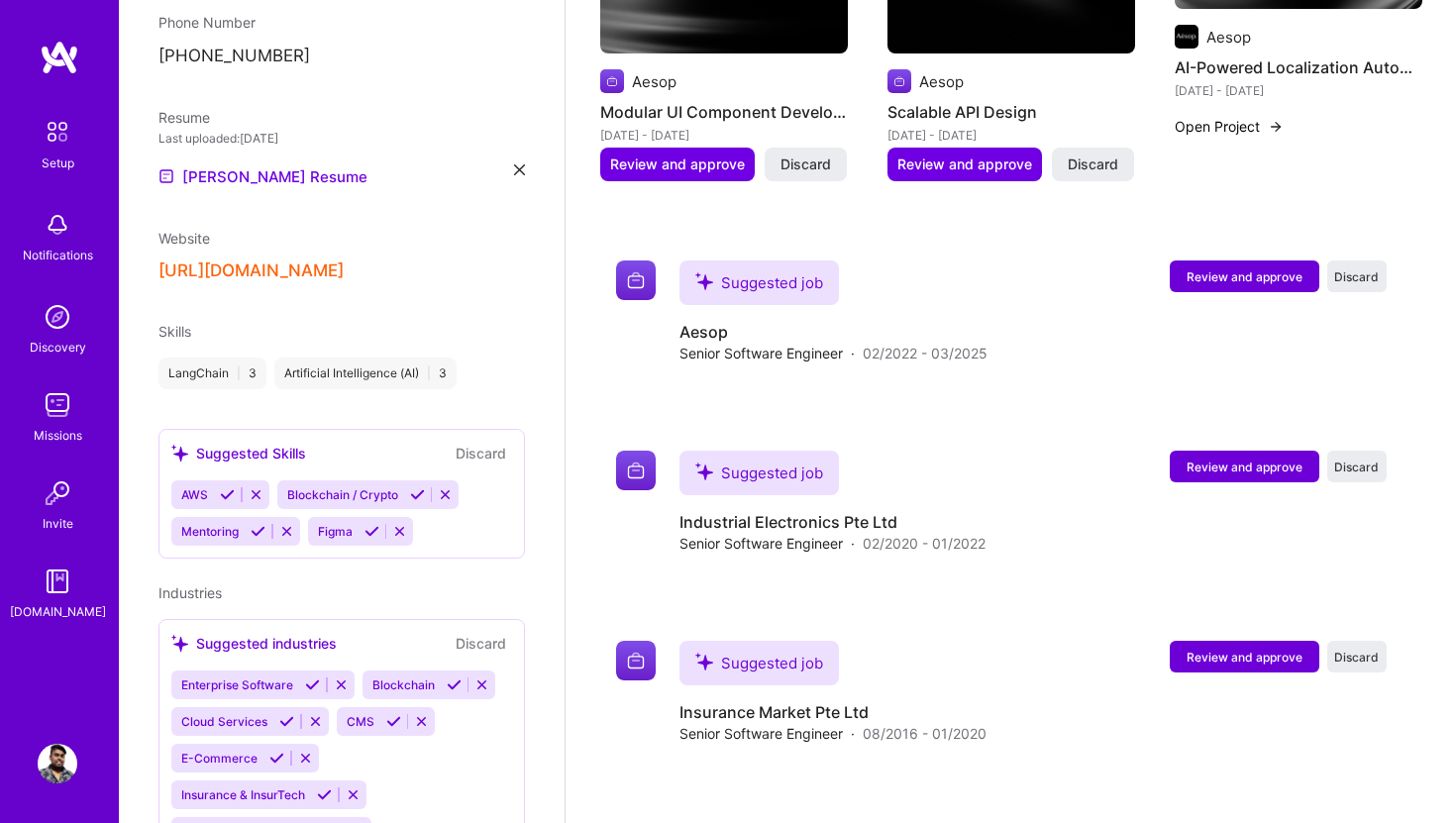 click on "[PERSON_NAME] Full-Stack Developer 10 Years Experience Location  [GEOGRAPHIC_DATA], [GEOGRAPHIC_DATA], [GEOGRAPHIC_DATA] Working hours range From  8:30 AM    to  7:30 PM Phone Number [PHONE_NUMBER] Resume Last uploaded:  [DATE] [PERSON_NAME] Resume Website [URL][DOMAIN_NAME] Skills LangChain | 3 Artificial Intelligence (AI) | 3 Suggested Skills Discard AWS Blockchain / Crypto Mentoring Figma Industries Suggested industries Discard Enterprise Software Blockchain Cloud Services CMS E-Commerce Insurance & InsurTech Internet of Things (IoT)" at bounding box center [342, 411] 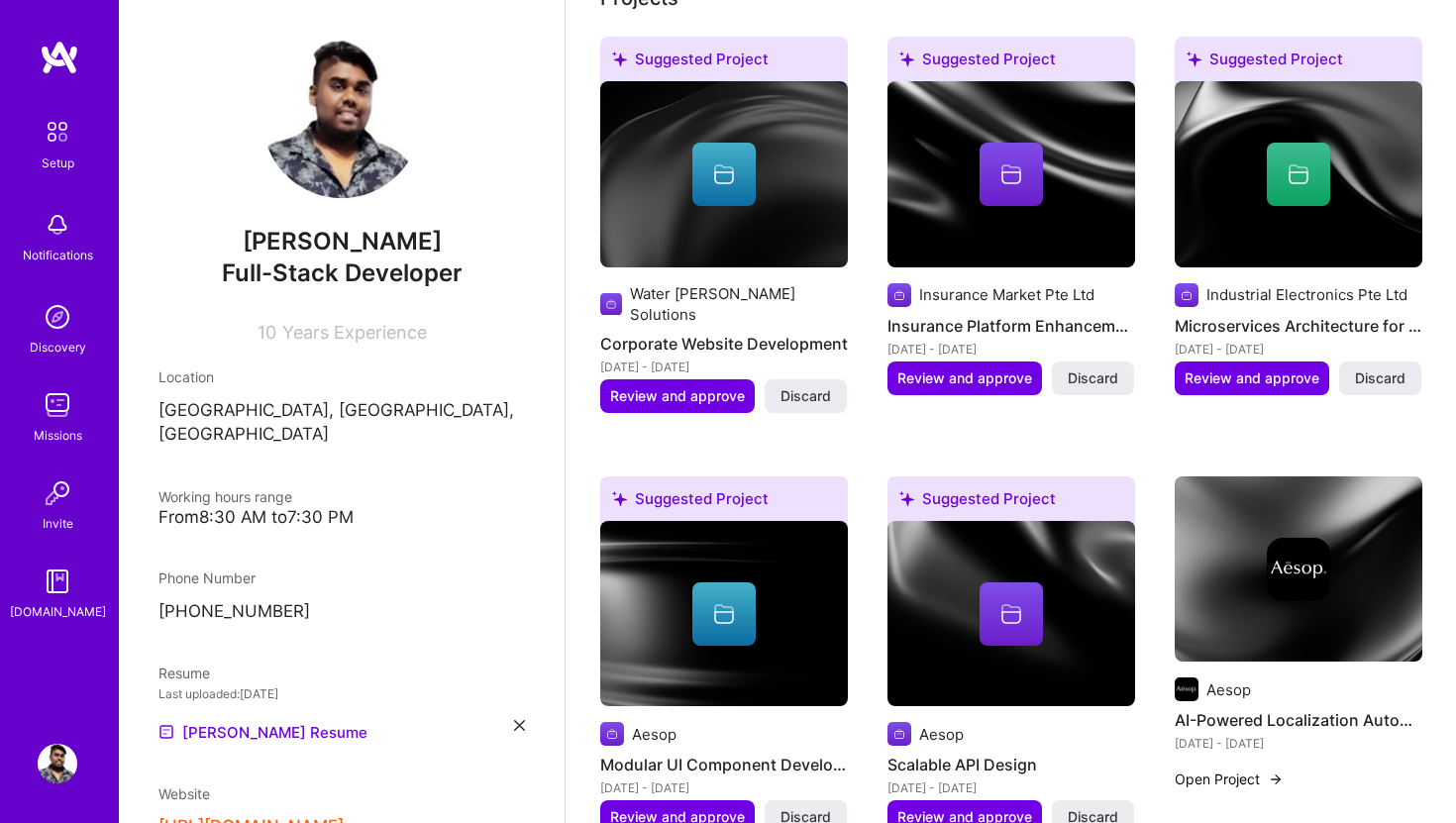 scroll, scrollTop: 0, scrollLeft: 0, axis: both 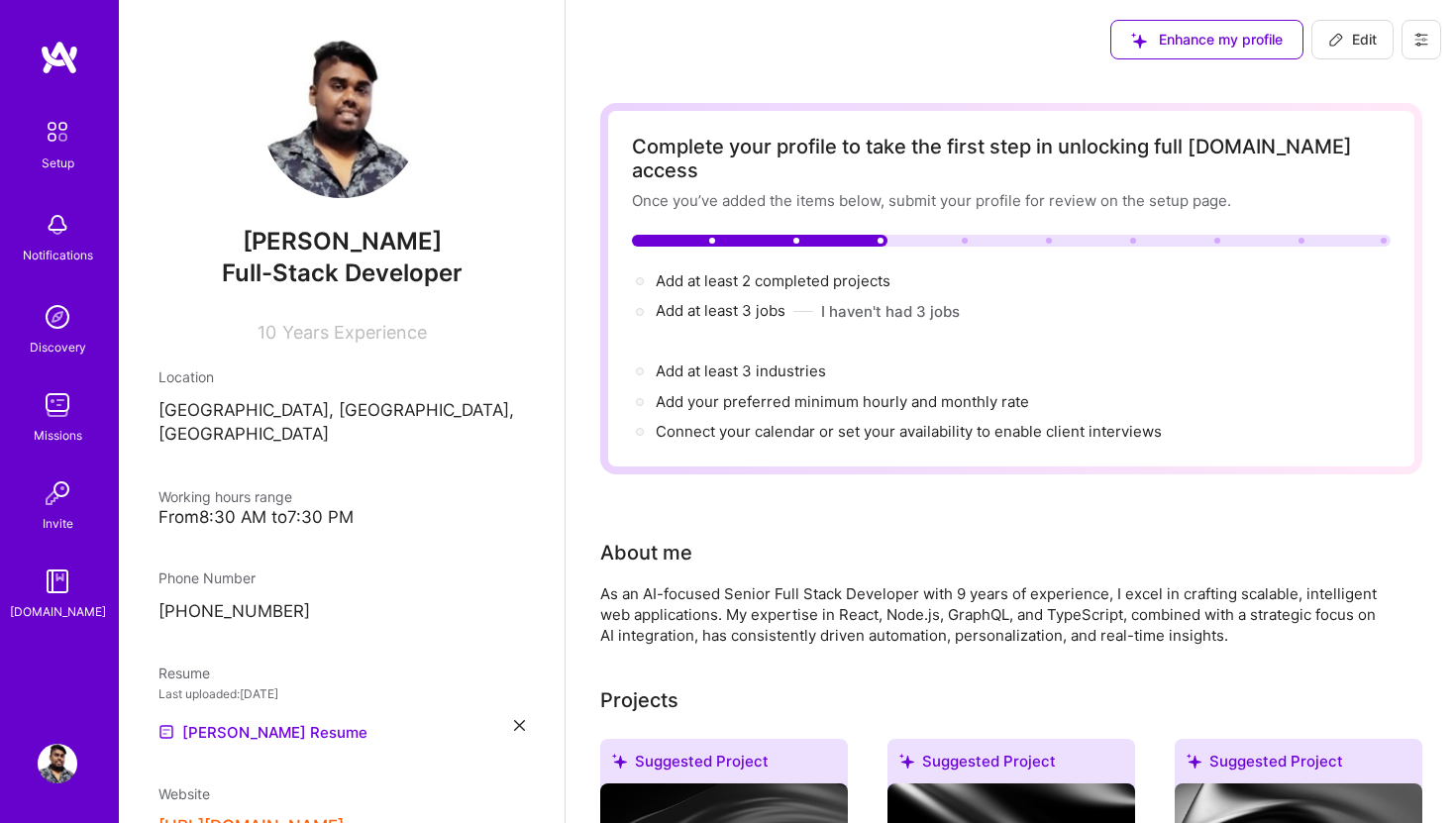 click 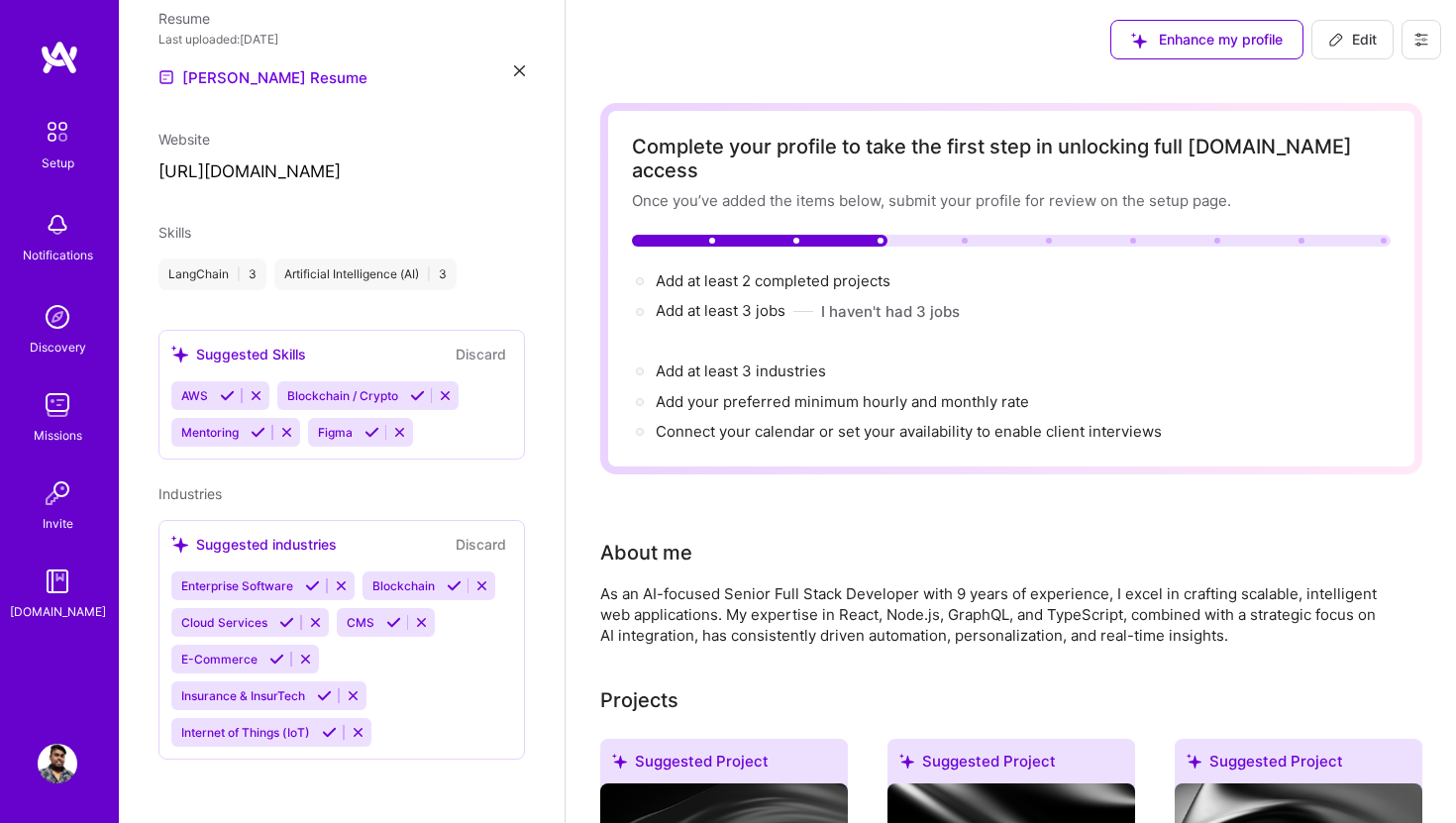 select on "SG" 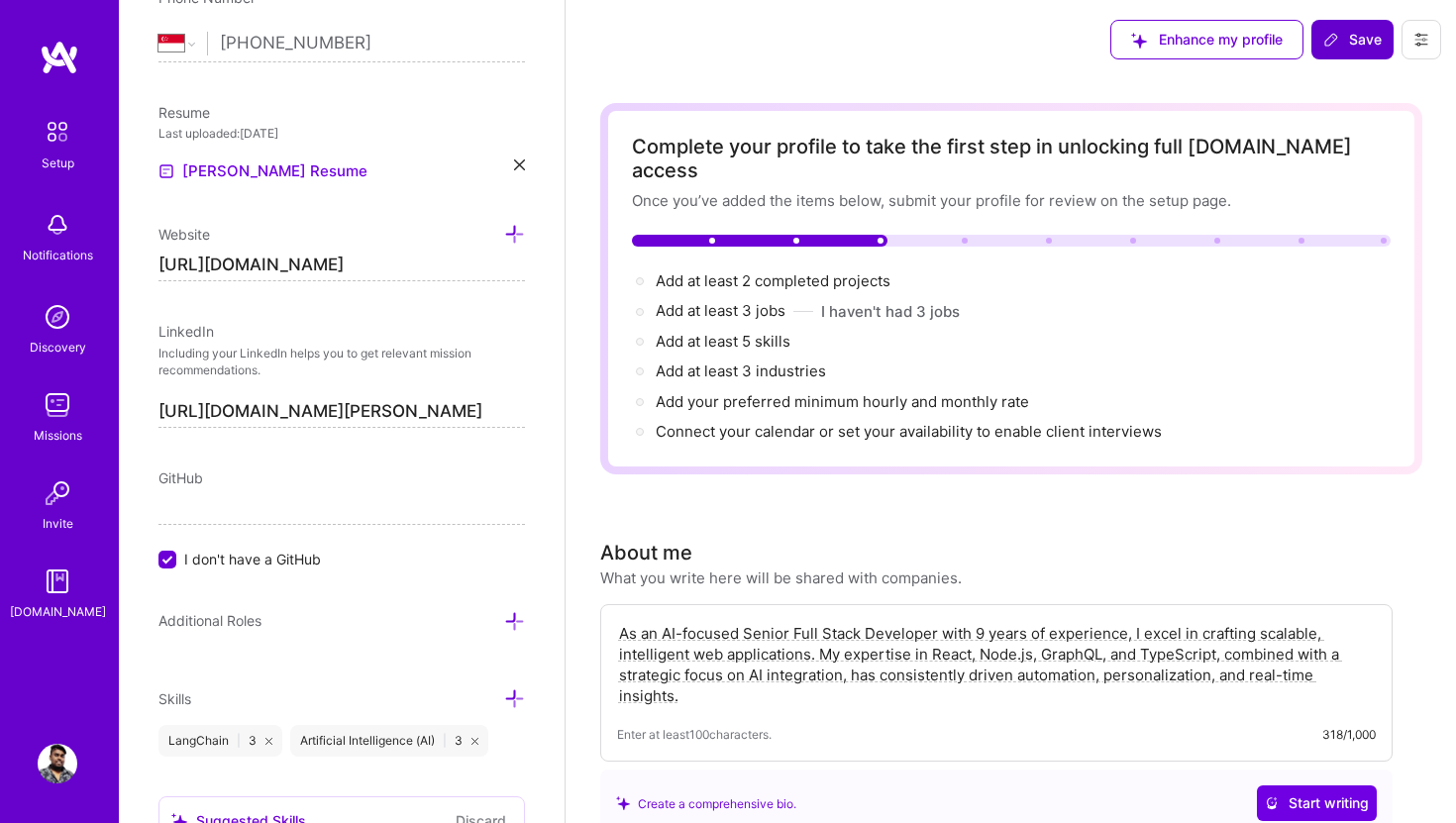 scroll, scrollTop: 1290, scrollLeft: 0, axis: vertical 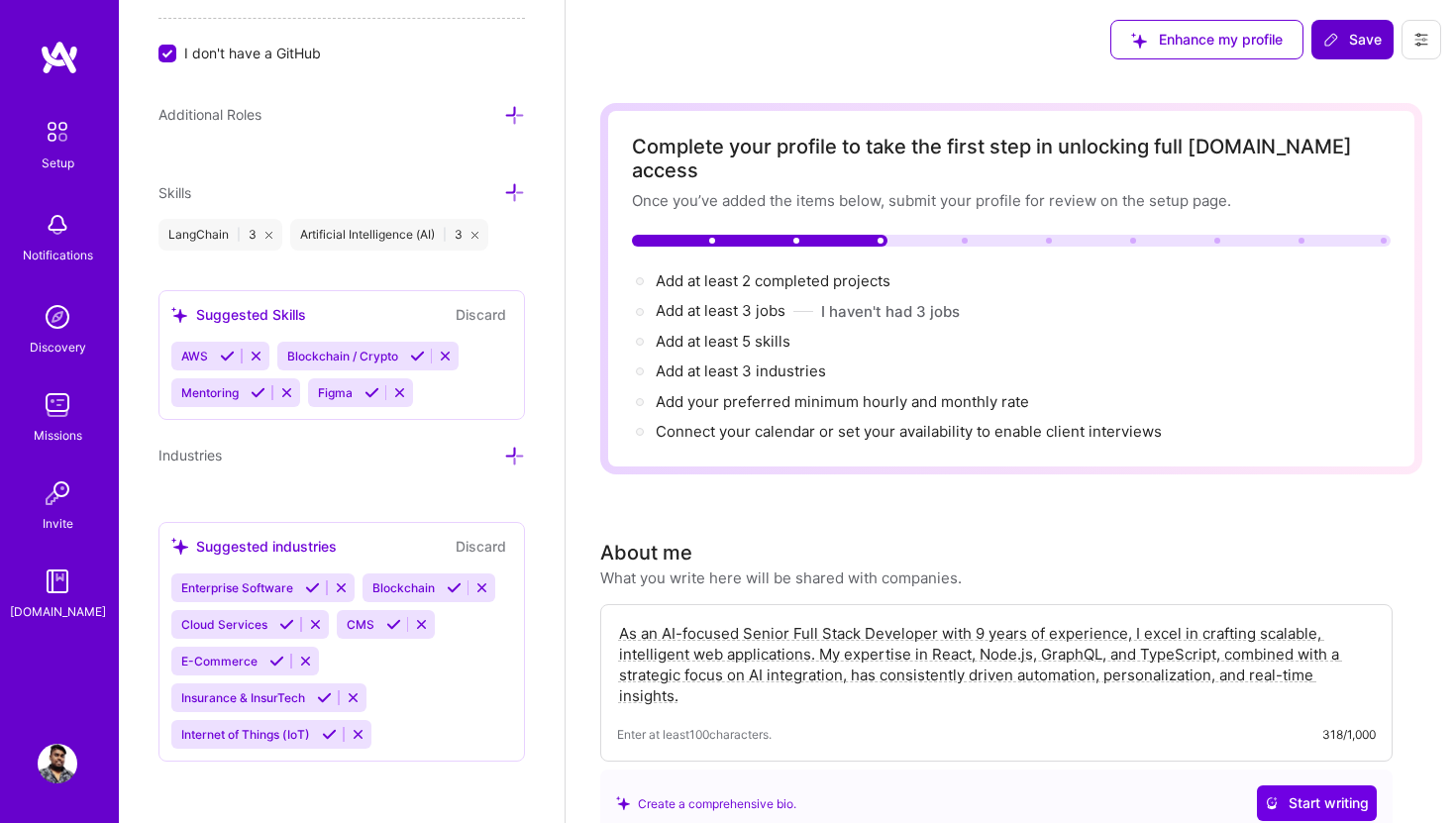 click on "Blockchain / Crypto" at bounding box center [368, 356] 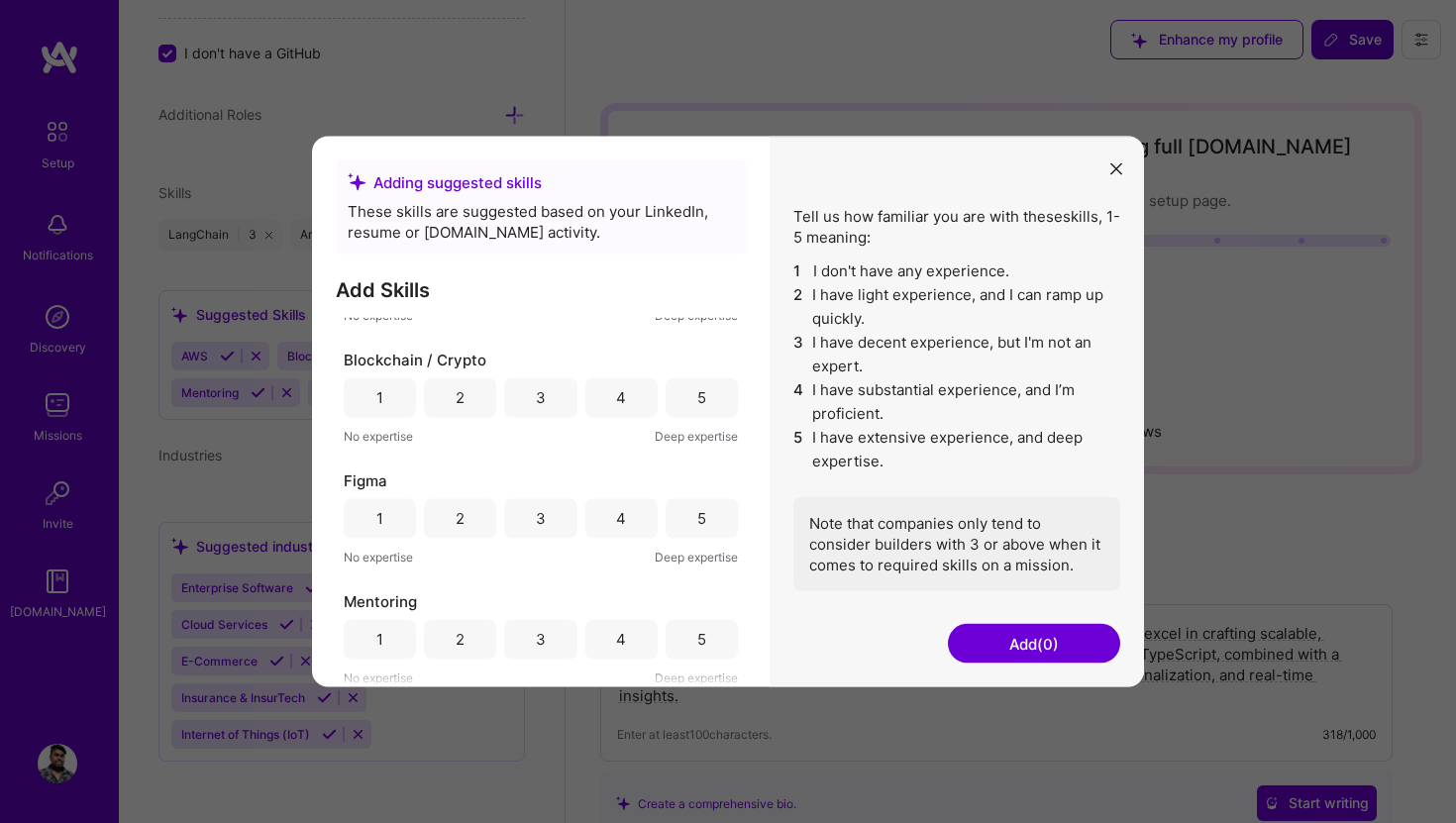 scroll, scrollTop: 0, scrollLeft: 0, axis: both 